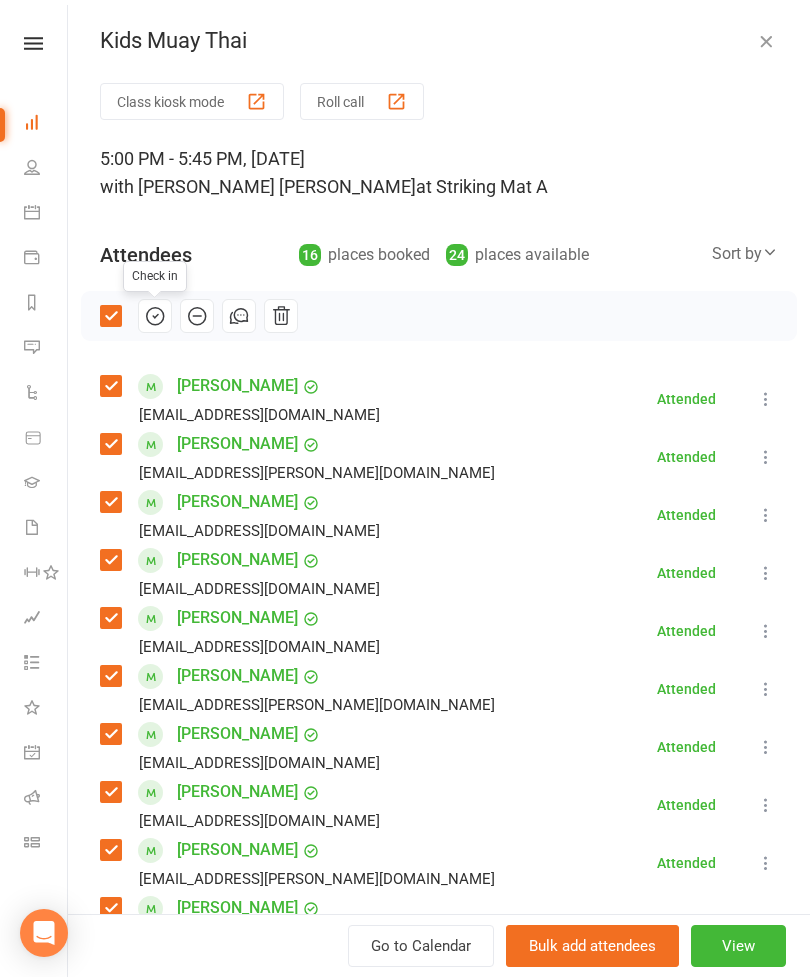 scroll, scrollTop: 1341, scrollLeft: 0, axis: vertical 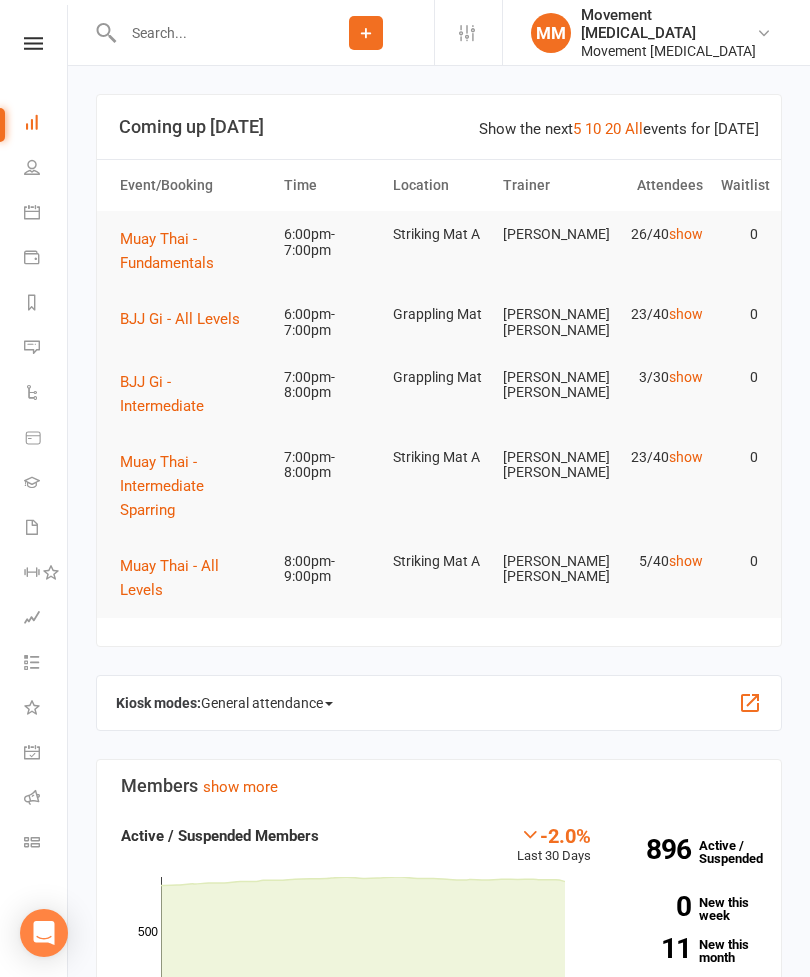 click on "BJJ Gi - All Levels" at bounding box center [187, 319] 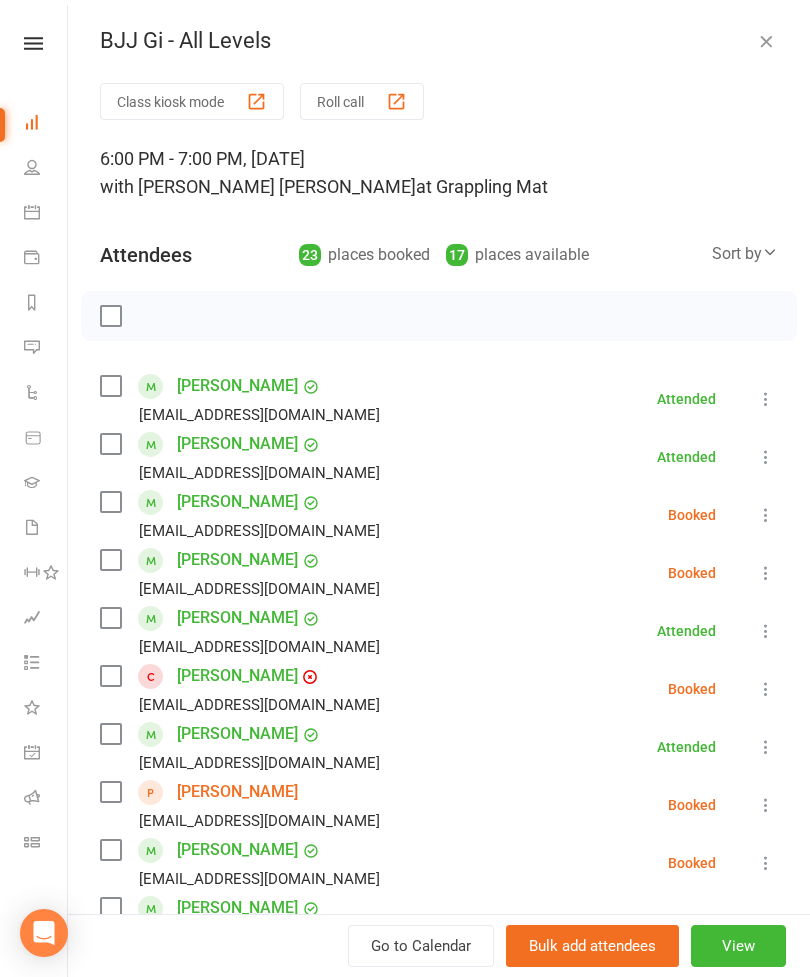 click at bounding box center (110, 386) 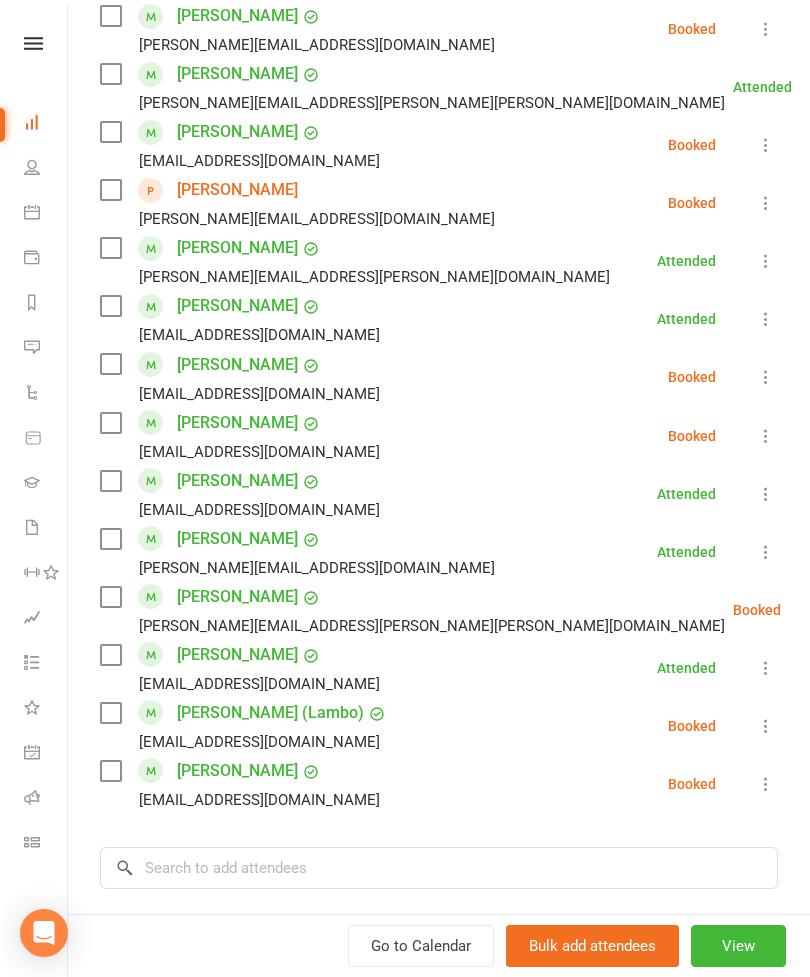 scroll, scrollTop: 914, scrollLeft: 0, axis: vertical 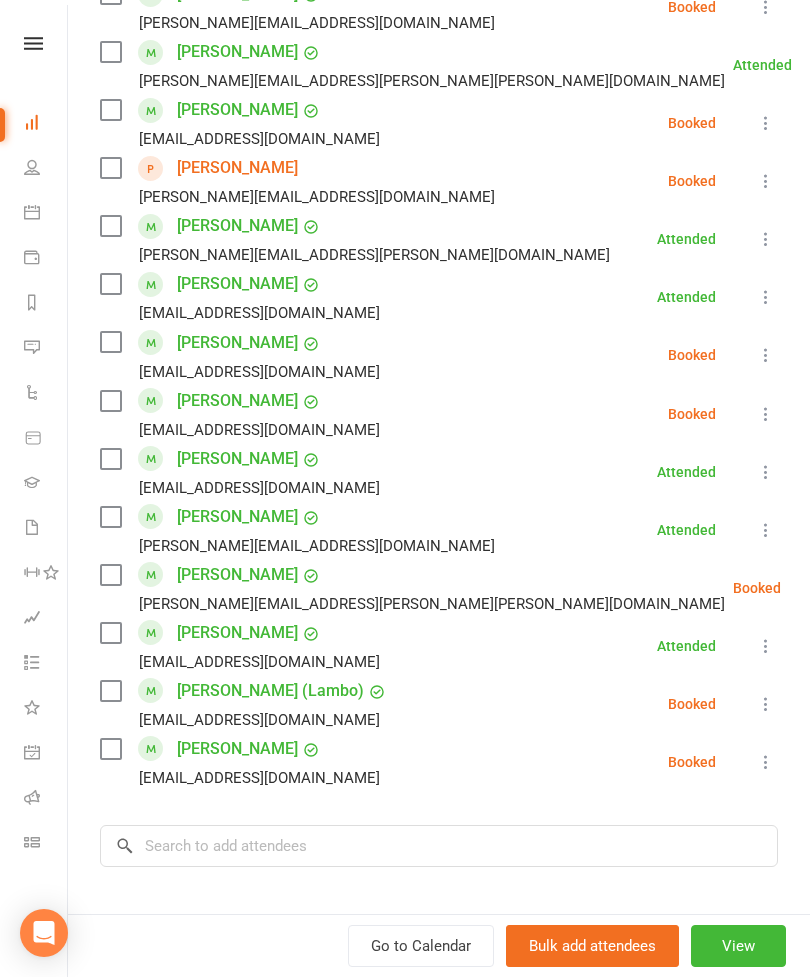 click at bounding box center (110, 459) 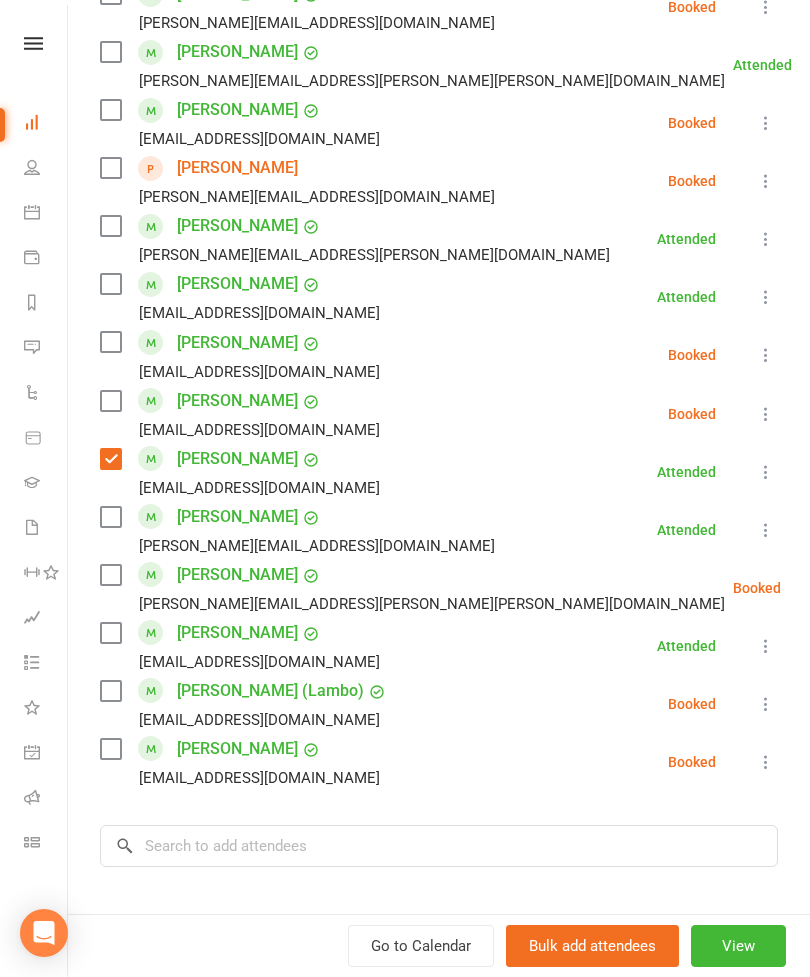 click at bounding box center (110, 749) 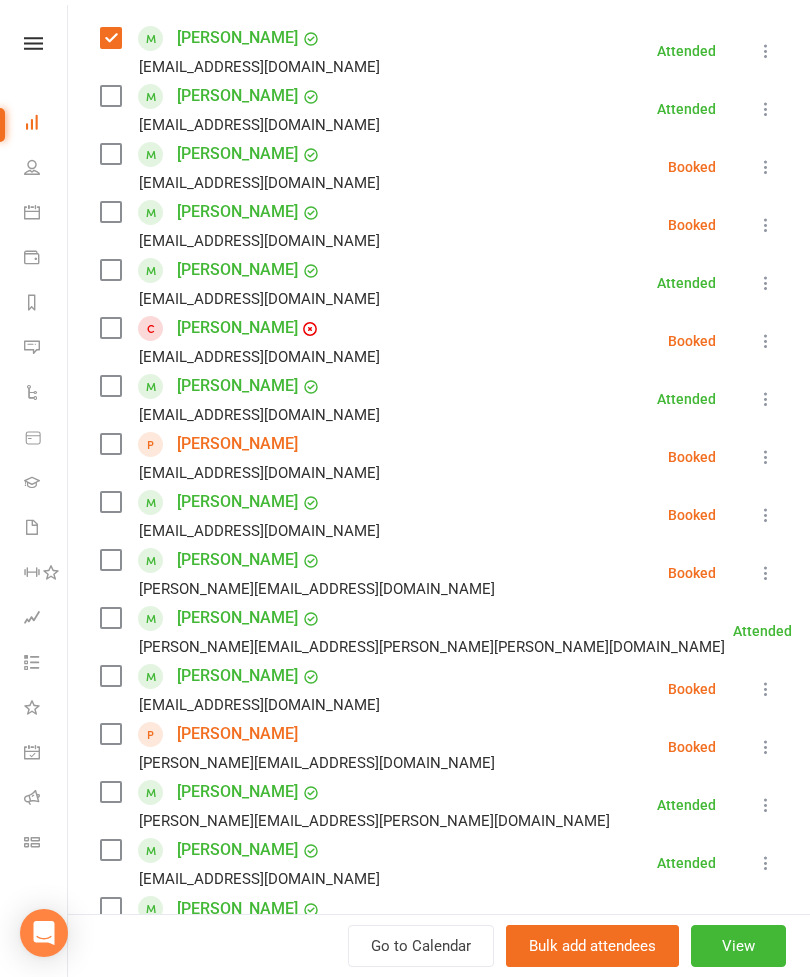 scroll, scrollTop: 338, scrollLeft: 0, axis: vertical 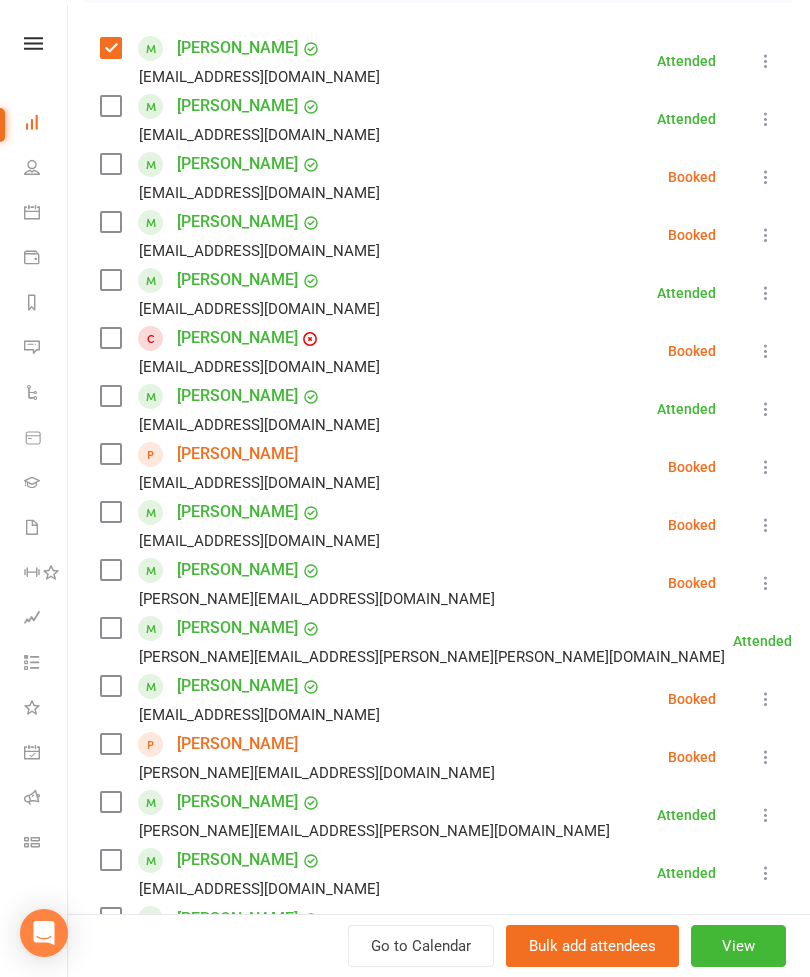 click at bounding box center (110, 222) 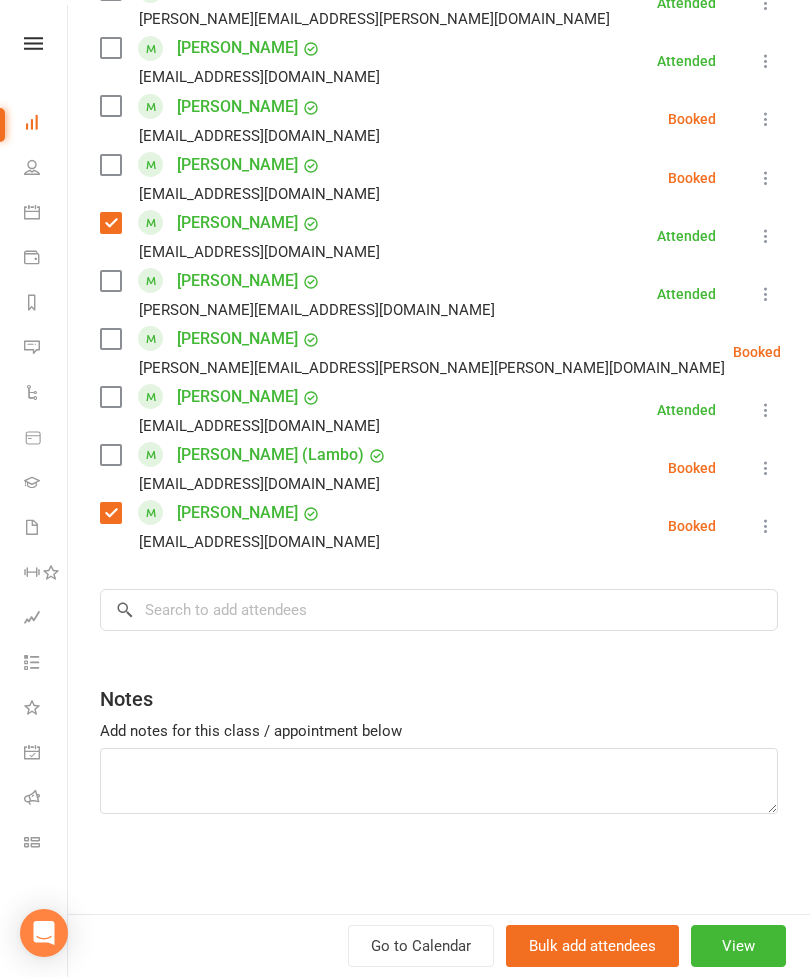 scroll, scrollTop: 1150, scrollLeft: 0, axis: vertical 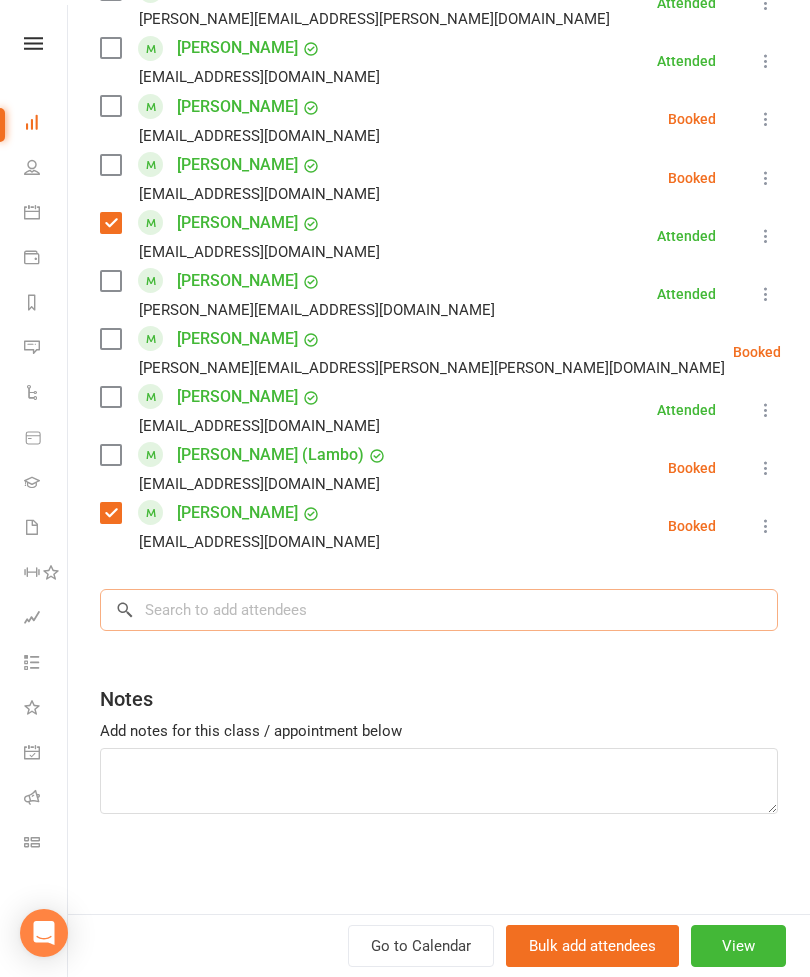 click at bounding box center [439, 610] 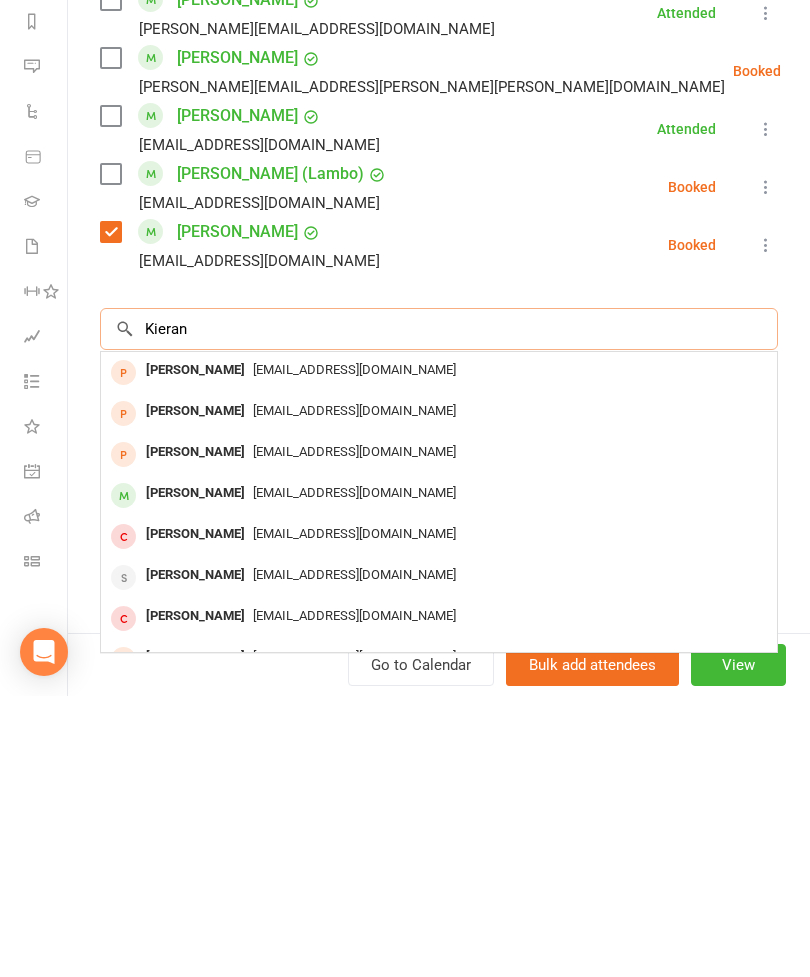 type on "Kieran" 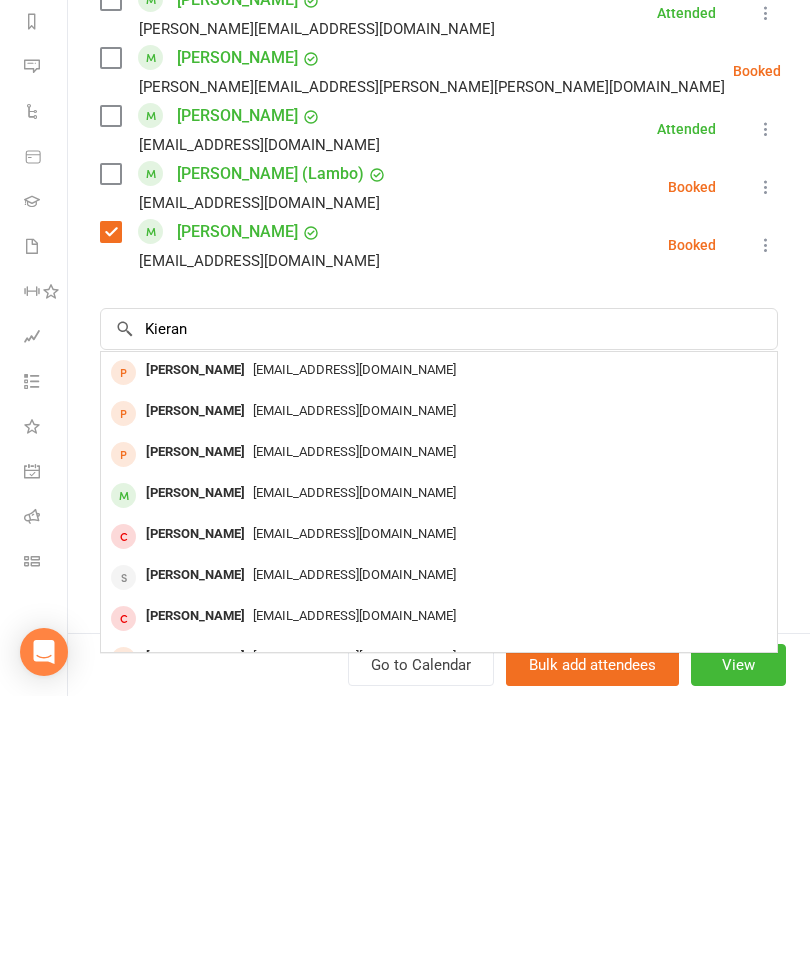 click on "[PERSON_NAME]" at bounding box center [195, 774] 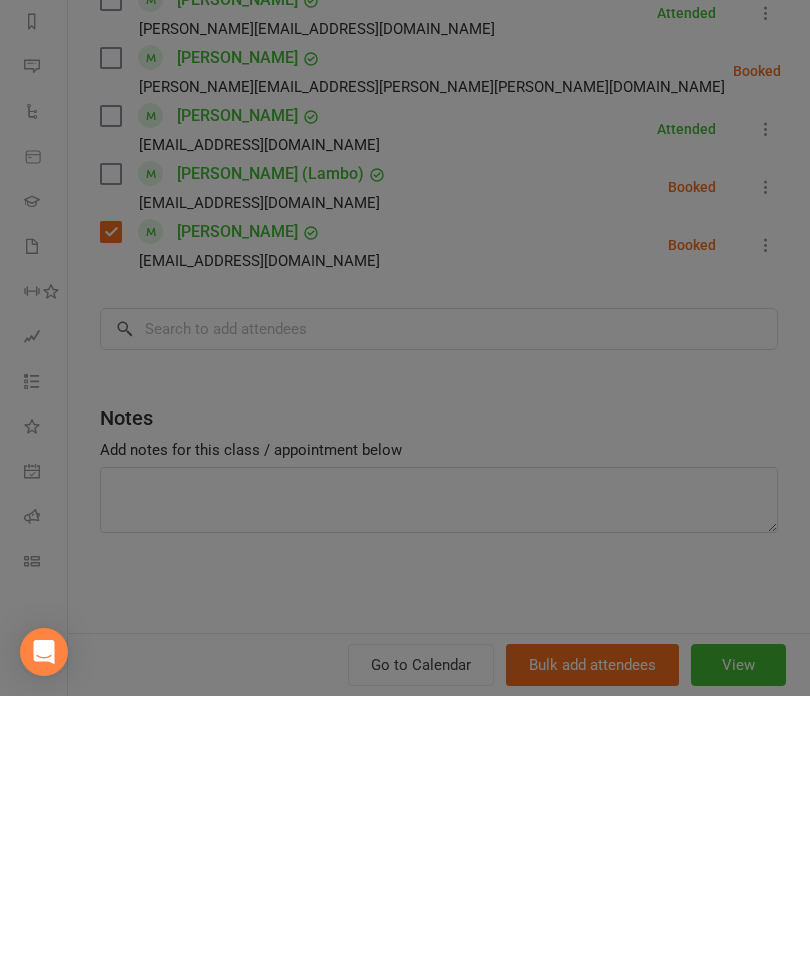 scroll, scrollTop: 281, scrollLeft: 0, axis: vertical 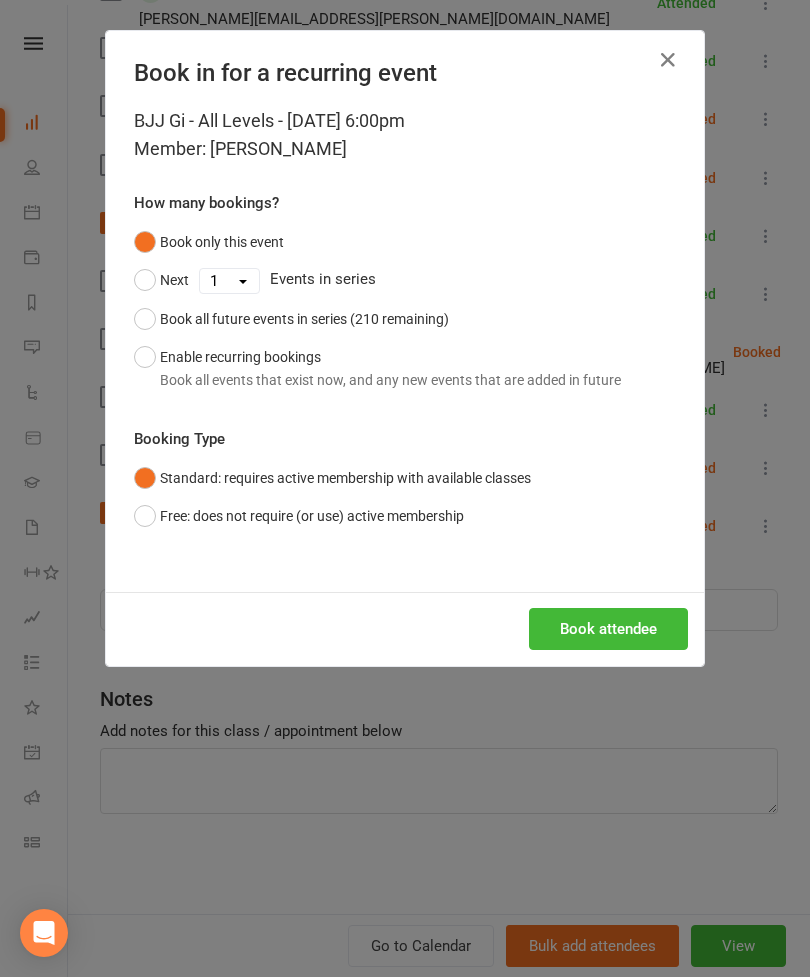 click on "Book attendee" at bounding box center (608, 629) 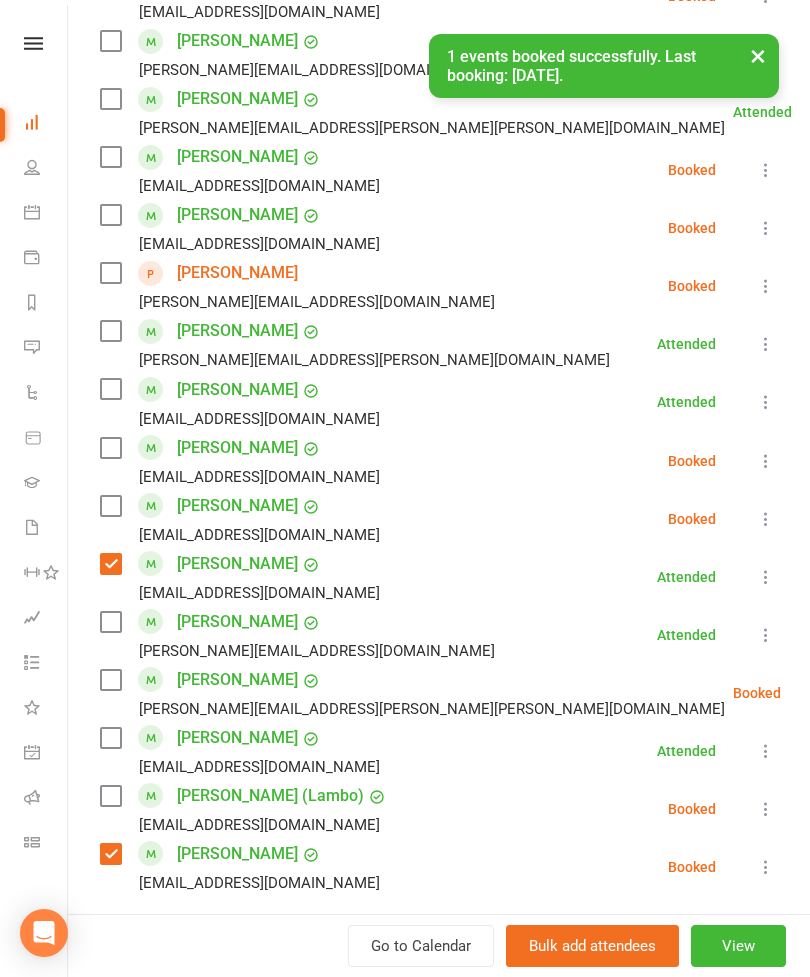 scroll, scrollTop: 839, scrollLeft: 0, axis: vertical 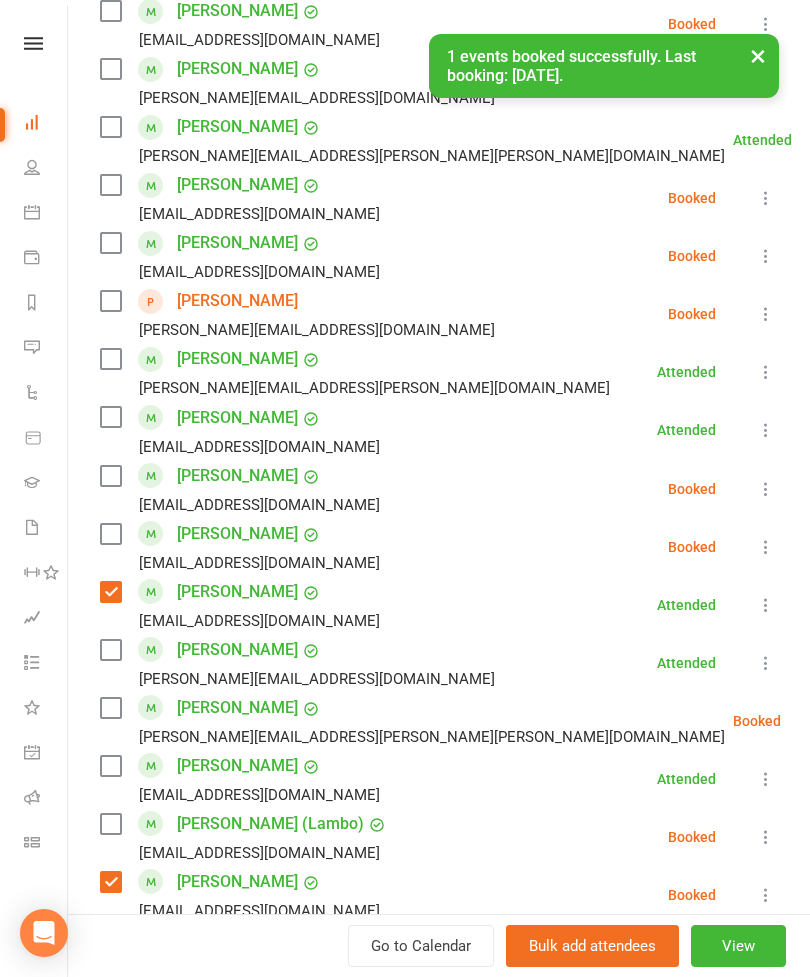 click at bounding box center [110, 243] 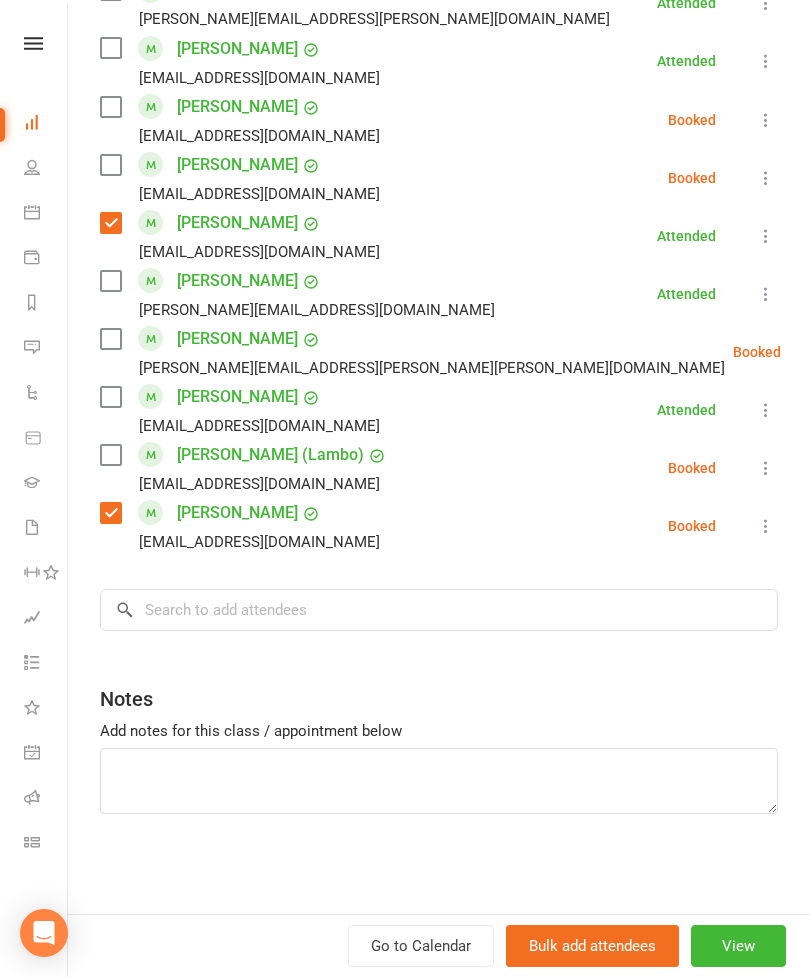 scroll, scrollTop: 1208, scrollLeft: 0, axis: vertical 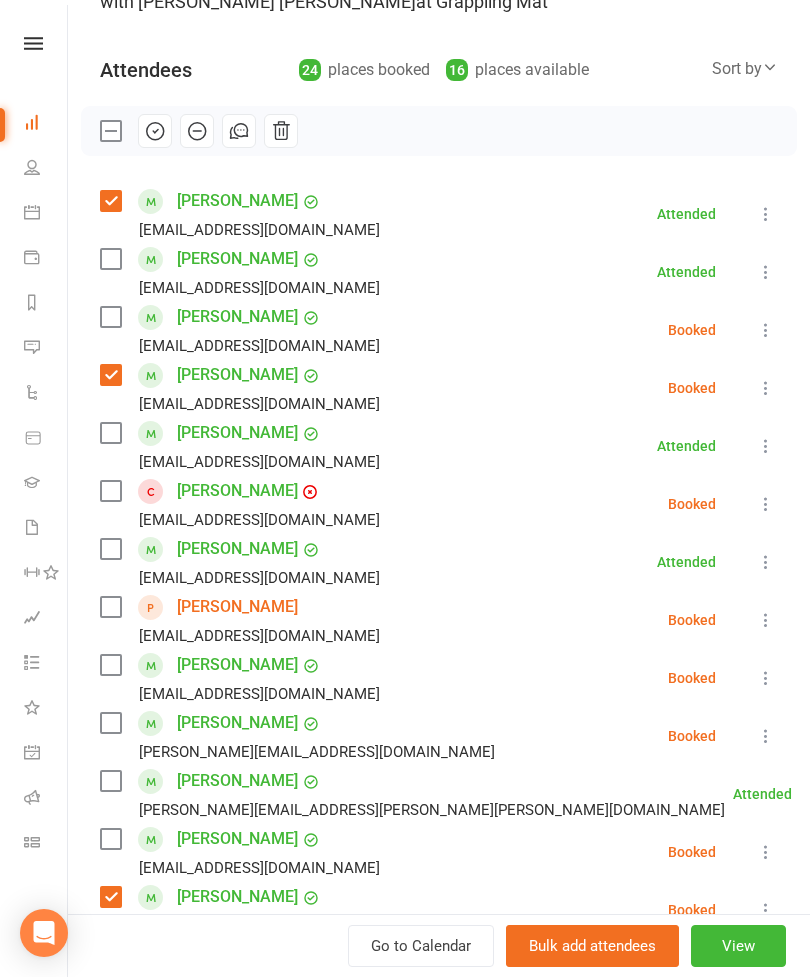 click at bounding box center (110, 259) 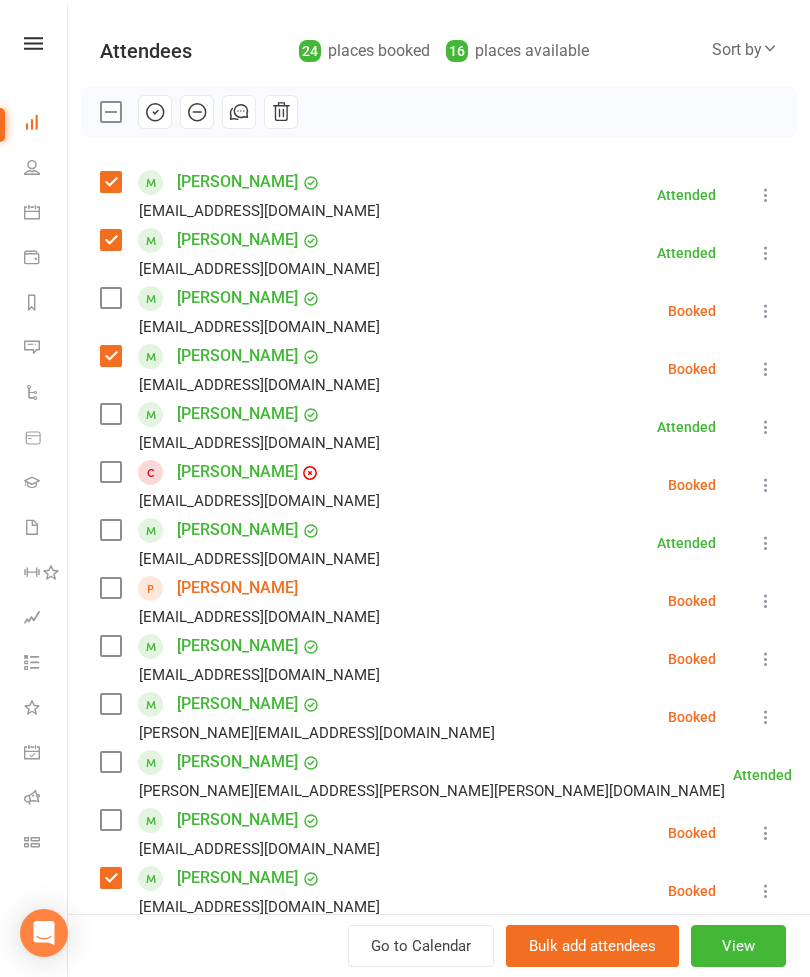 scroll, scrollTop: 206, scrollLeft: 0, axis: vertical 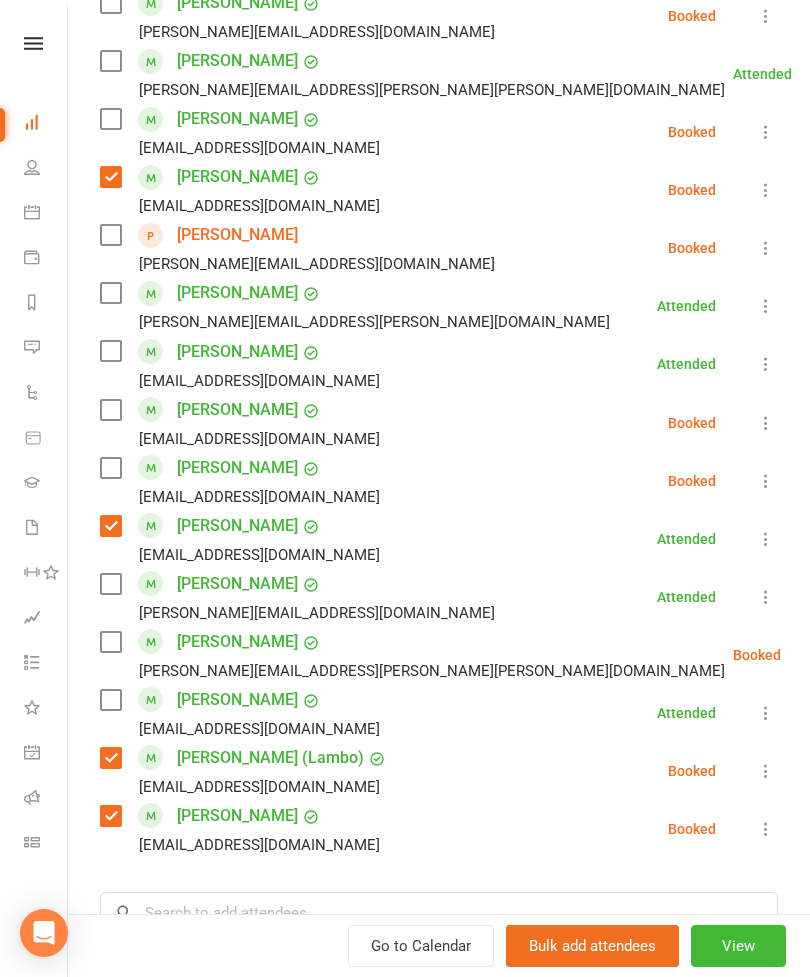 click at bounding box center (110, 293) 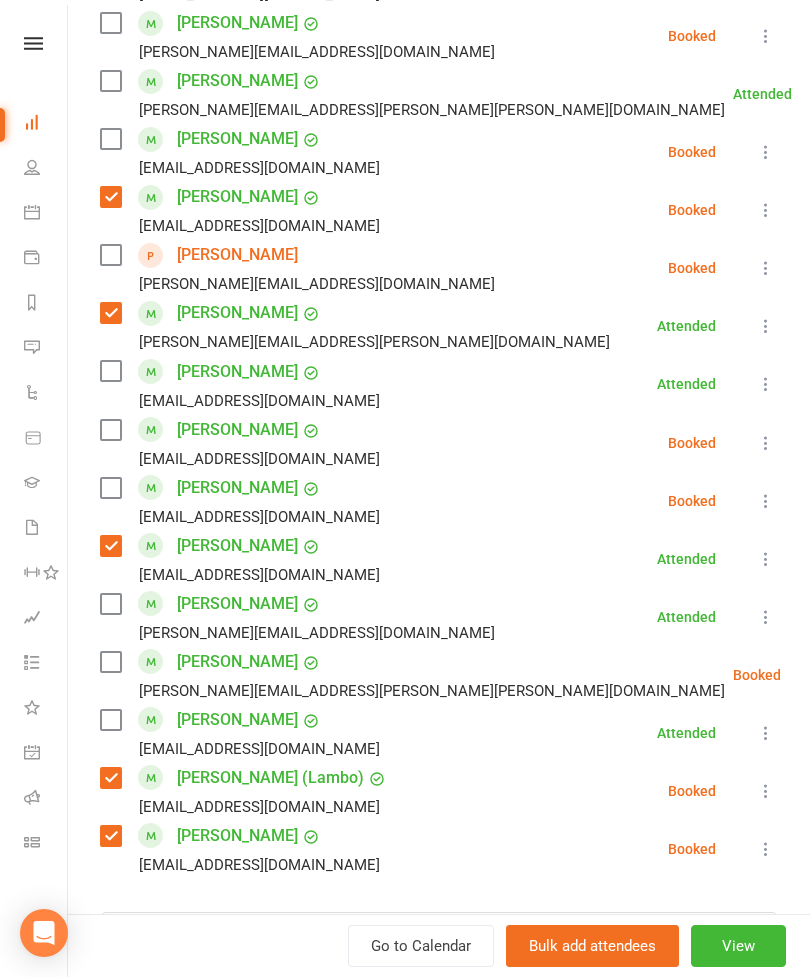 scroll, scrollTop: 883, scrollLeft: 0, axis: vertical 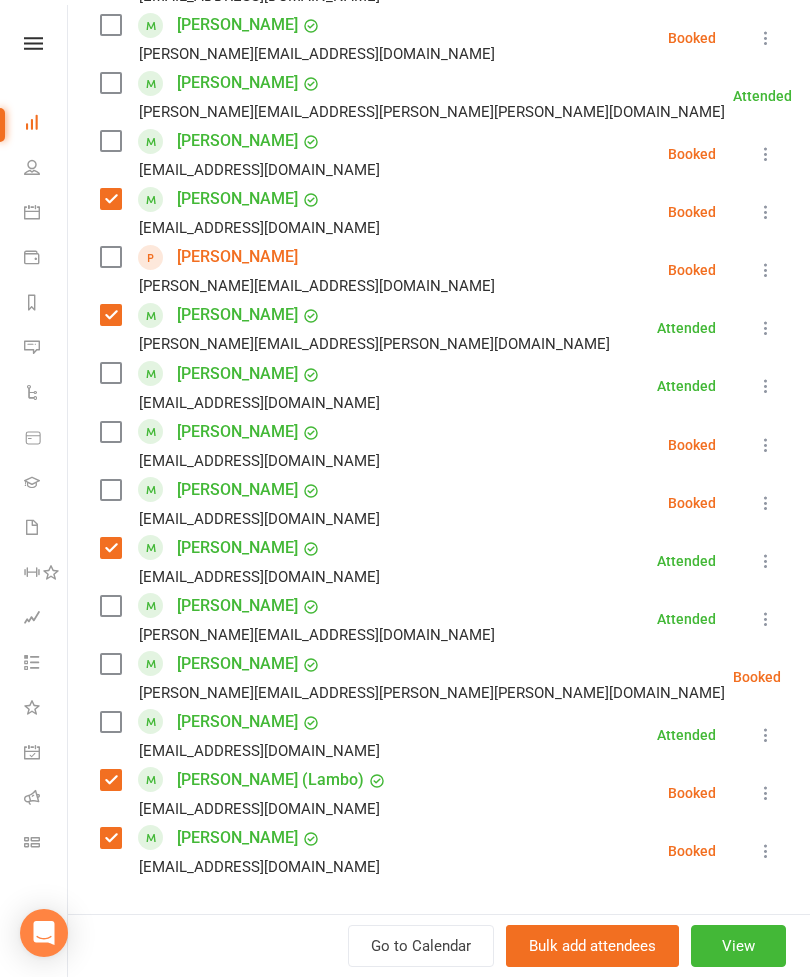 click on "[PERSON_NAME]  [EMAIL_ADDRESS][DOMAIN_NAME]" at bounding box center (244, 735) 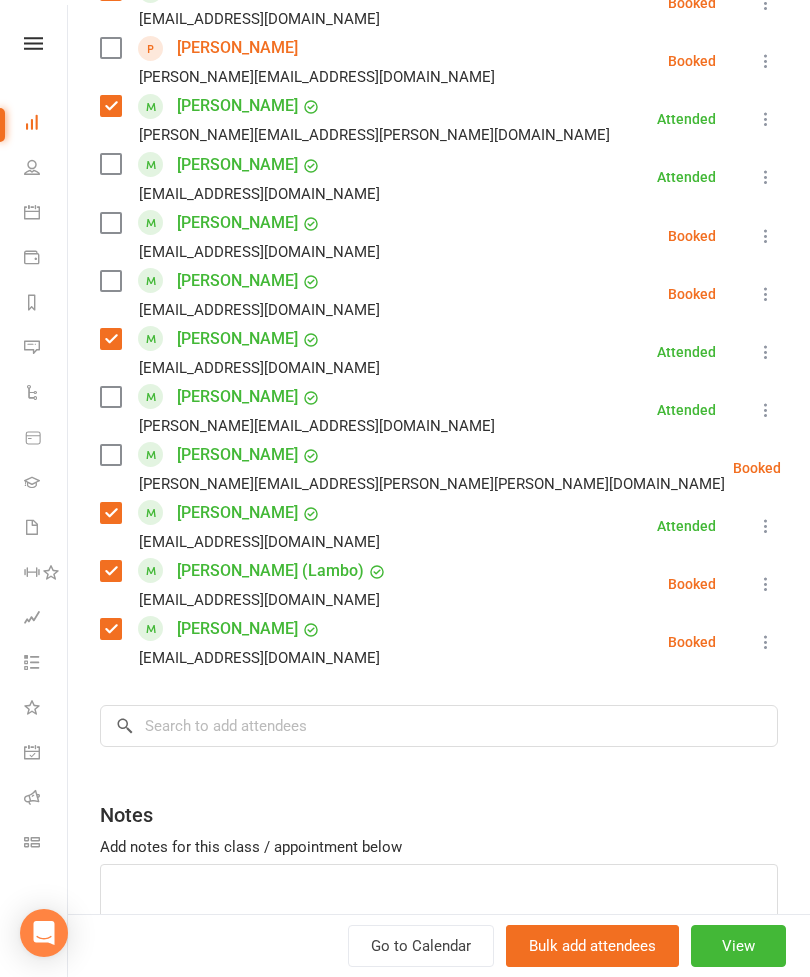 scroll, scrollTop: 1143, scrollLeft: 0, axis: vertical 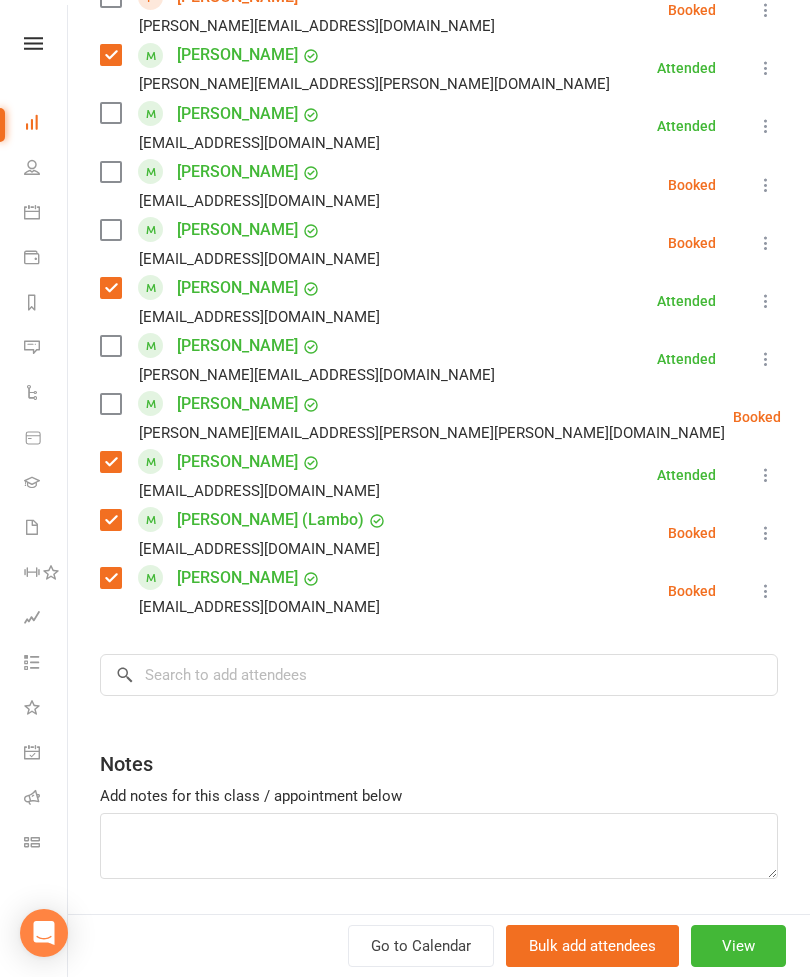 click on "Class kiosk mode  Roll call  6:00 PM - 7:00 PM, [DATE] with [PERSON_NAME] [PERSON_NAME]  at  Grappling Mat  Attendees  24  places booked 16  places available Sort by  Last name  First name  Booking created    [PERSON_NAME] Mo  [EMAIL_ADDRESS][DOMAIN_NAME] Attended More info  Remove  [PERSON_NAME] absent  Undo check-in  Send message  Enable recurring bookings  All bookings for series    [PERSON_NAME]  [EMAIL_ADDRESS][DOMAIN_NAME] Attended More info  Remove  Mark absent  Undo check-in  Send message  Enable recurring bookings  All bookings for series    [PERSON_NAME]  [EMAIL_ADDRESS][DOMAIN_NAME] Booked More info  Remove  Check in  Mark absent  Send message  Enable recurring bookings  All bookings for series    [PERSON_NAME]  [EMAIL_ADDRESS][DOMAIN_NAME] Booked More info  Remove  Check in  Mark absent  Send message  Enable recurring bookings  All bookings for series    [PERSON_NAME]  [EMAIL_ADDRESS][DOMAIN_NAME] Attended More info  Remove  Mark absent  Undo check-in  Send message  Enable recurring bookings  All bookings for series    [PERSON_NAME]  [PERSON_NAME][EMAIL_ADDRESS][DOMAIN_NAME]" at bounding box center (439, -41) 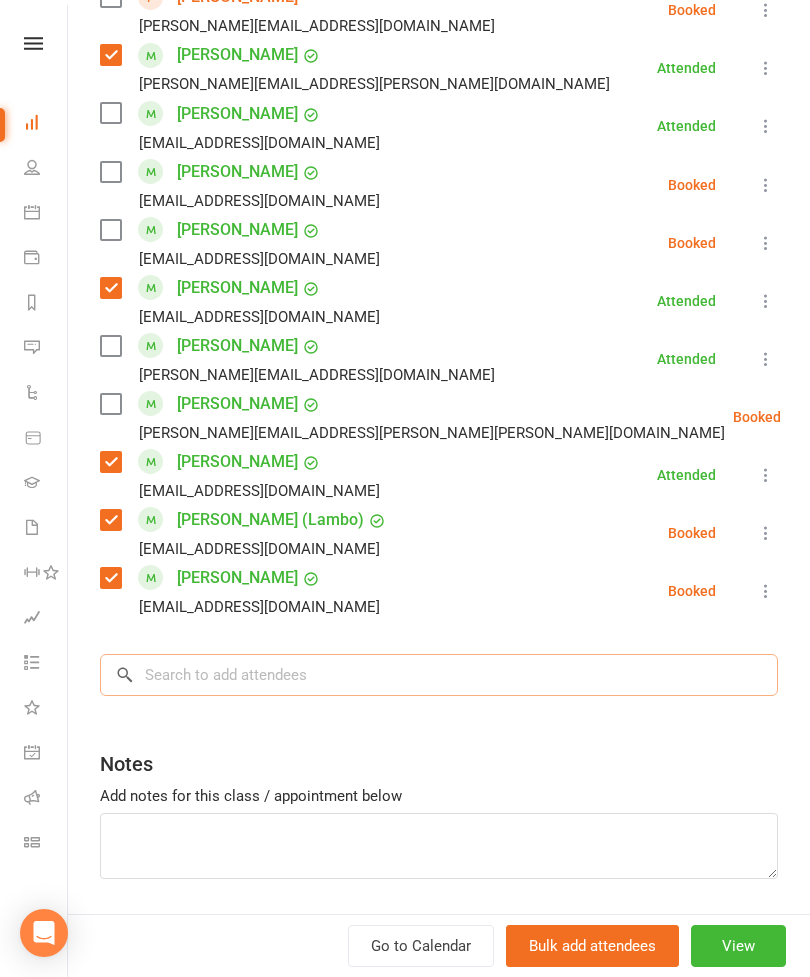 click at bounding box center (439, 675) 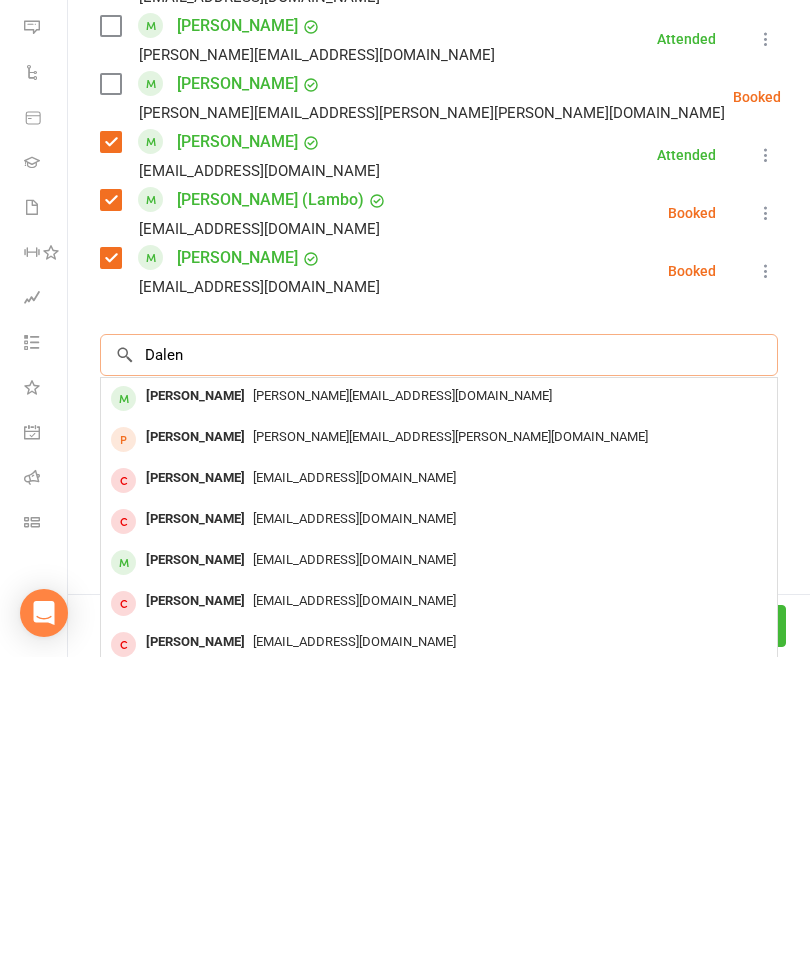 type on "Dalen" 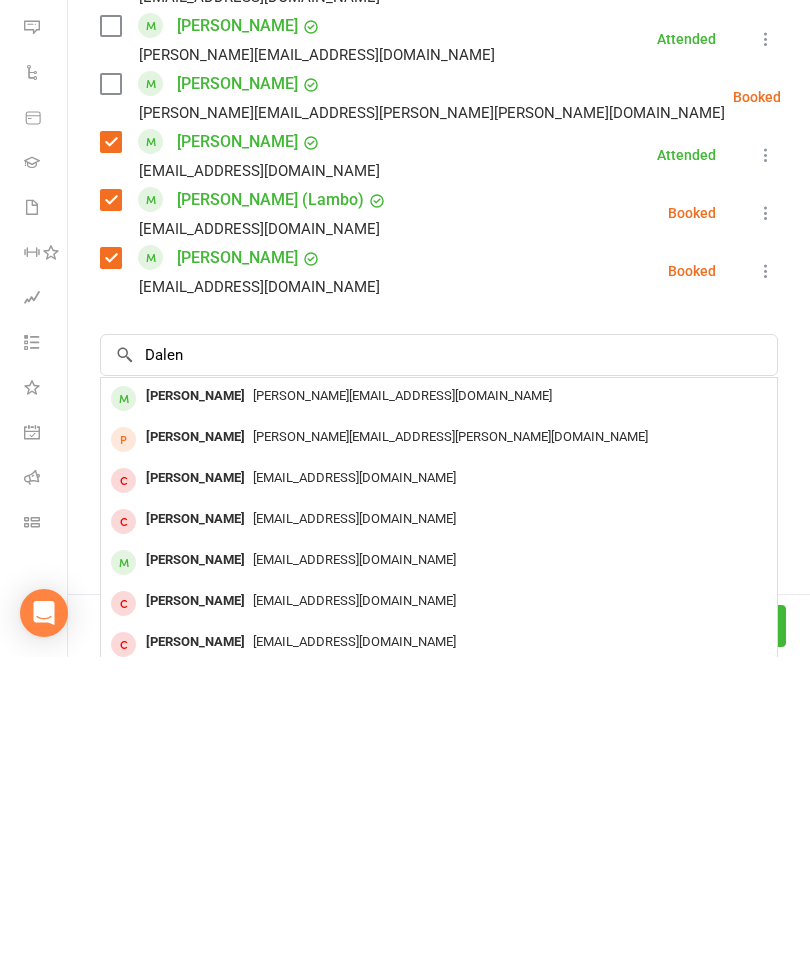 click on "[PERSON_NAME]" at bounding box center (195, 716) 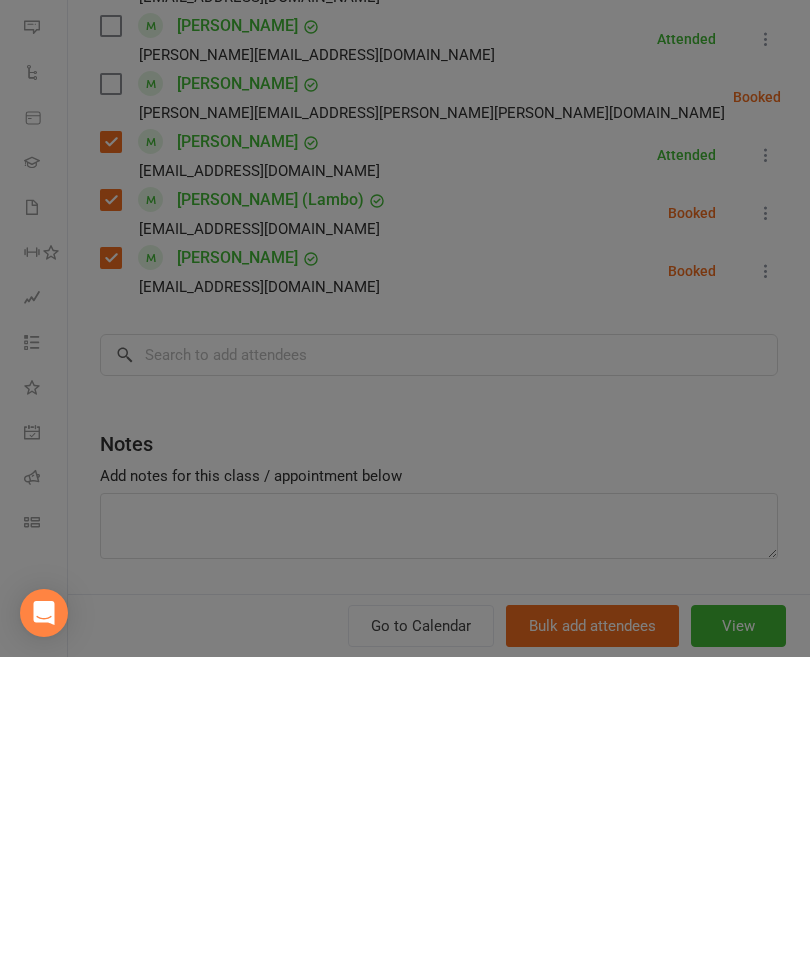 scroll, scrollTop: 627, scrollLeft: 0, axis: vertical 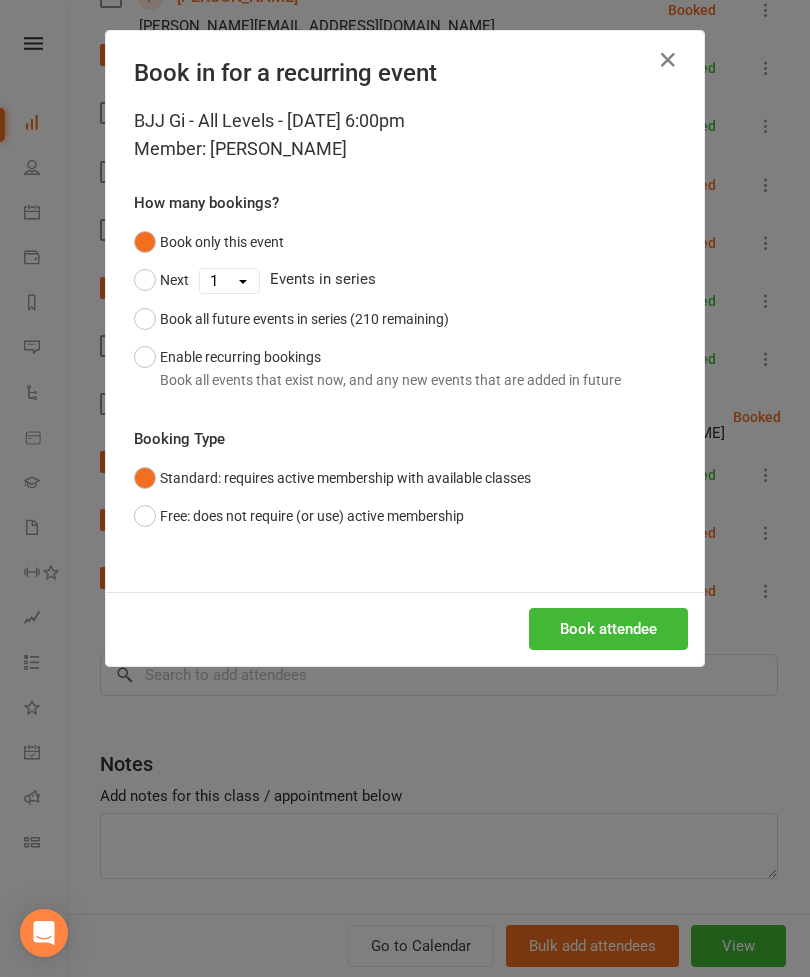 click on "Book attendee" at bounding box center (608, 629) 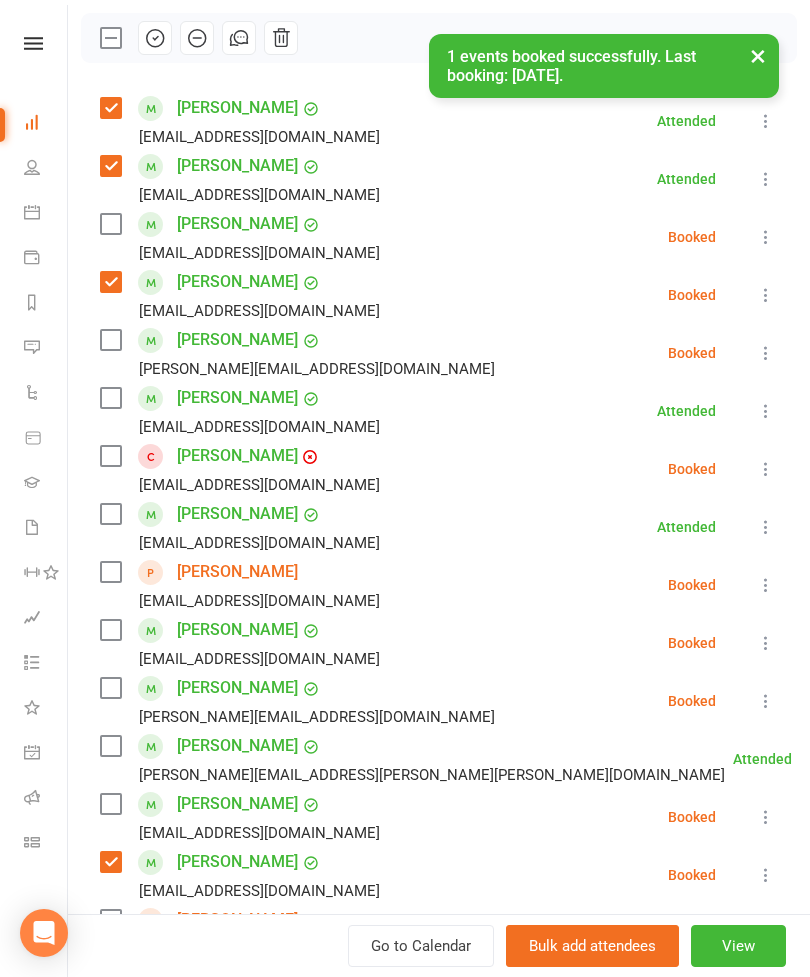 scroll, scrollTop: 262, scrollLeft: 0, axis: vertical 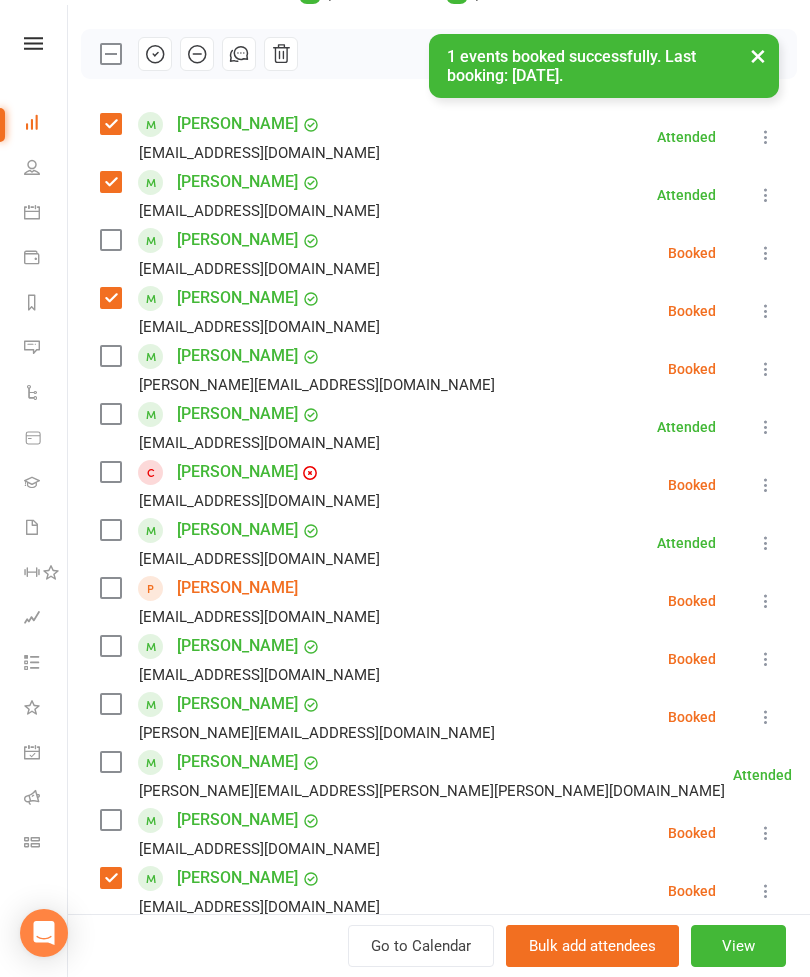 click at bounding box center [110, 356] 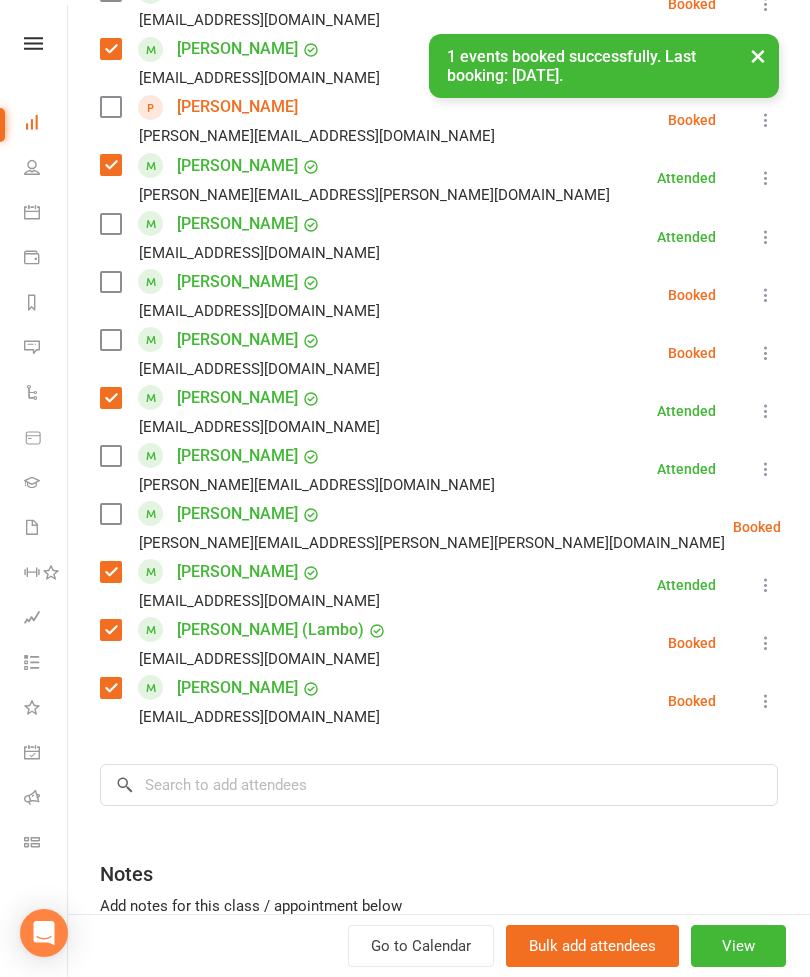 scroll, scrollTop: 1094, scrollLeft: 0, axis: vertical 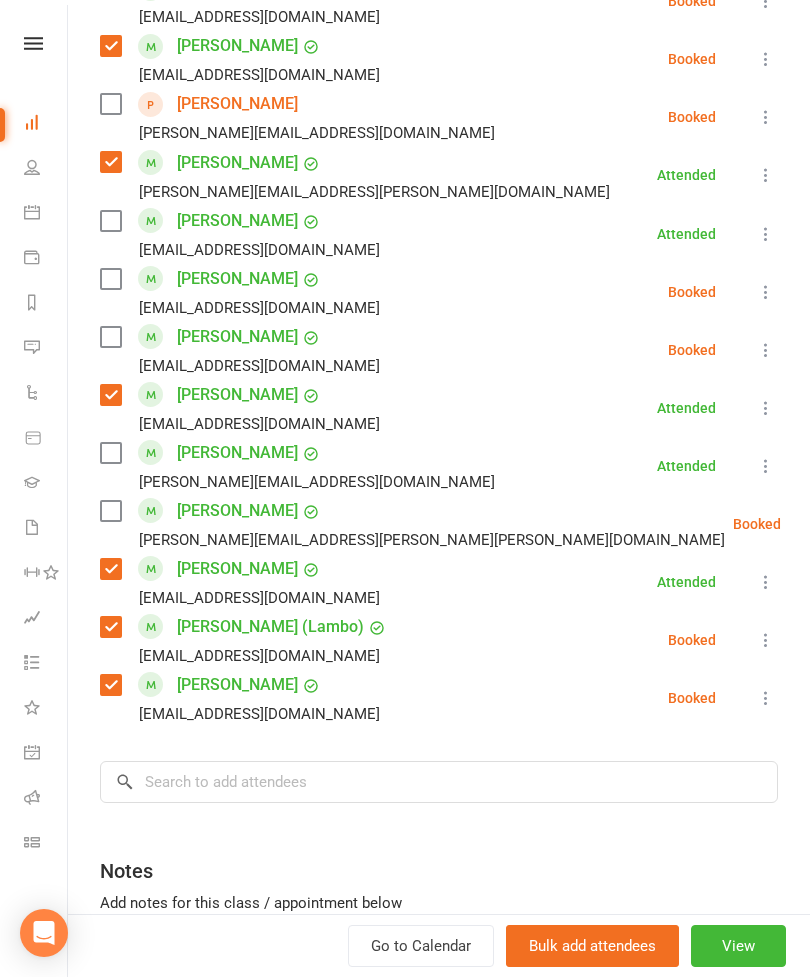 click at bounding box center [110, 337] 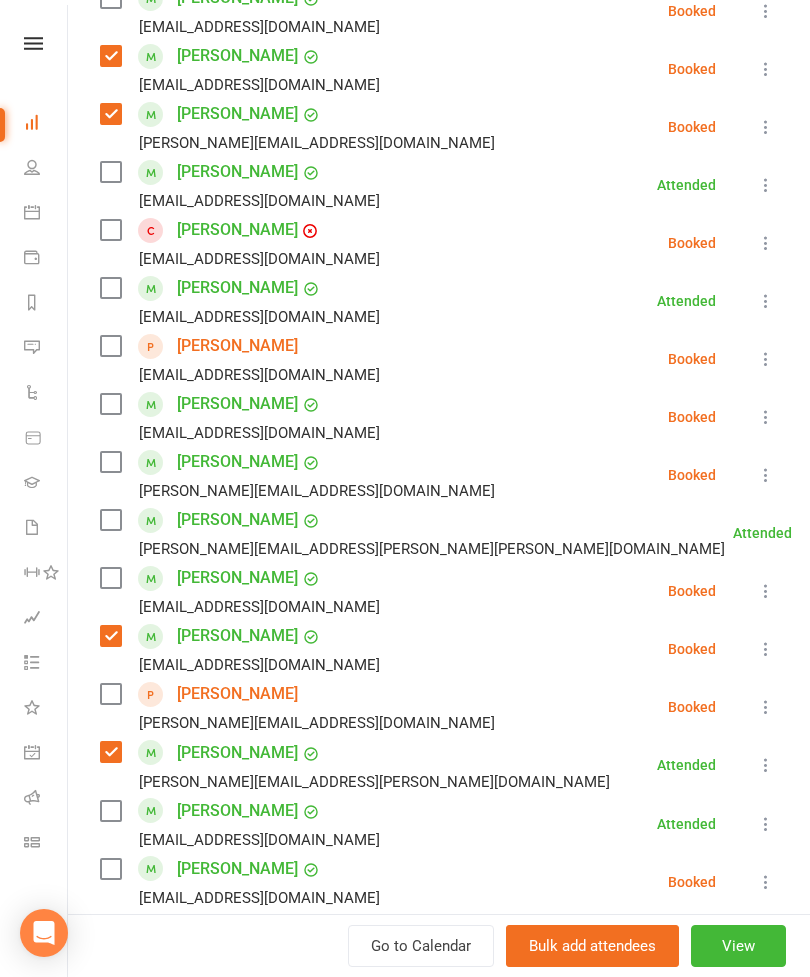 scroll, scrollTop: 504, scrollLeft: 0, axis: vertical 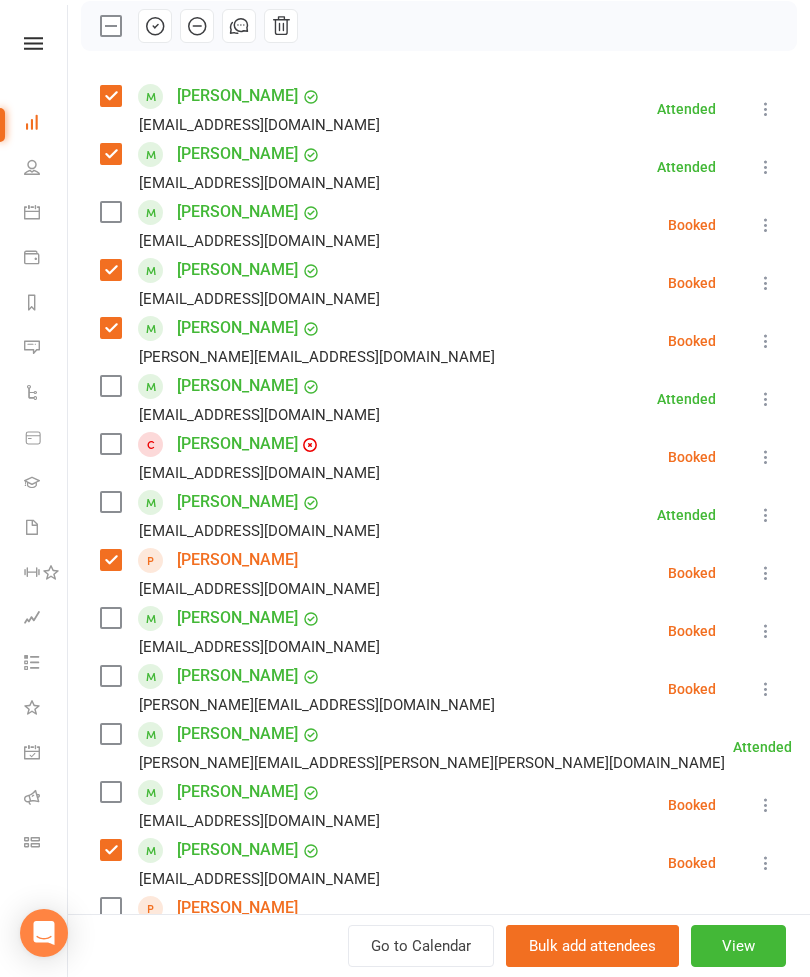 click at bounding box center (110, 502) 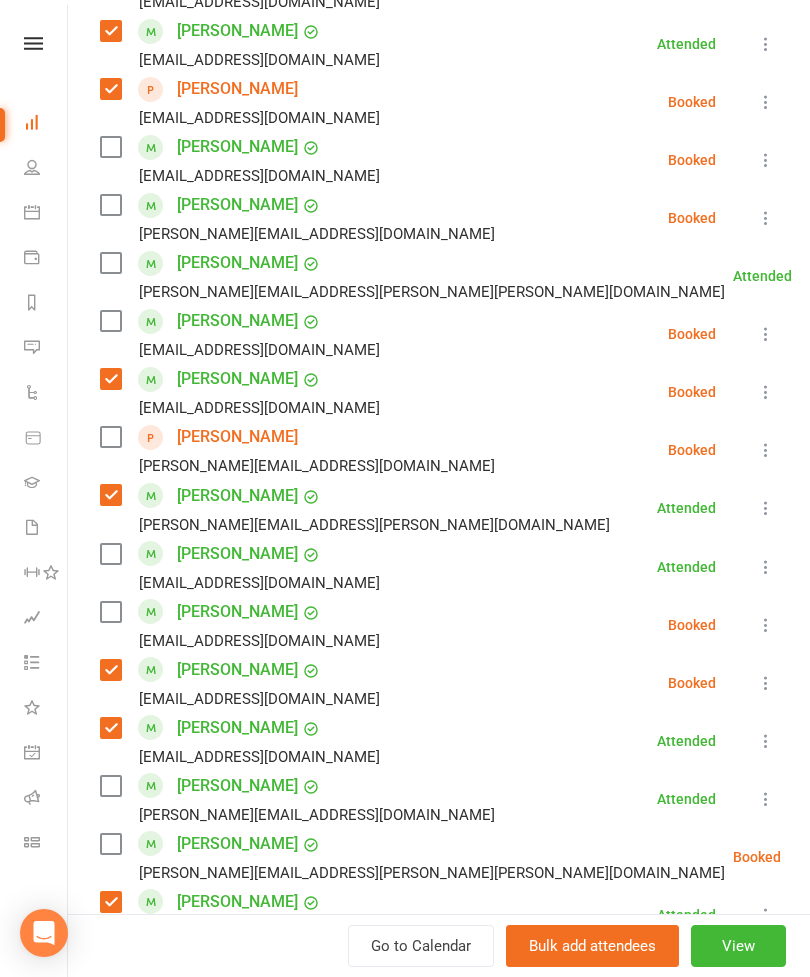 scroll, scrollTop: 774, scrollLeft: 0, axis: vertical 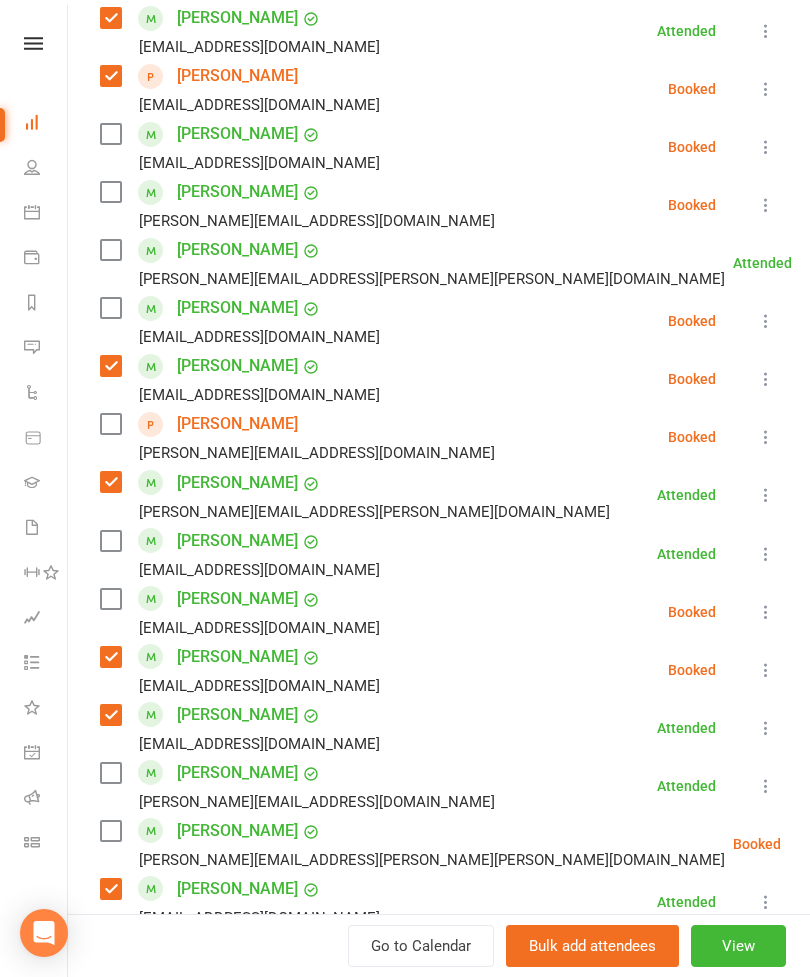 click at bounding box center (110, 541) 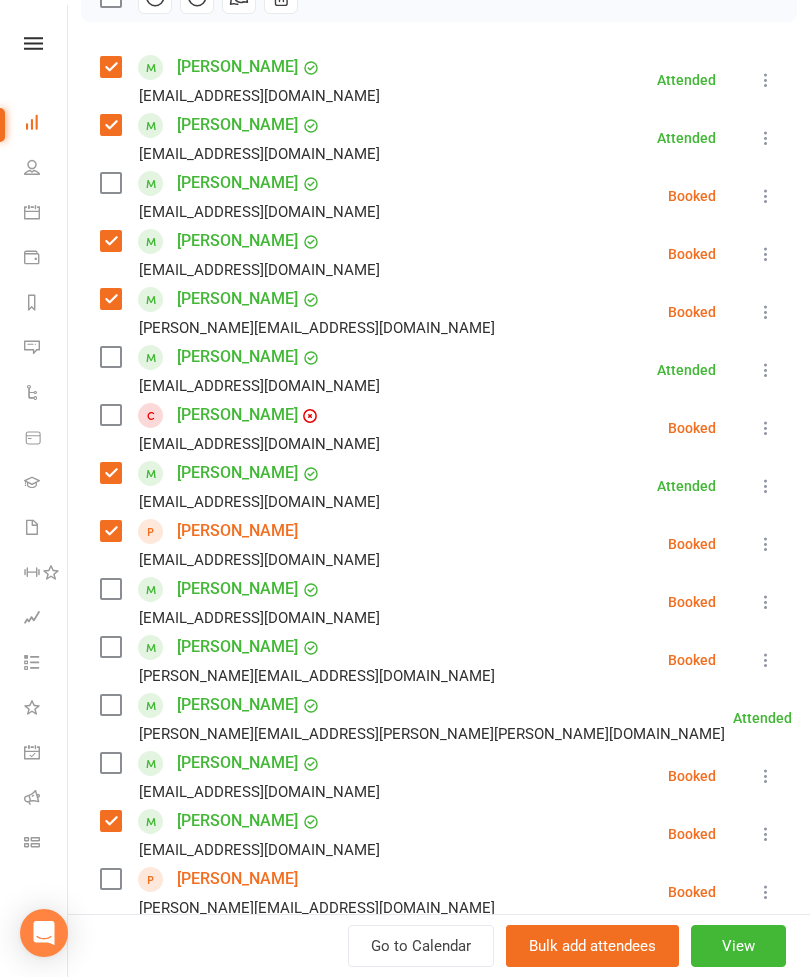 scroll, scrollTop: 301, scrollLeft: 0, axis: vertical 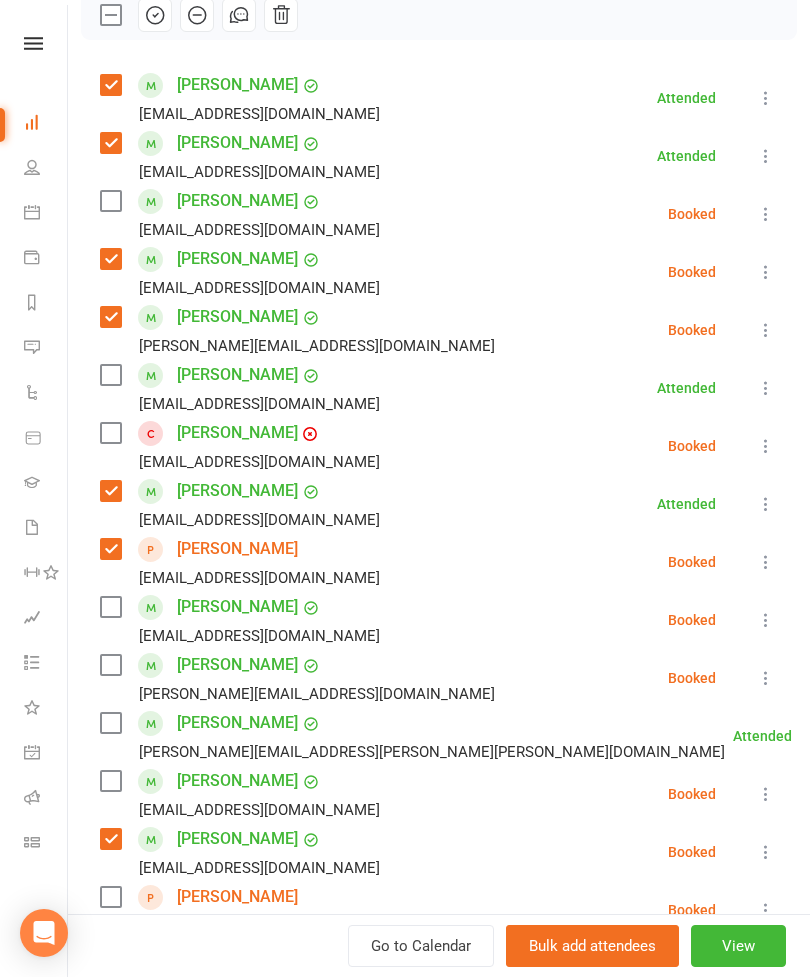 click at bounding box center [110, 375] 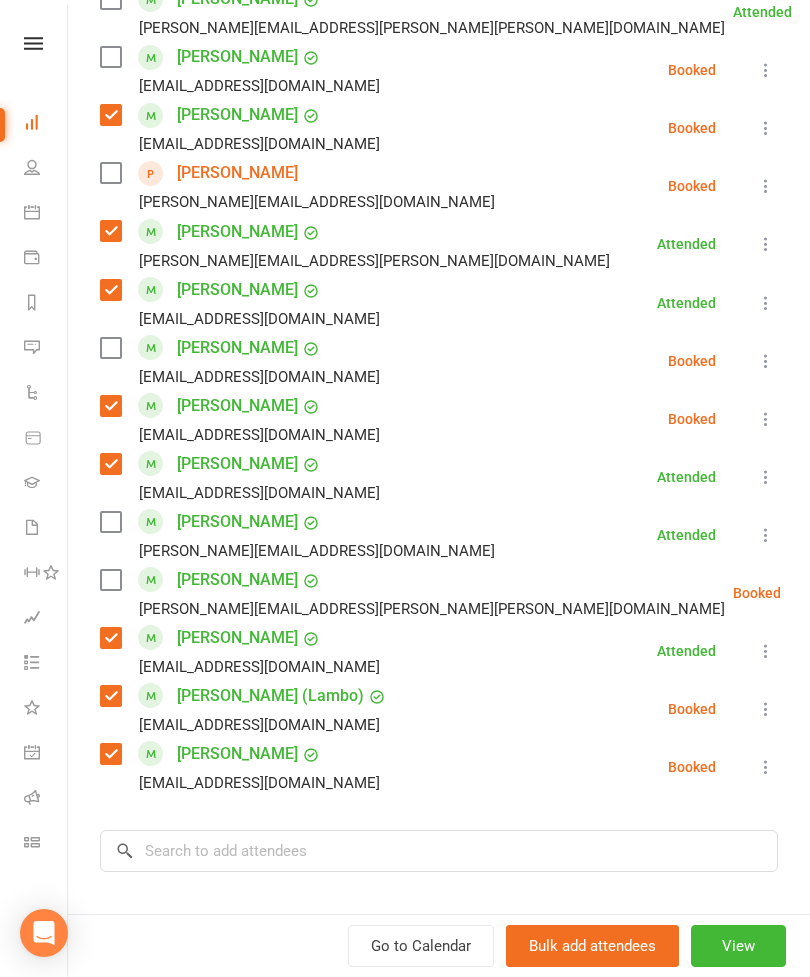 scroll, scrollTop: 1113, scrollLeft: 0, axis: vertical 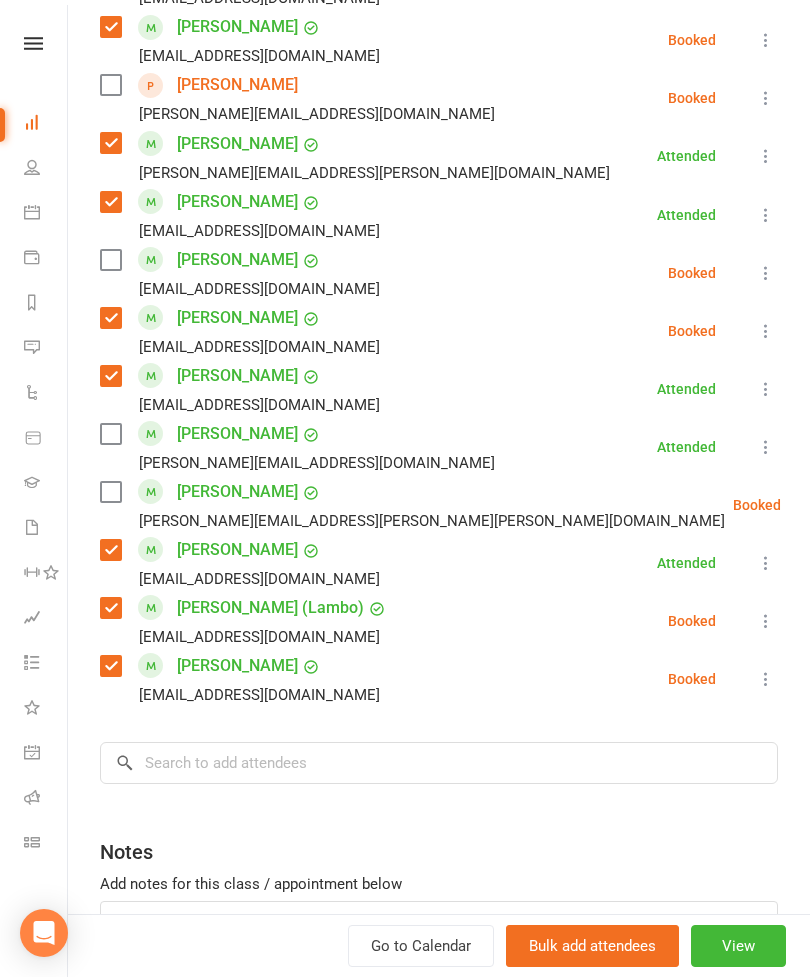 click on "Class kiosk mode  Roll call  6:00 PM - 7:00 PM, [DATE] with [PERSON_NAME] [PERSON_NAME]  at  Grappling Mat  Attendees  25  places booked 15  places available Sort by  Last name  First name  Booking created    [PERSON_NAME] Mo  [EMAIL_ADDRESS][DOMAIN_NAME] Attended More info  Remove  [PERSON_NAME] absent  Undo check-in  Send message  Enable recurring bookings  All bookings for series    [PERSON_NAME]  [EMAIL_ADDRESS][DOMAIN_NAME] Attended More info  Remove  Mark absent  Undo check-in  Send message  Enable recurring bookings  All bookings for series    [PERSON_NAME]  [EMAIL_ADDRESS][DOMAIN_NAME] Booked More info  Remove  Check in  Mark absent  Send message  Enable recurring bookings  All bookings for series    [PERSON_NAME]  [EMAIL_ADDRESS][DOMAIN_NAME] Booked More info  Remove  Check in  Mark absent  Send message  Enable recurring bookings  All bookings for series    Dalena Pangna  [EMAIL_ADDRESS][DOMAIN_NAME] Booked More info  Remove  Check in  Mark absent  Send message  Enable recurring bookings  All bookings for series    [PERSON_NAME]  [EMAIL_ADDRESS][DOMAIN_NAME]" at bounding box center [439, 18] 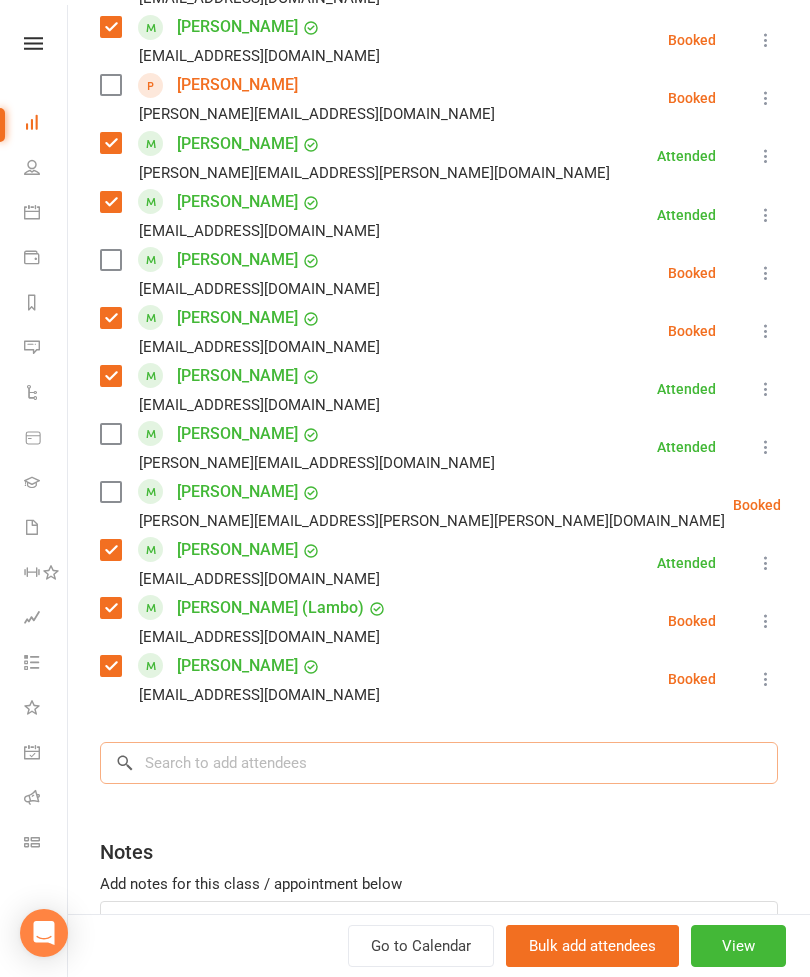 click at bounding box center (439, 763) 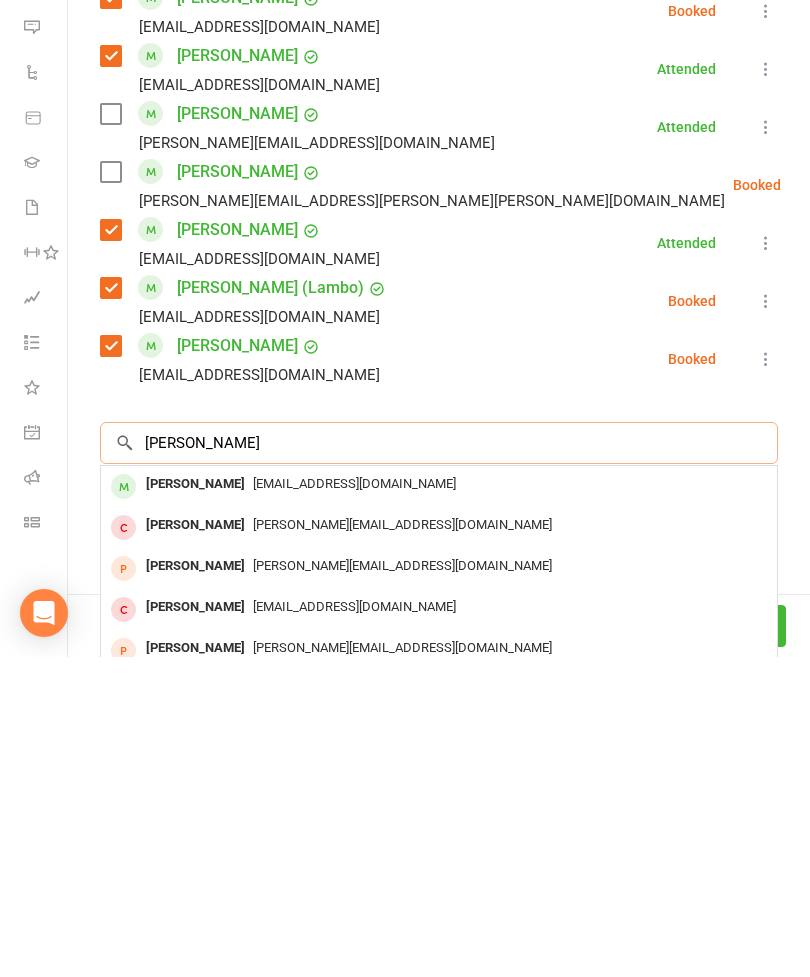 type on "[PERSON_NAME]" 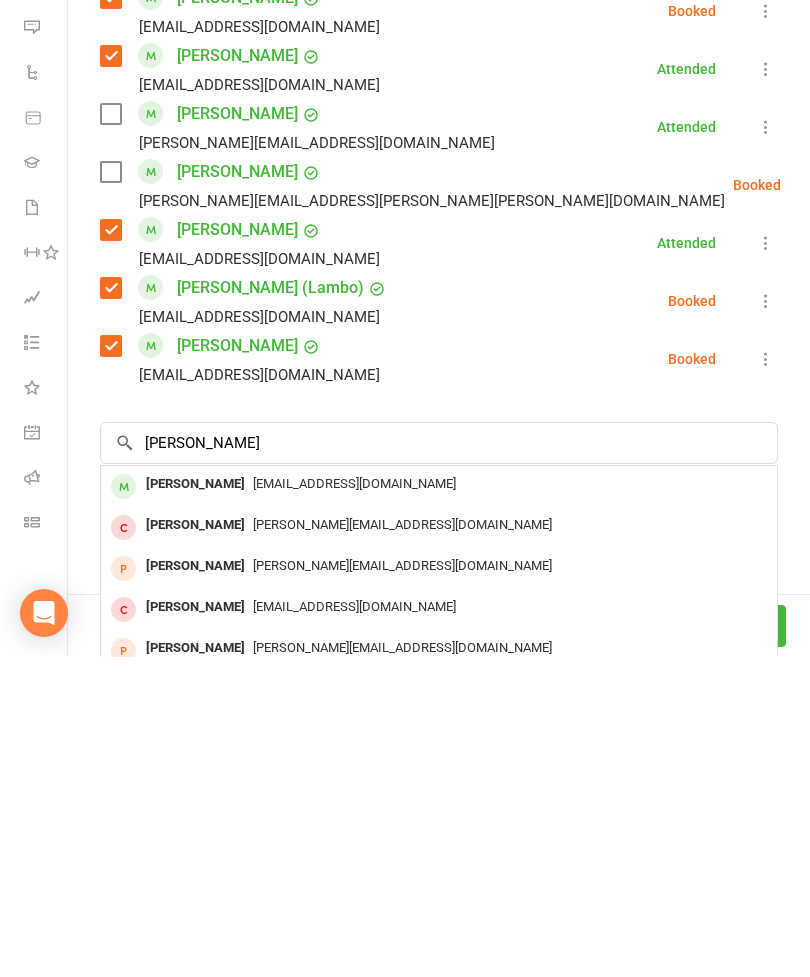 click on "[EMAIL_ADDRESS][DOMAIN_NAME]" at bounding box center [439, 804] 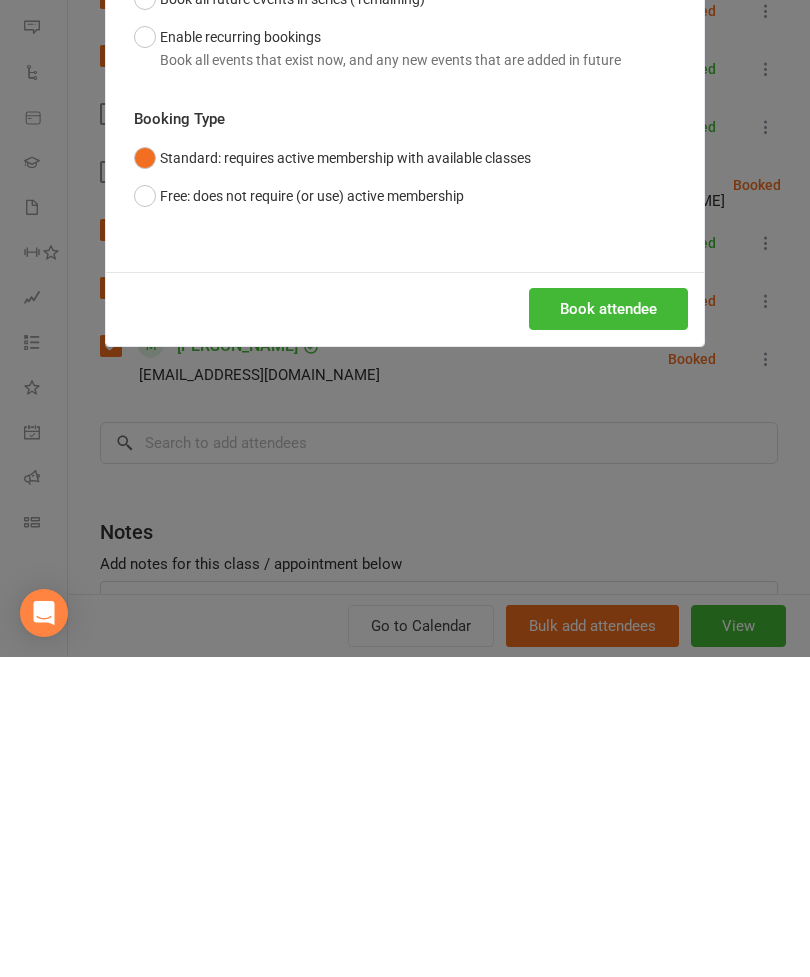 scroll, scrollTop: 1061, scrollLeft: 0, axis: vertical 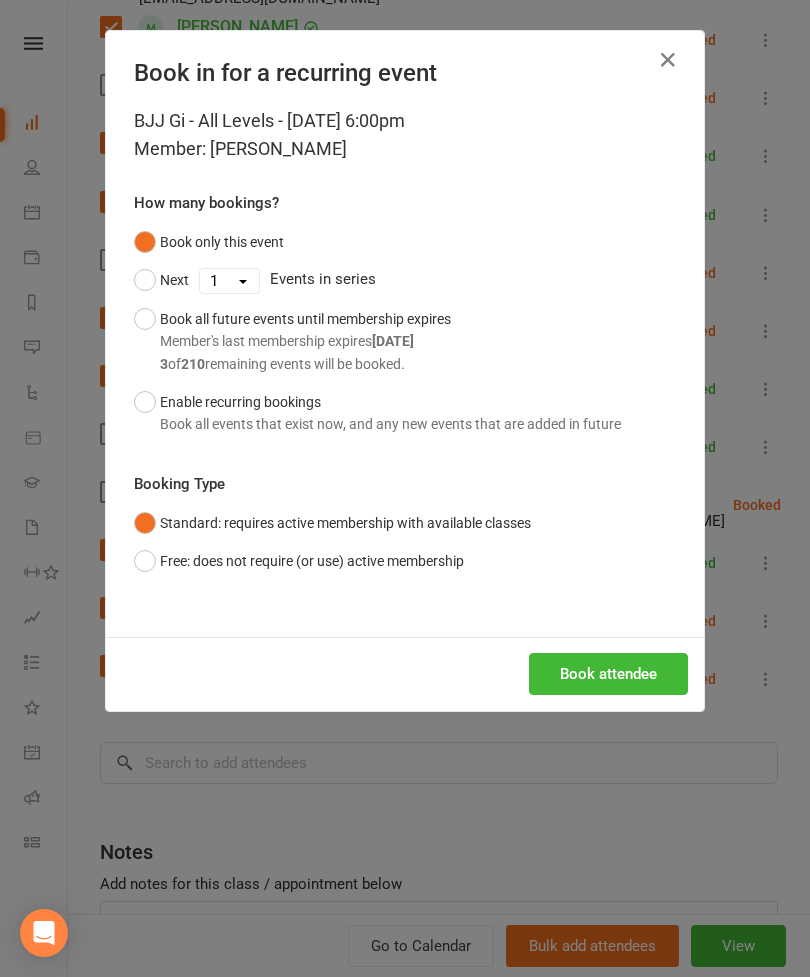 click on "Book attendee" at bounding box center (608, 674) 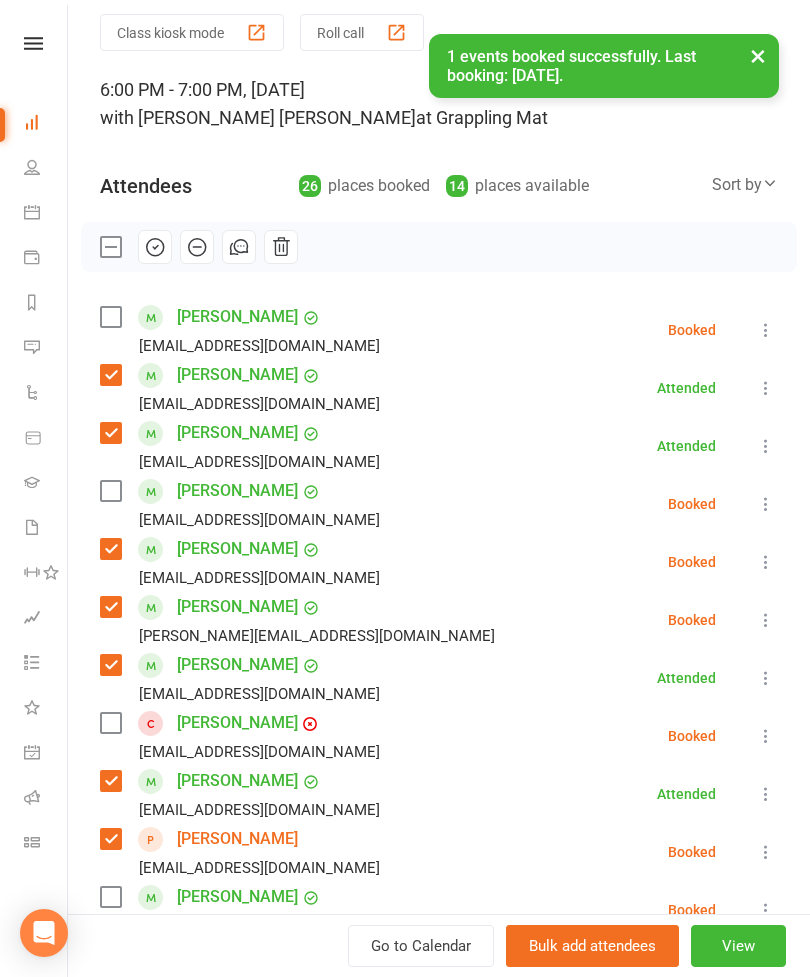 scroll, scrollTop: 69, scrollLeft: 0, axis: vertical 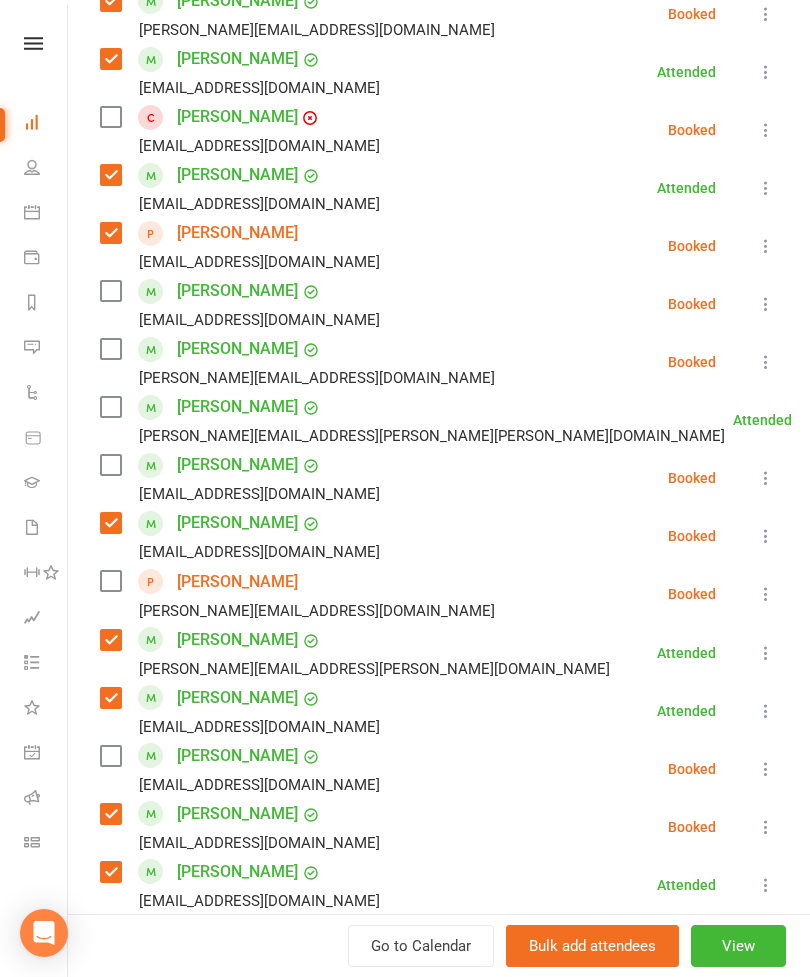 click at bounding box center (110, 407) 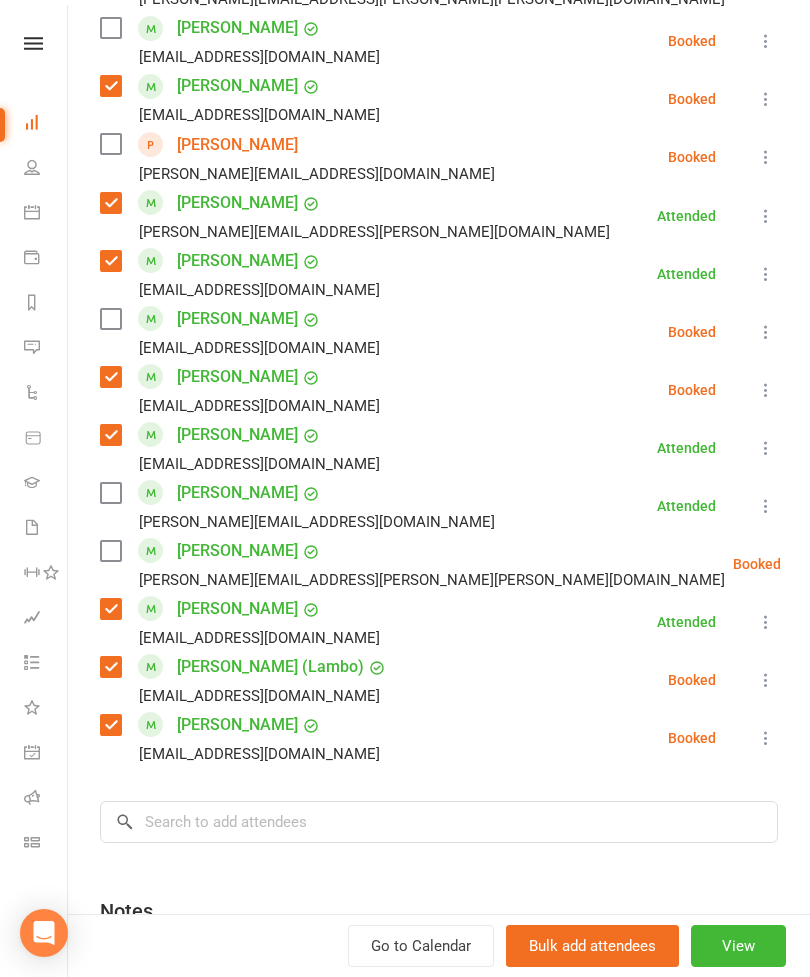 scroll, scrollTop: 1118, scrollLeft: 0, axis: vertical 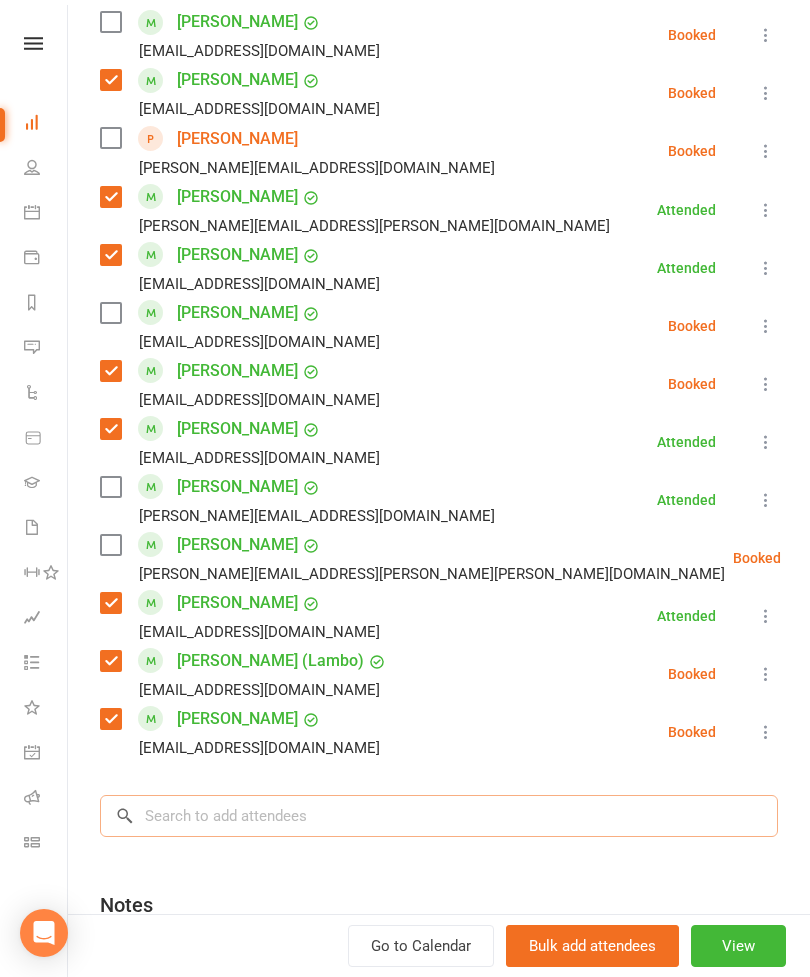 click at bounding box center (439, 816) 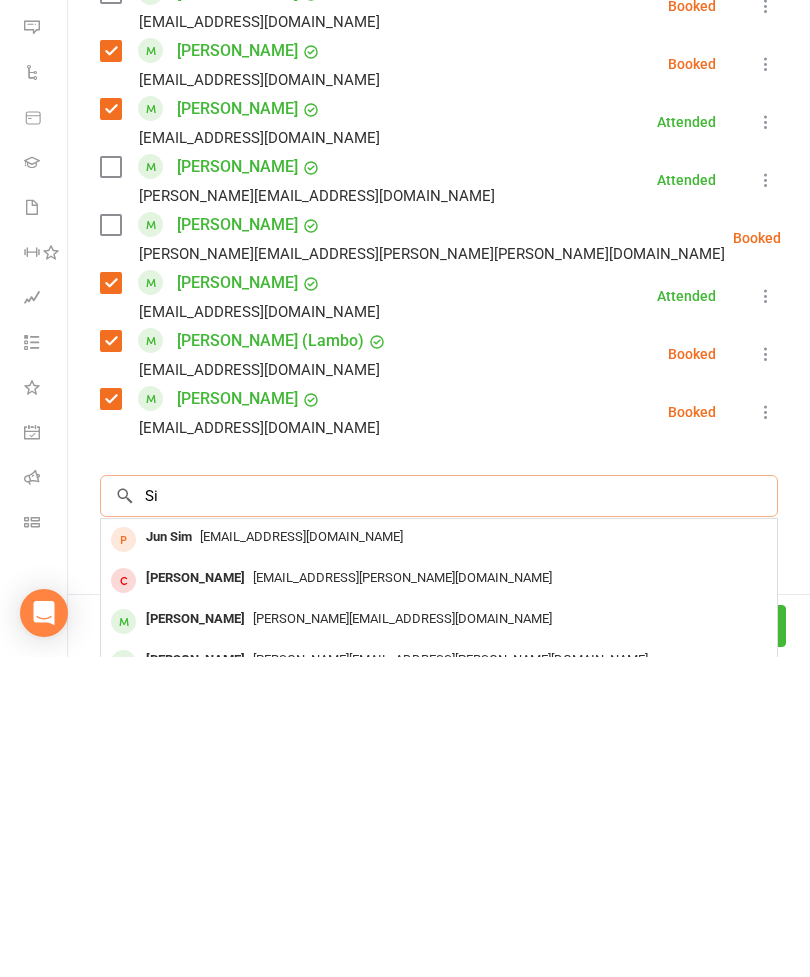 type on "S" 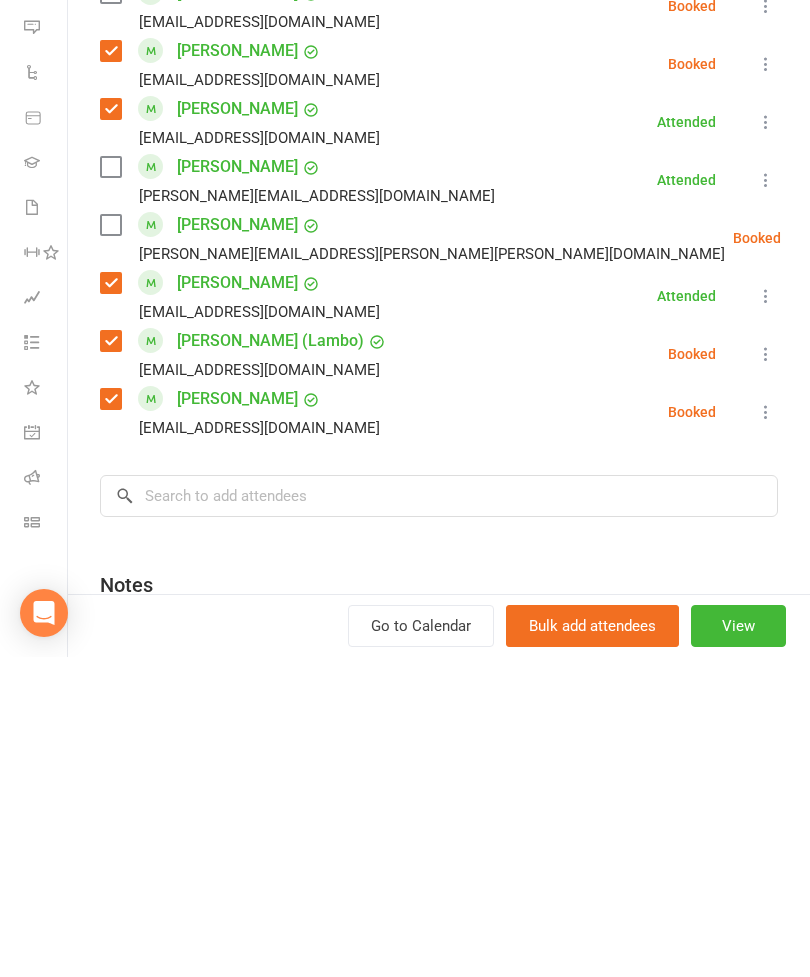 click at bounding box center [110, 487] 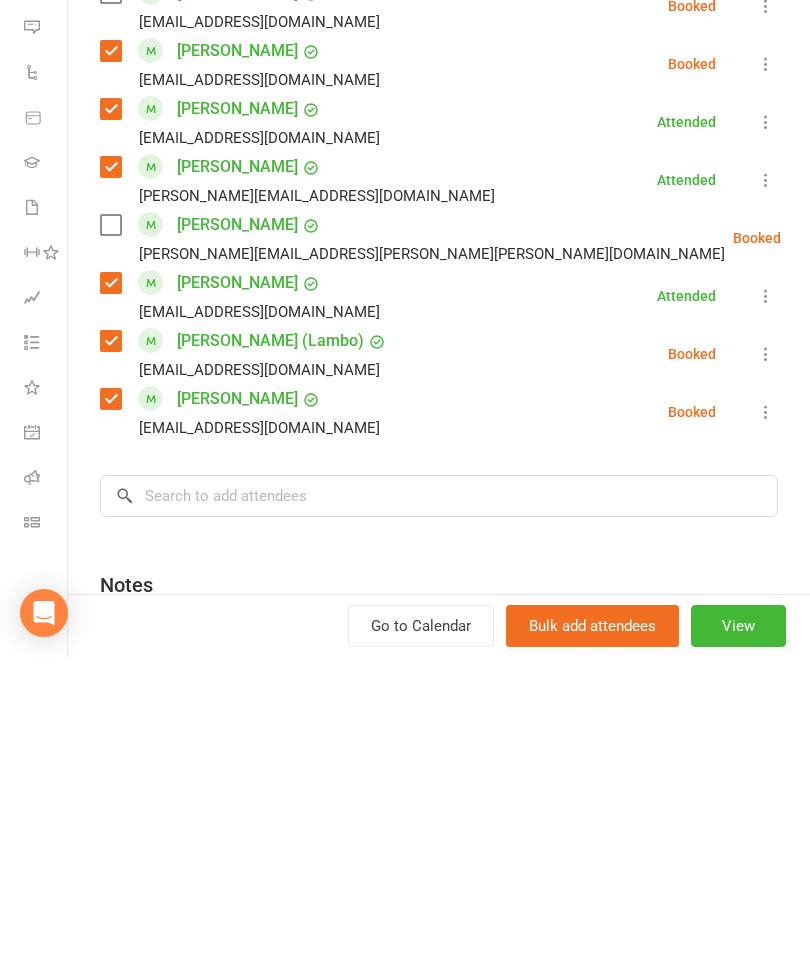 scroll, scrollTop: 1548, scrollLeft: 0, axis: vertical 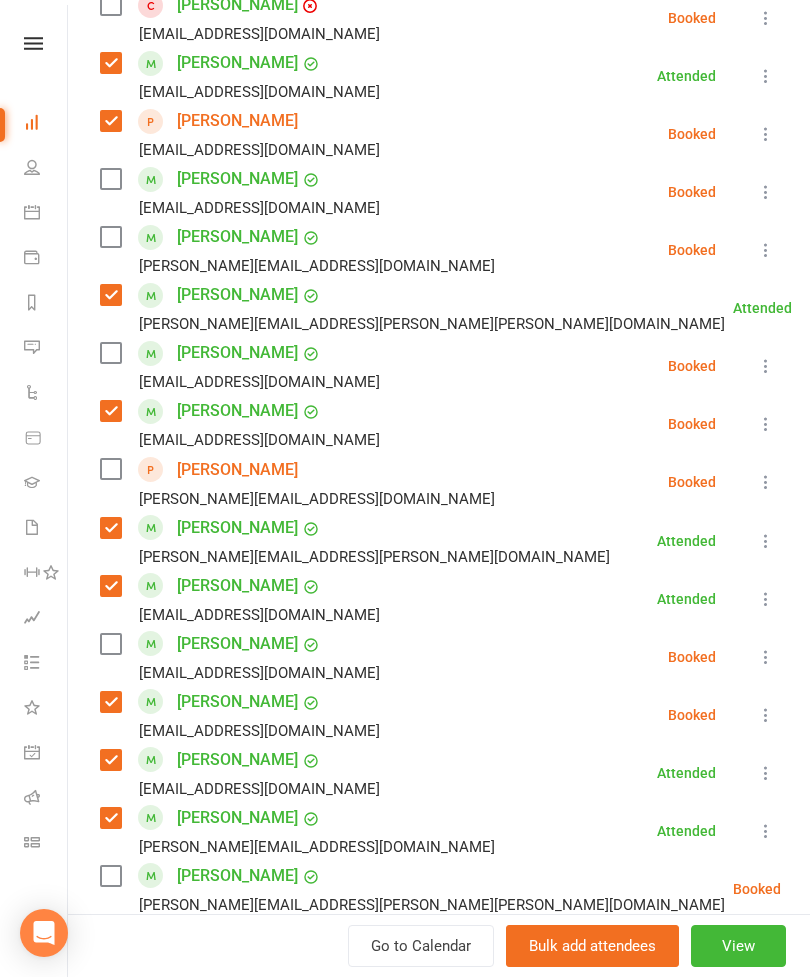click at bounding box center [110, 237] 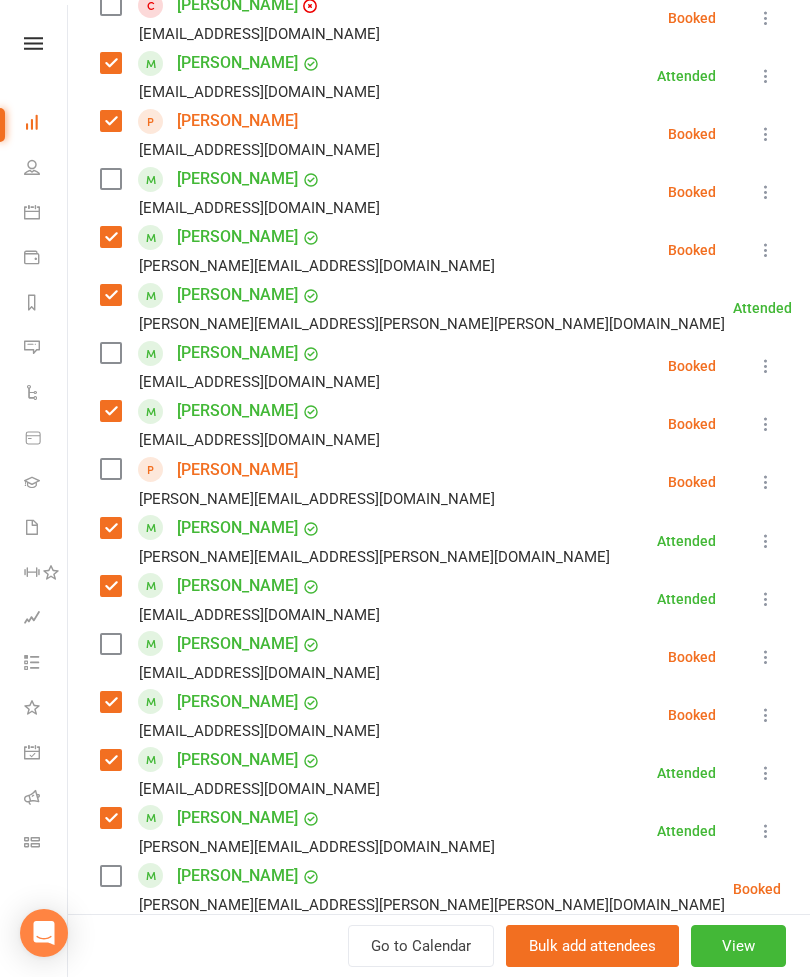 click on "[PERSON_NAME]  [PERSON_NAME][EMAIL_ADDRESS][DOMAIN_NAME]" at bounding box center (244, 192) 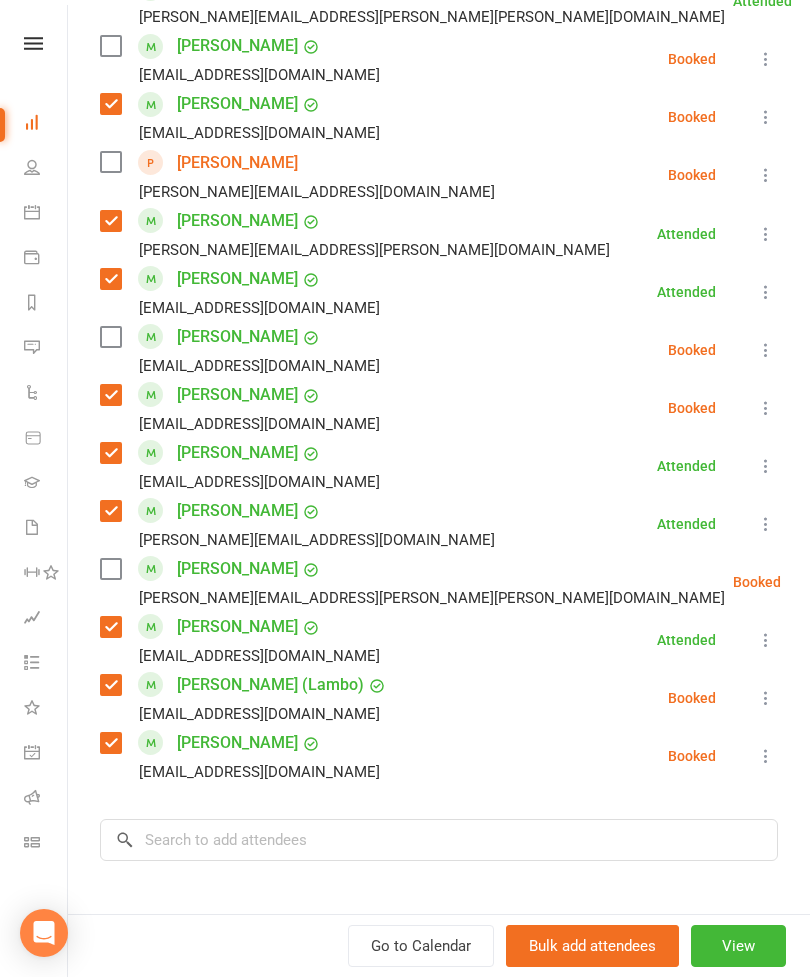 scroll, scrollTop: 1092, scrollLeft: 0, axis: vertical 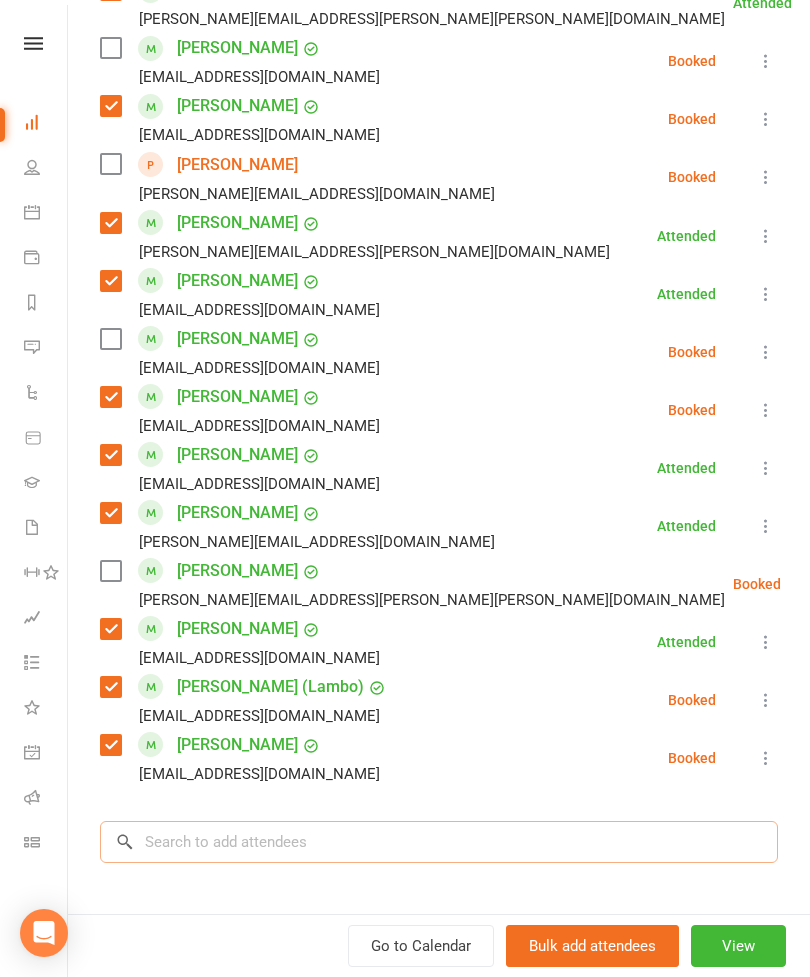 click at bounding box center (439, 842) 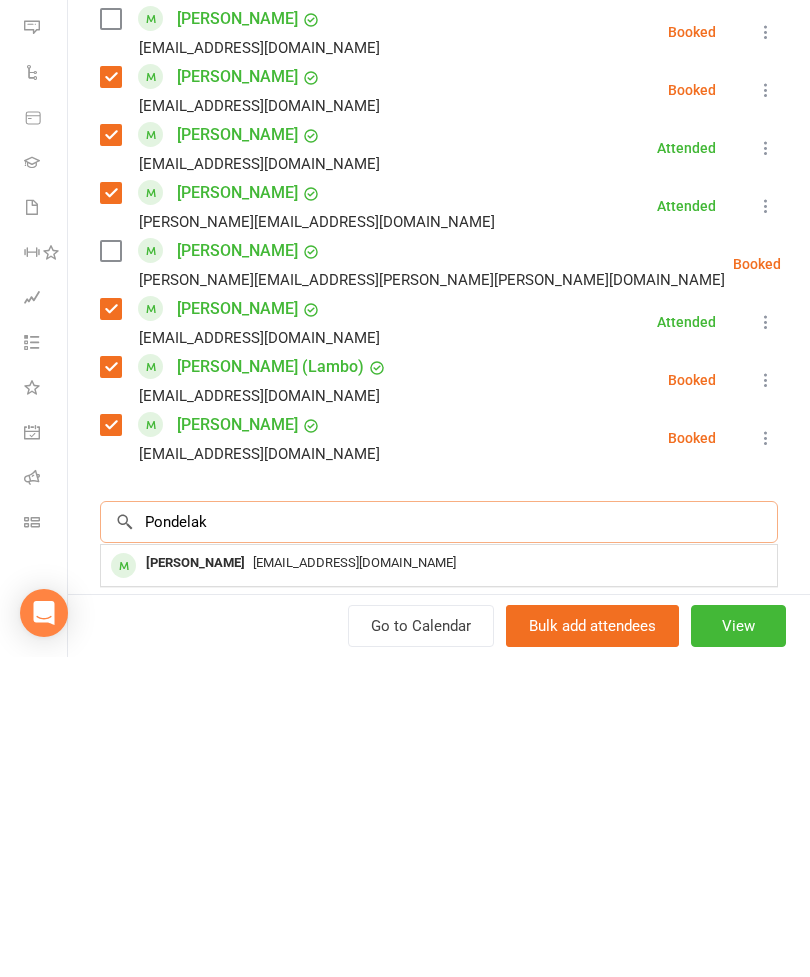 type on "Pondelak" 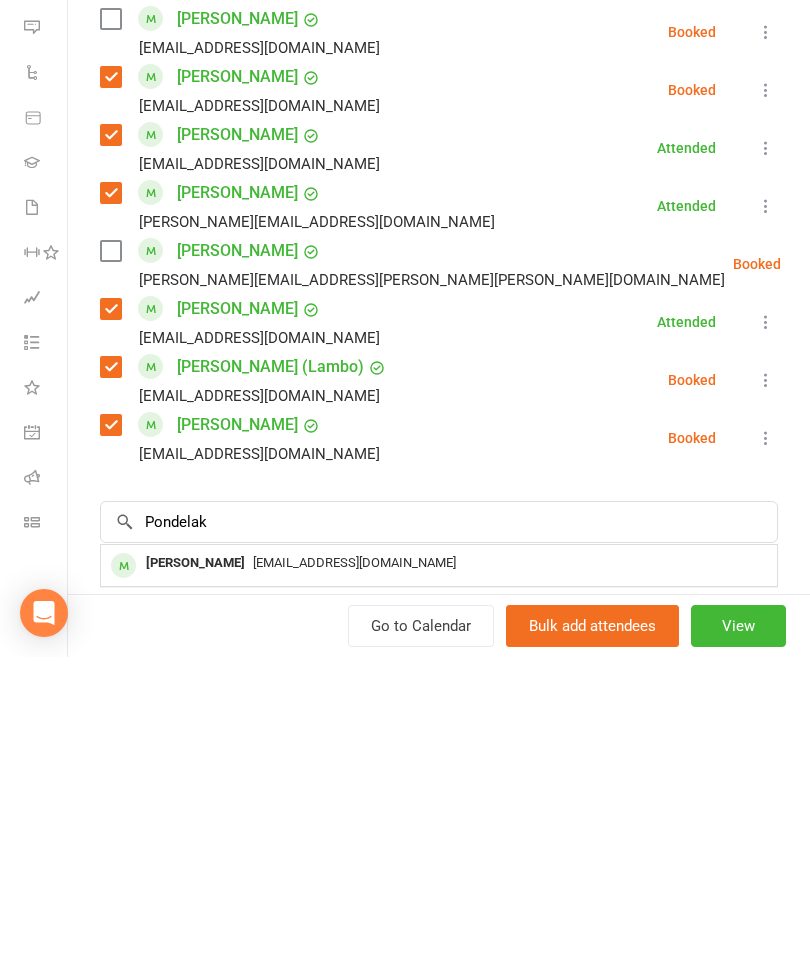 click on "[EMAIL_ADDRESS][DOMAIN_NAME]" at bounding box center [439, 883] 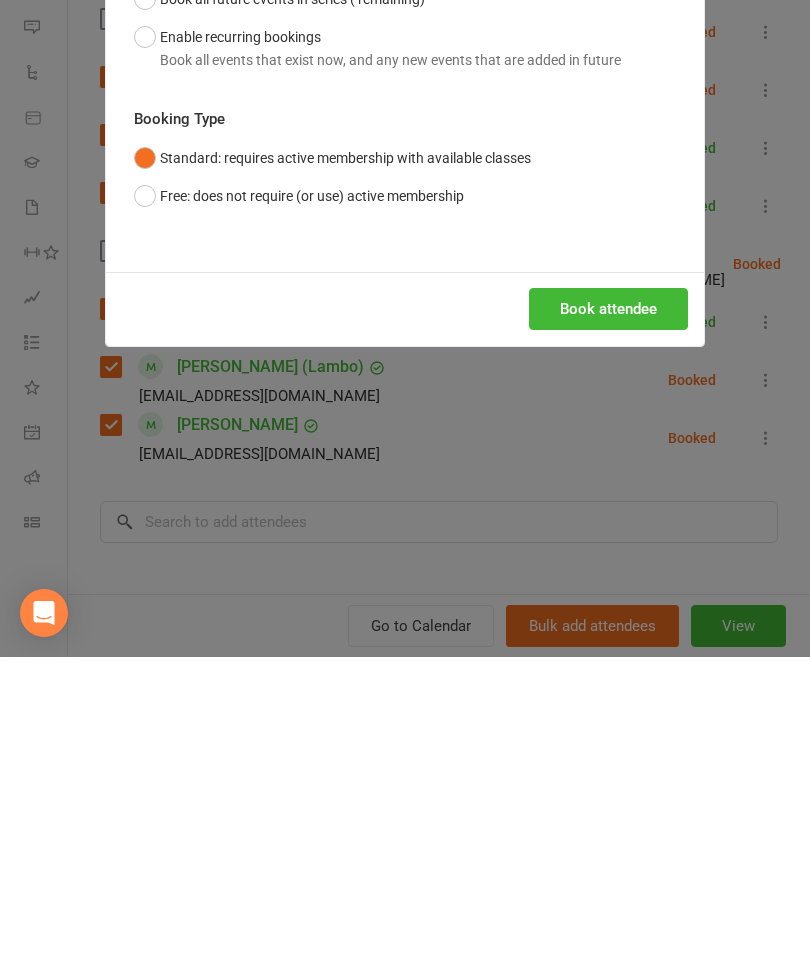 scroll, scrollTop: 2061, scrollLeft: 0, axis: vertical 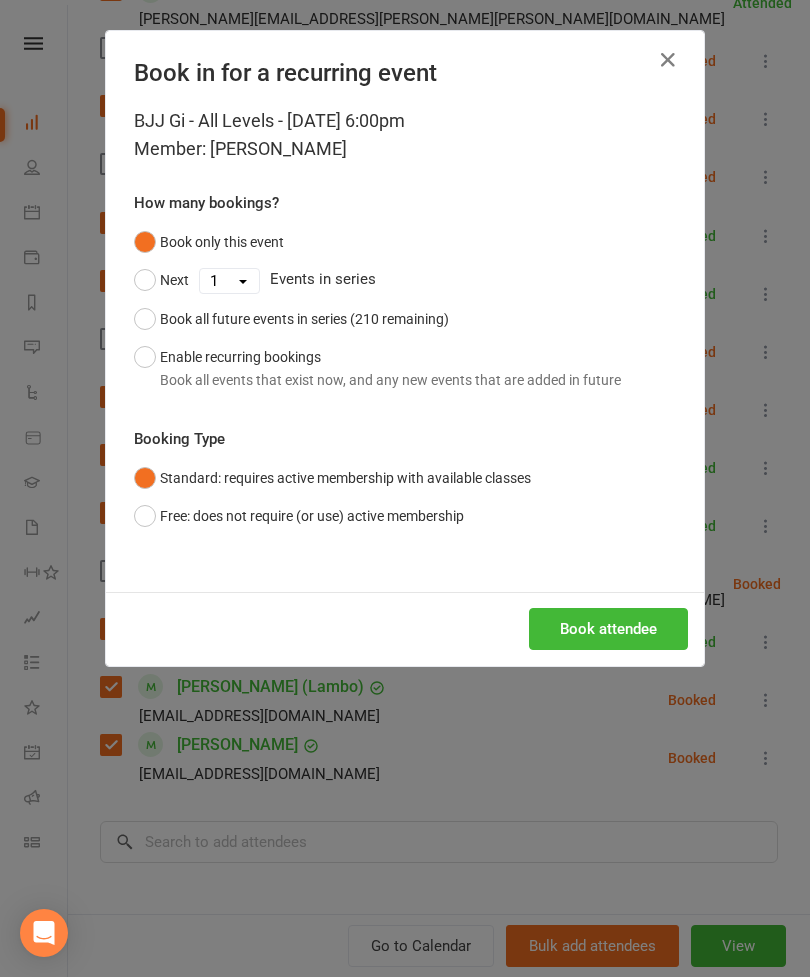 click on "Book attendee" at bounding box center (608, 629) 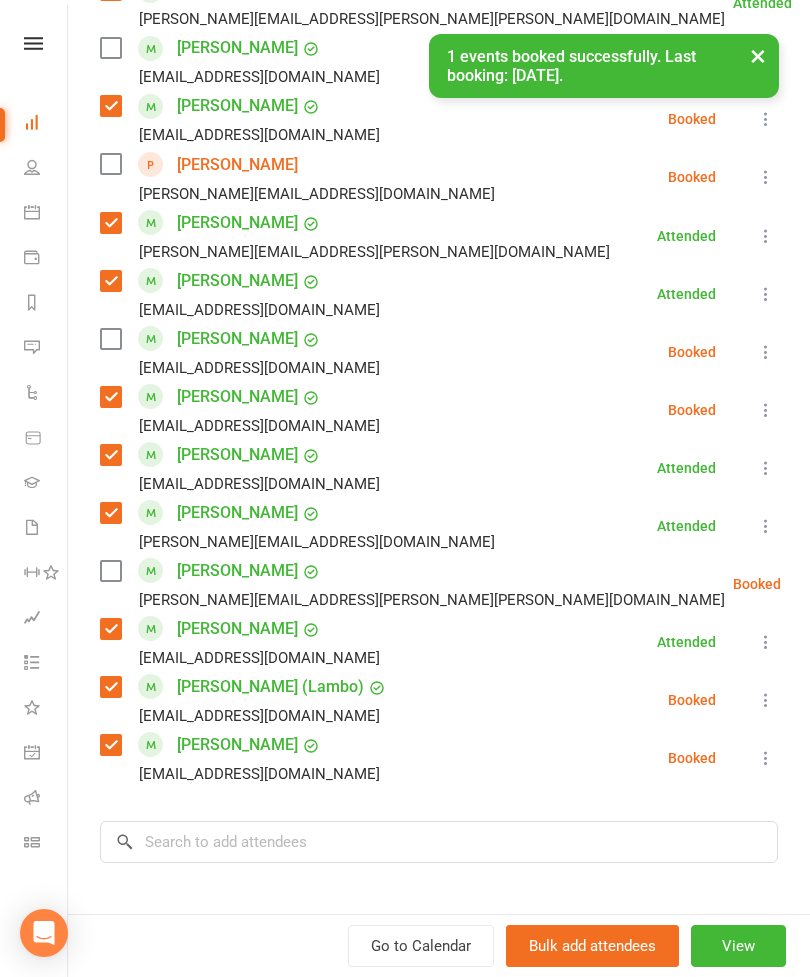 scroll, scrollTop: 1168, scrollLeft: 0, axis: vertical 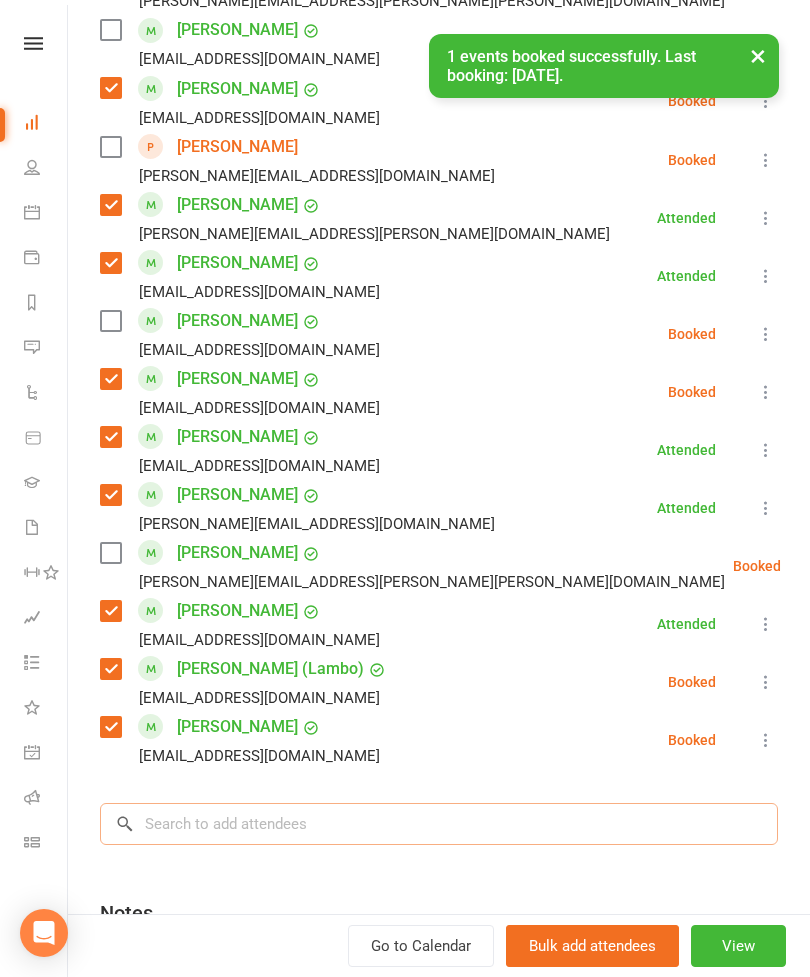 click at bounding box center (439, 824) 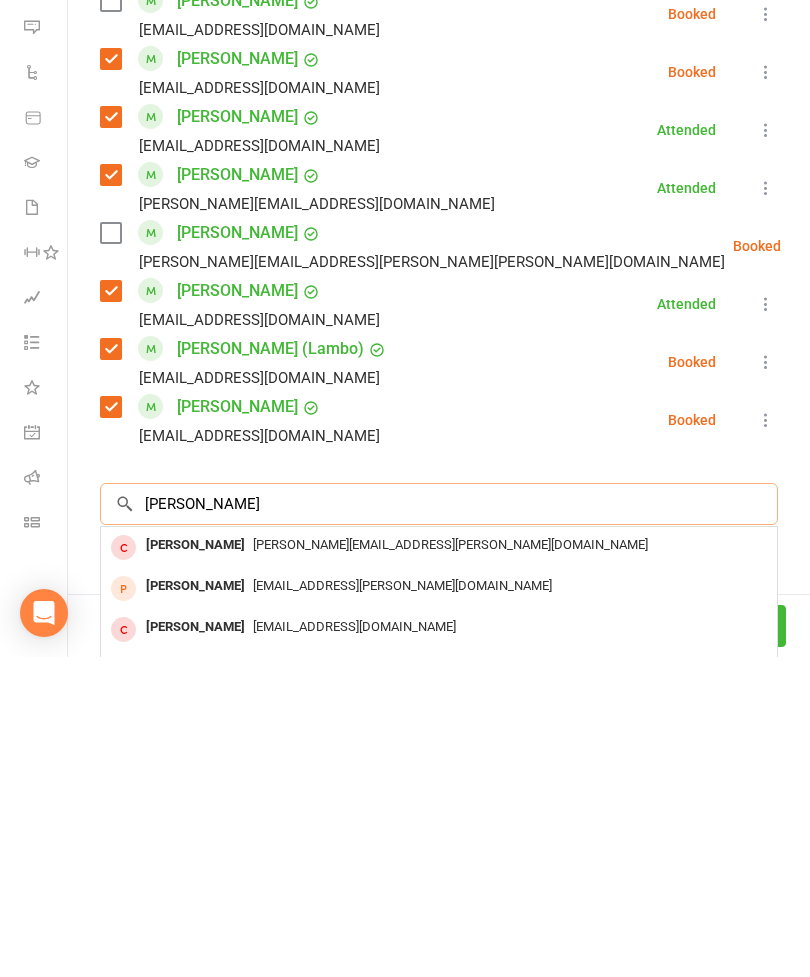 scroll, scrollTop: 2236, scrollLeft: 0, axis: vertical 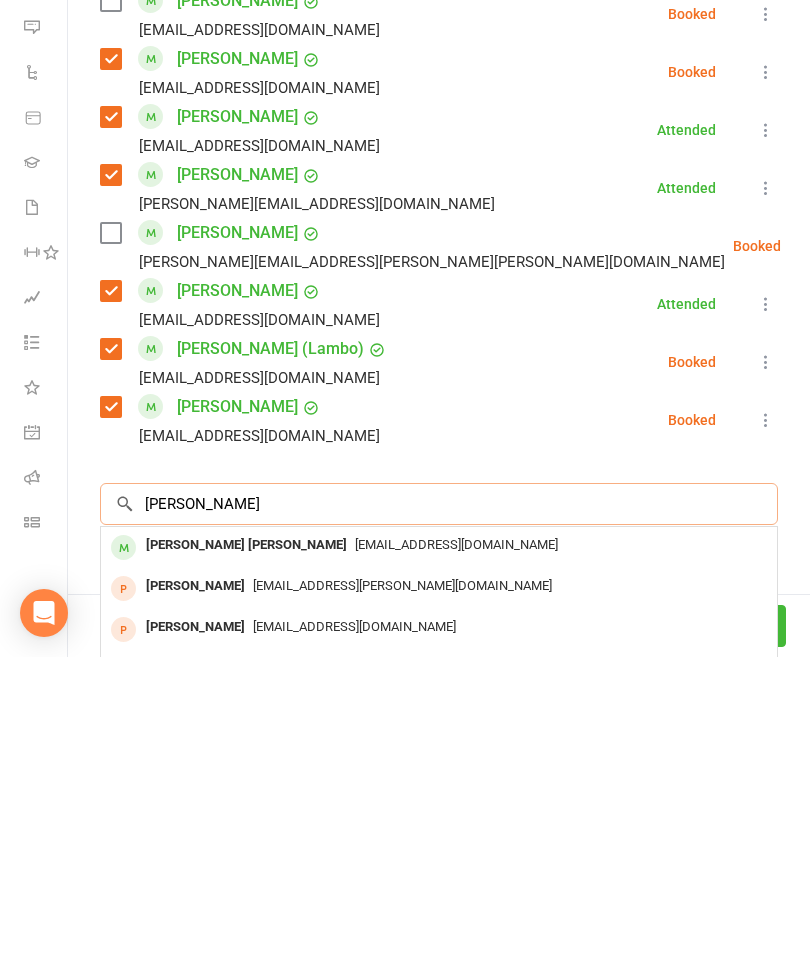 type on "[PERSON_NAME]" 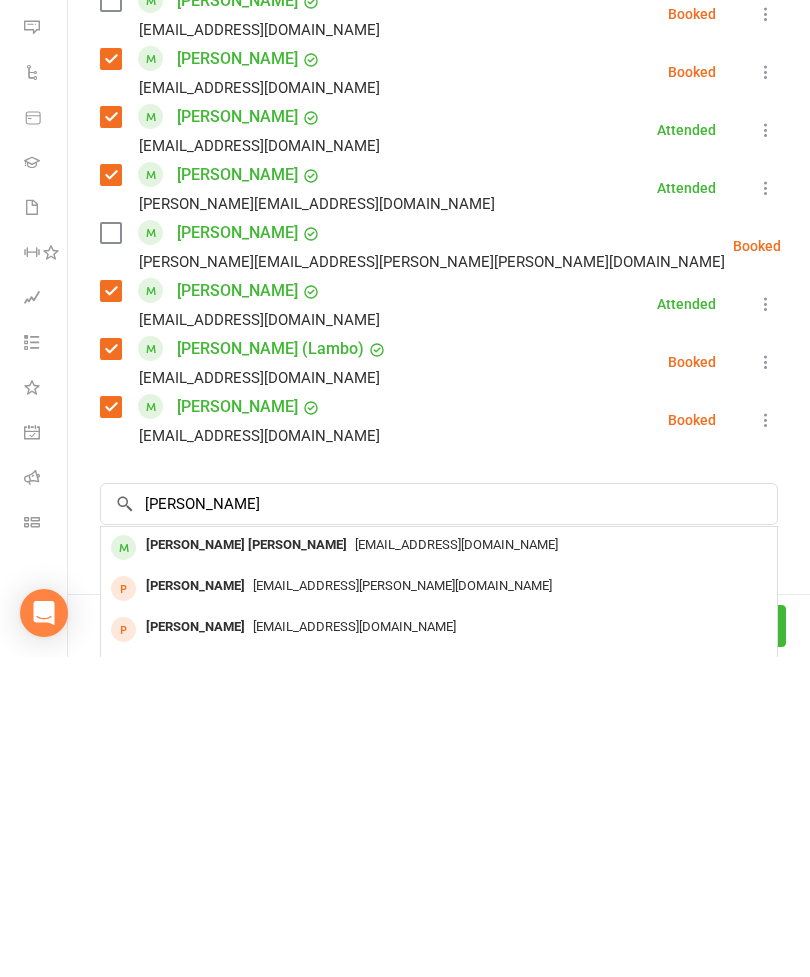 click on "[EMAIL_ADDRESS][DOMAIN_NAME]" at bounding box center [439, 865] 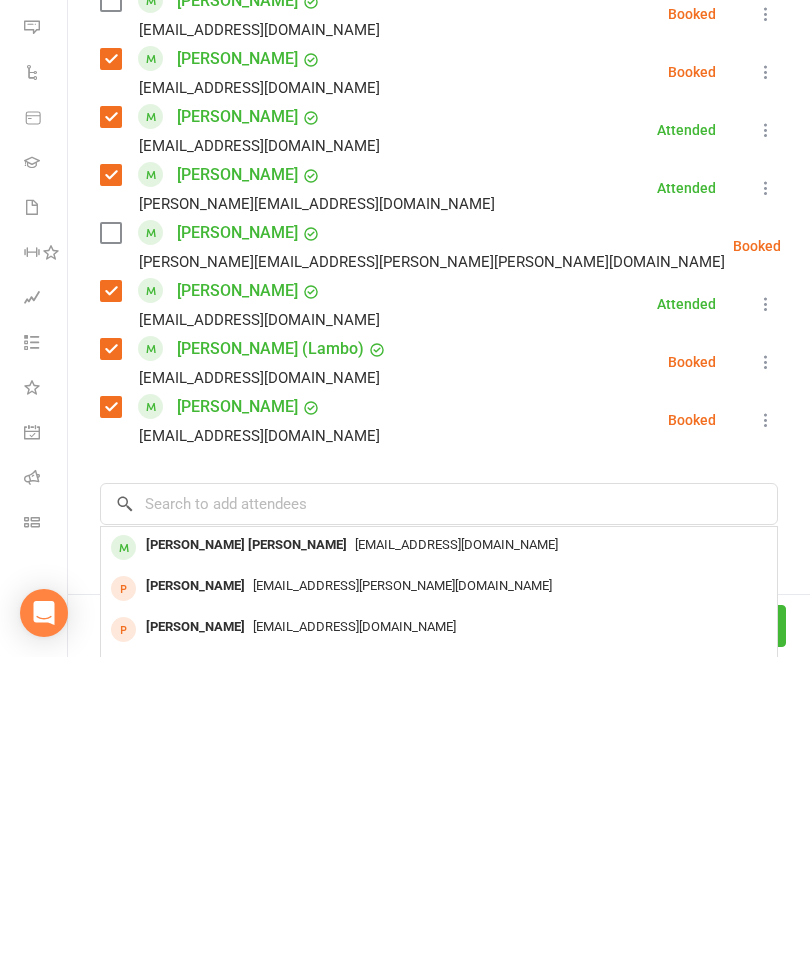 scroll, scrollTop: 2324, scrollLeft: 0, axis: vertical 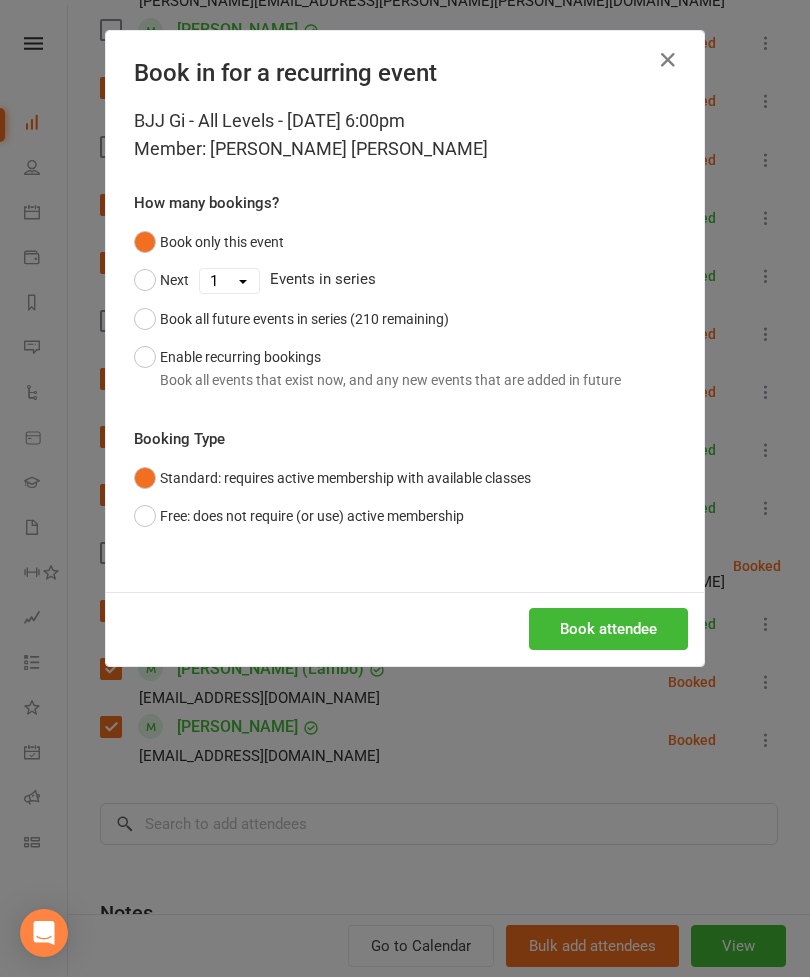 click on "Book attendee" at bounding box center [608, 629] 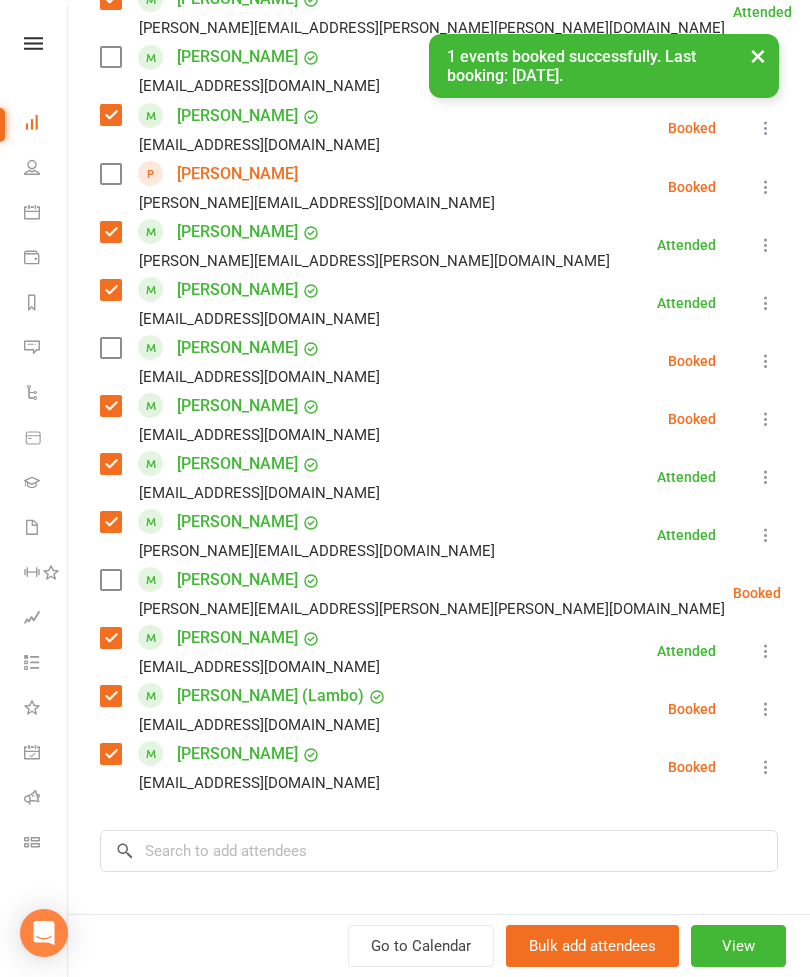 scroll, scrollTop: 1232, scrollLeft: 0, axis: vertical 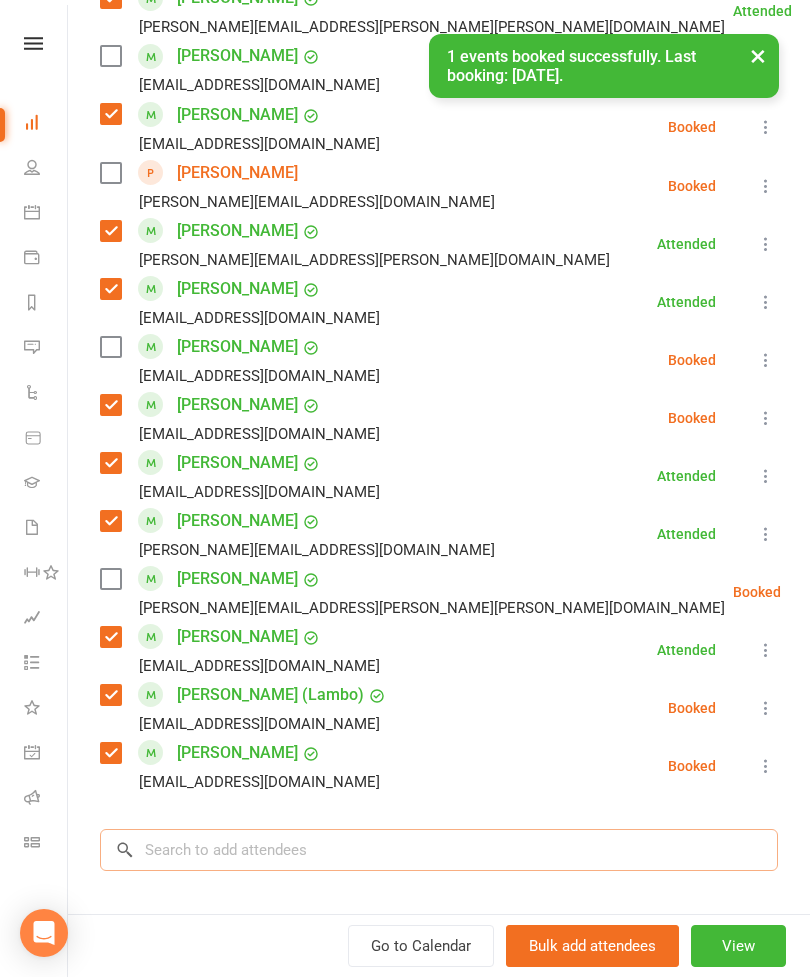 click at bounding box center (439, 850) 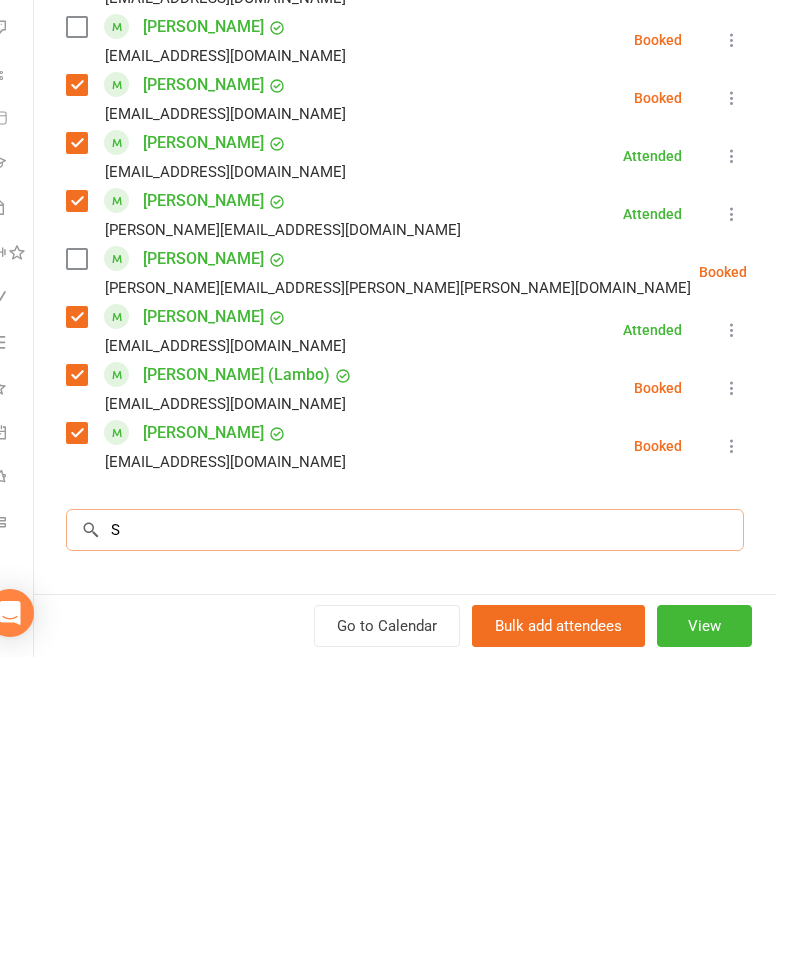 scroll, scrollTop: 2324, scrollLeft: 34, axis: both 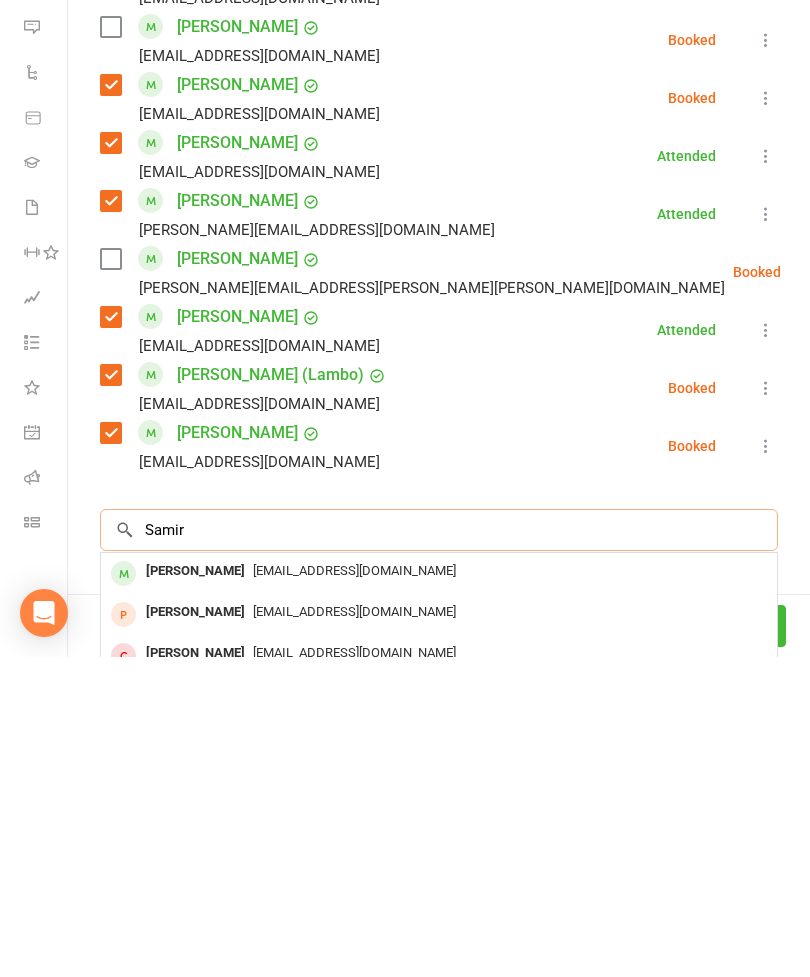 type on "Samir" 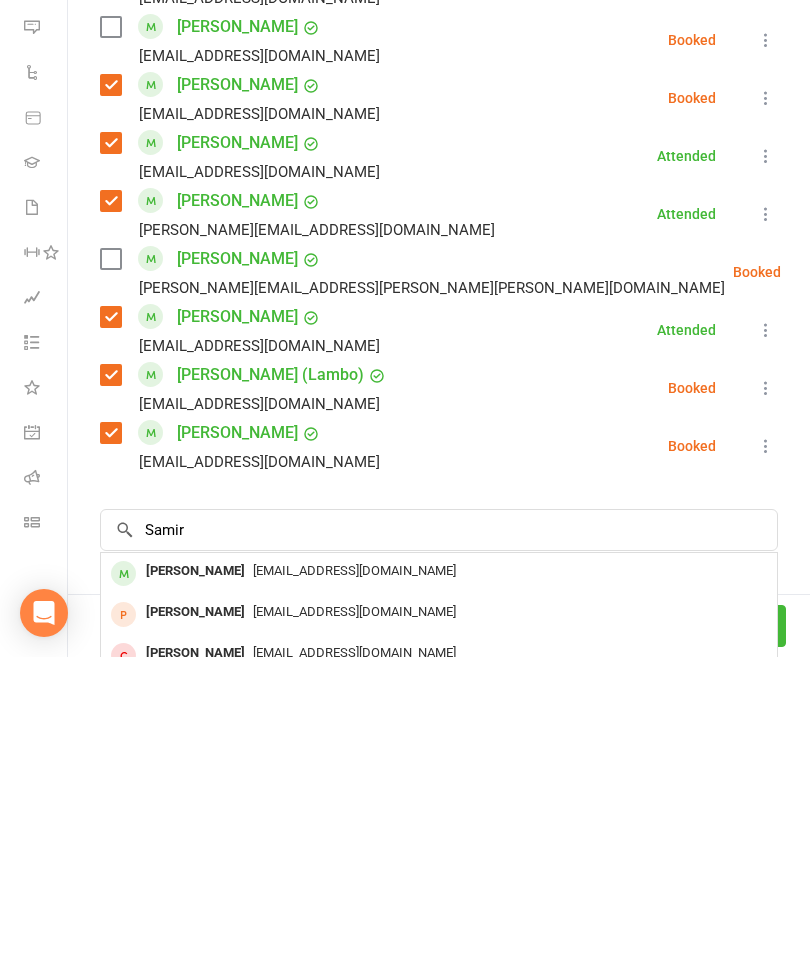 click on "[EMAIL_ADDRESS][DOMAIN_NAME]" at bounding box center (439, 891) 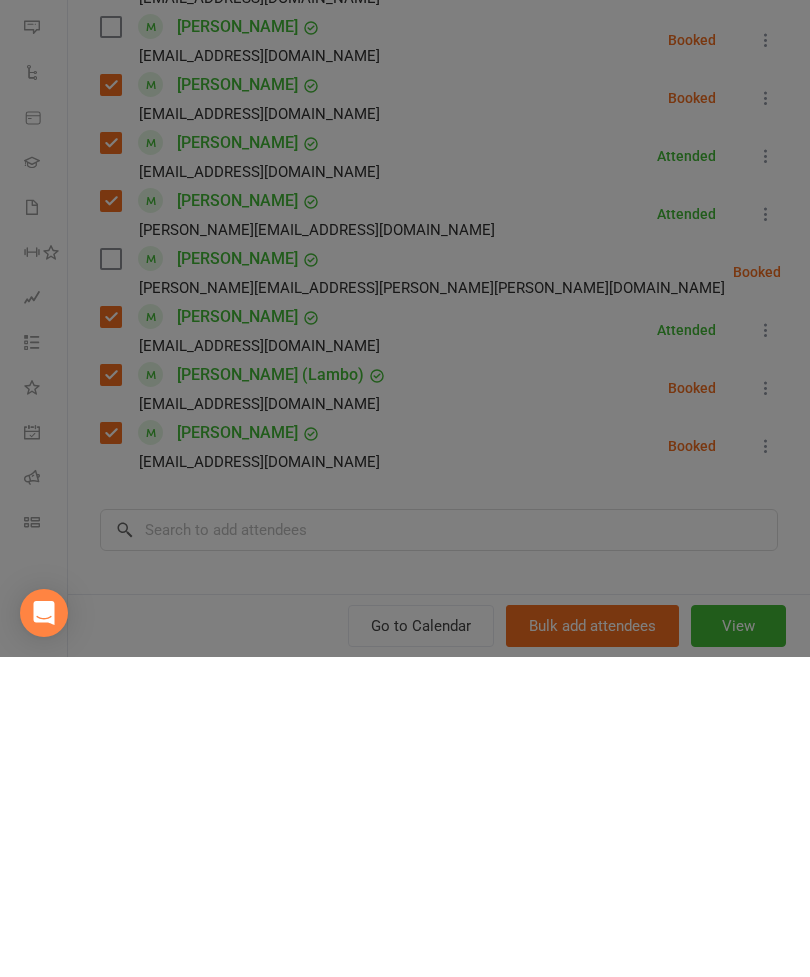 scroll, scrollTop: 2324, scrollLeft: 0, axis: vertical 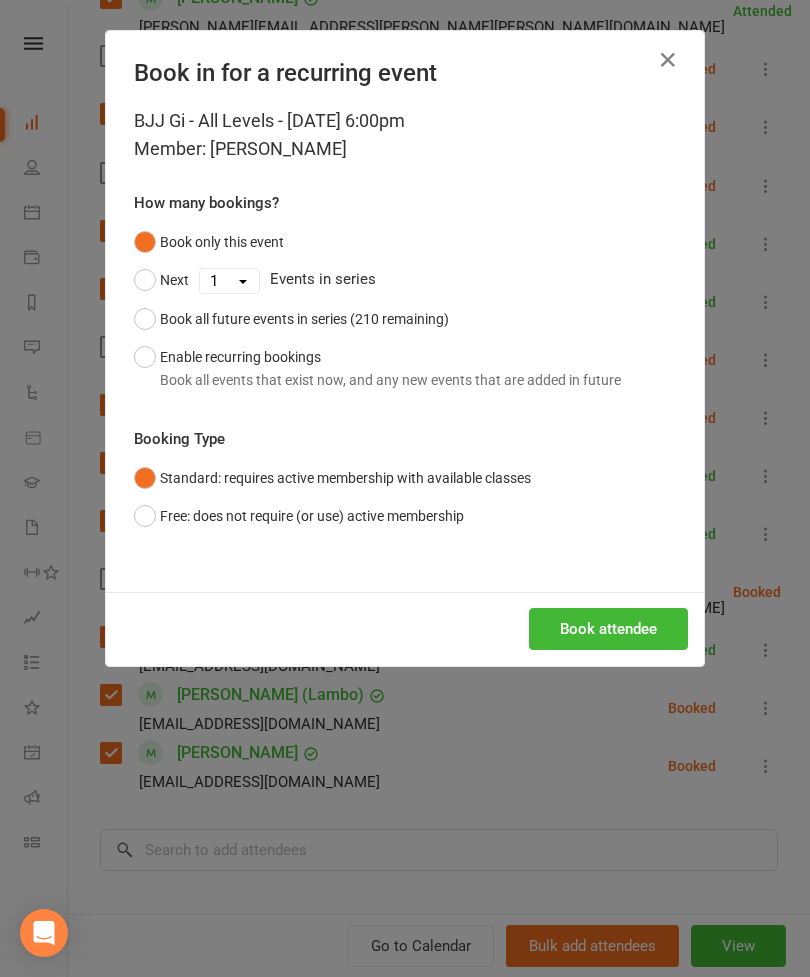click on "Book attendee" at bounding box center (608, 629) 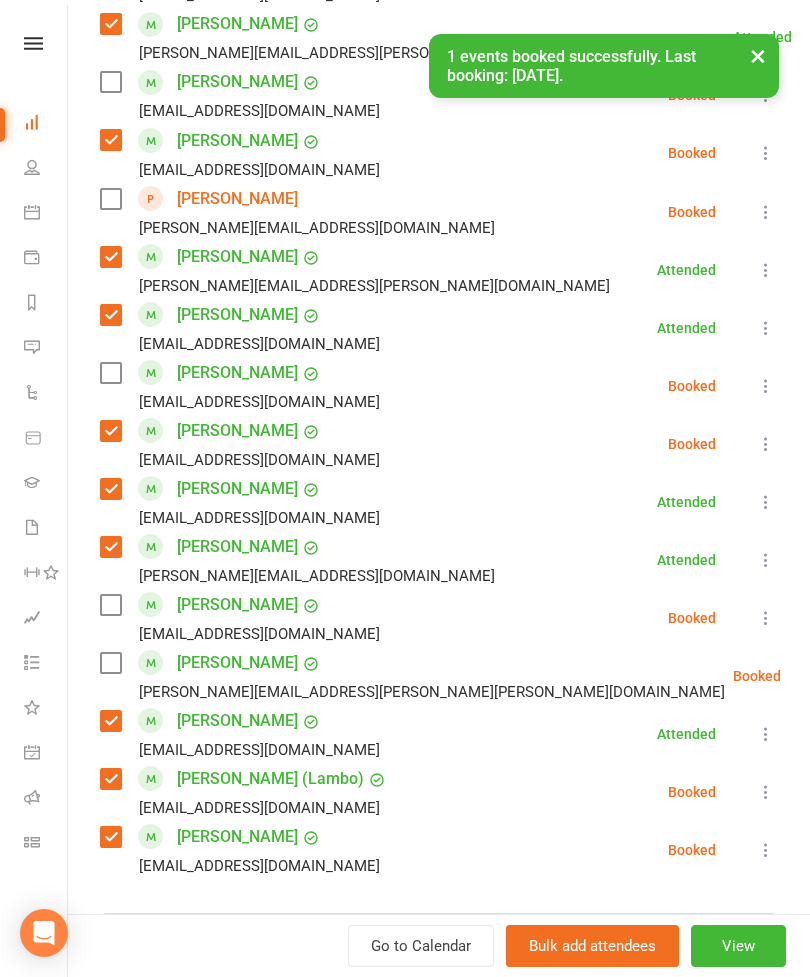 click at bounding box center (110, 605) 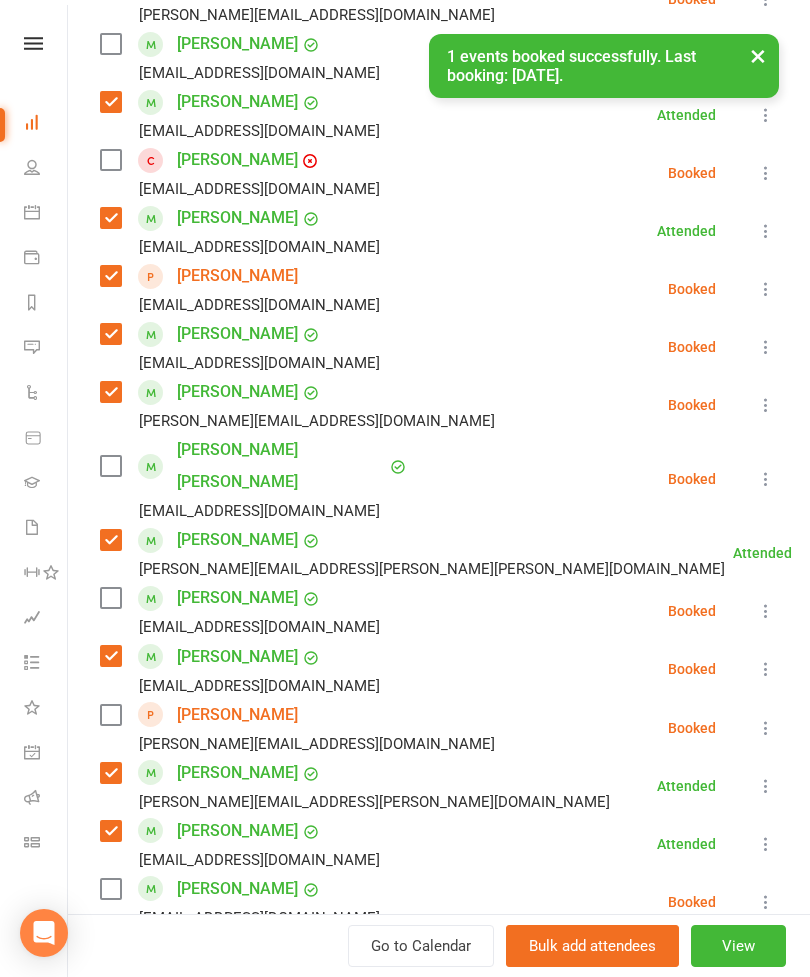 scroll, scrollTop: 689, scrollLeft: 0, axis: vertical 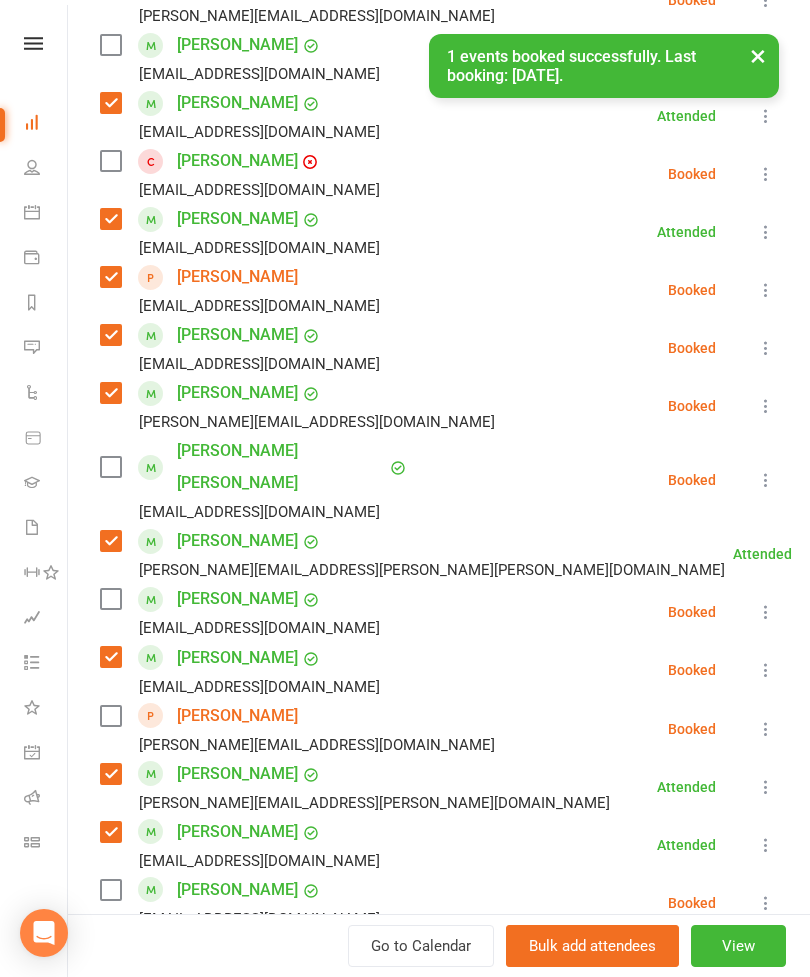 click at bounding box center [110, 467] 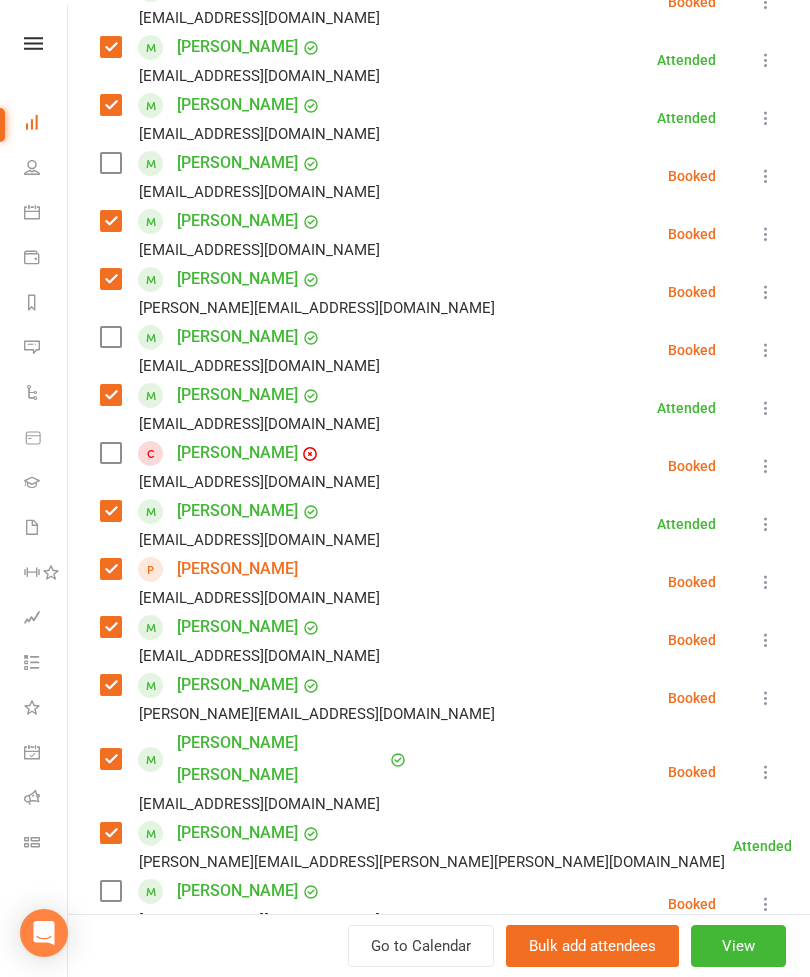 scroll, scrollTop: 389, scrollLeft: 0, axis: vertical 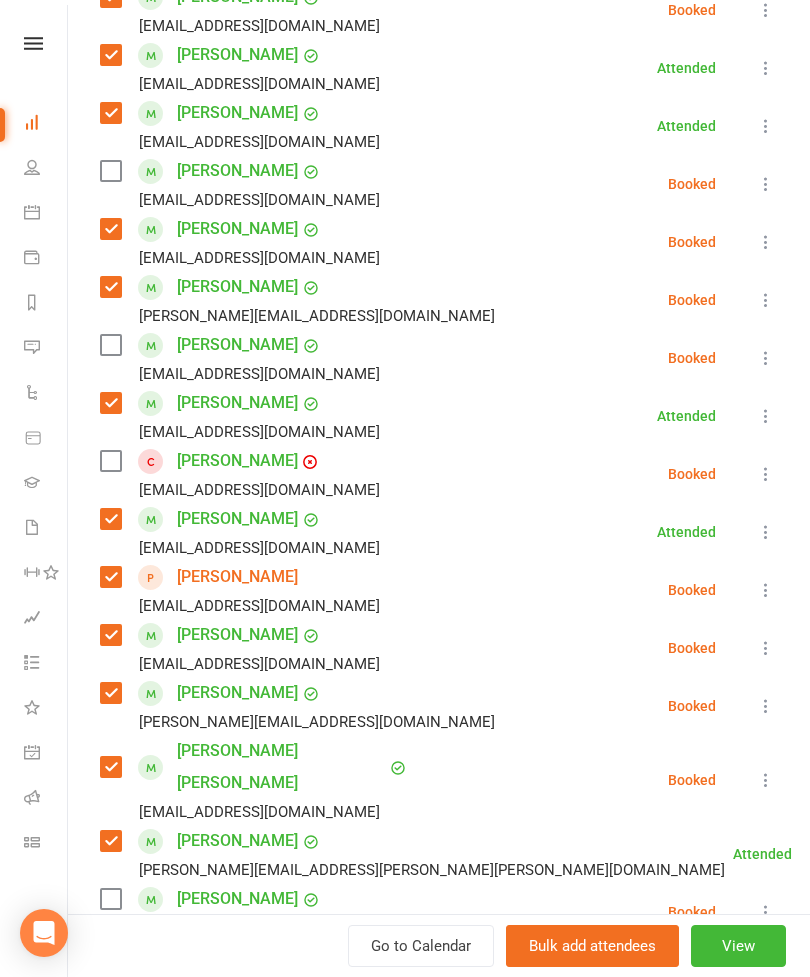 click at bounding box center (110, 345) 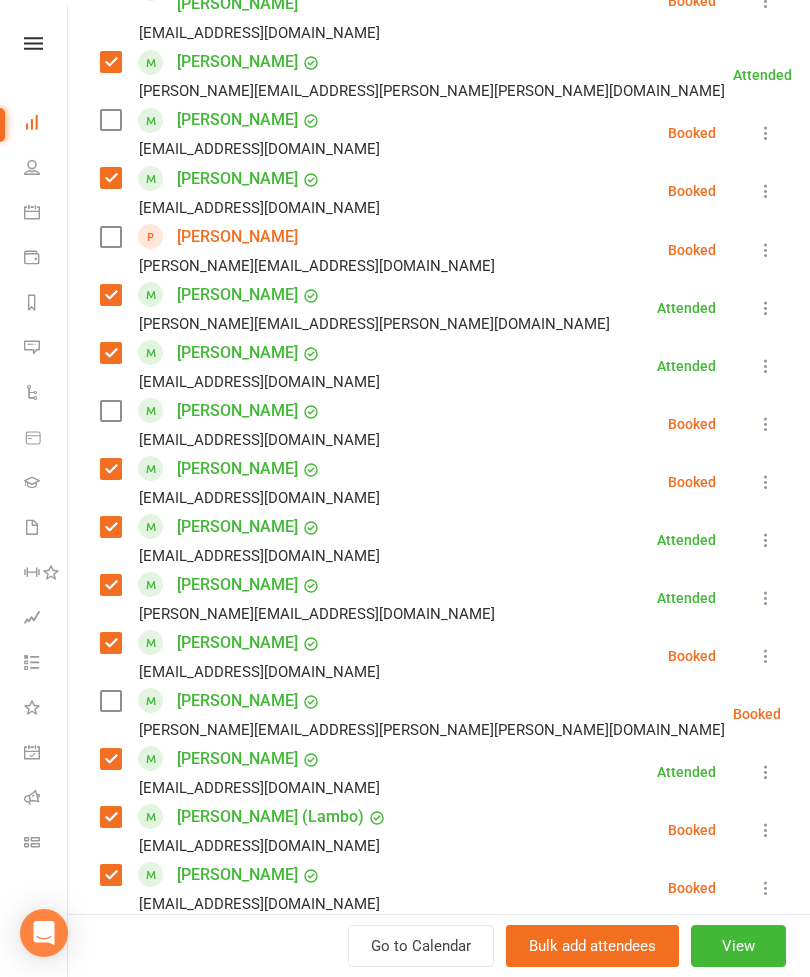 click at bounding box center [110, 701] 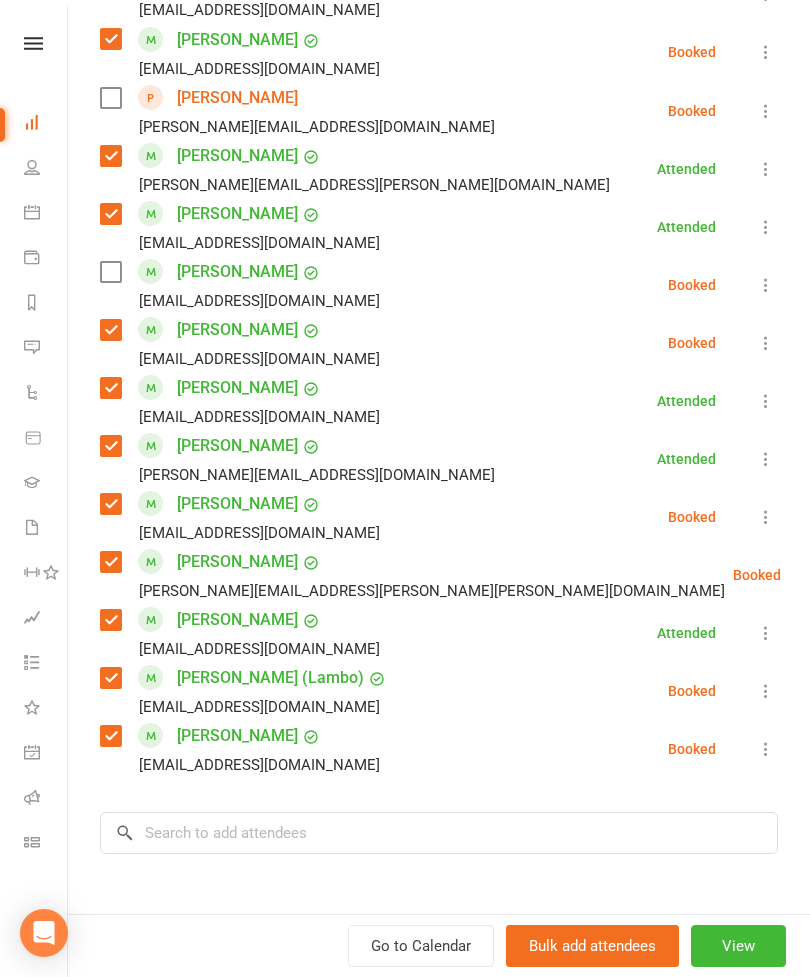 scroll, scrollTop: 1403, scrollLeft: 0, axis: vertical 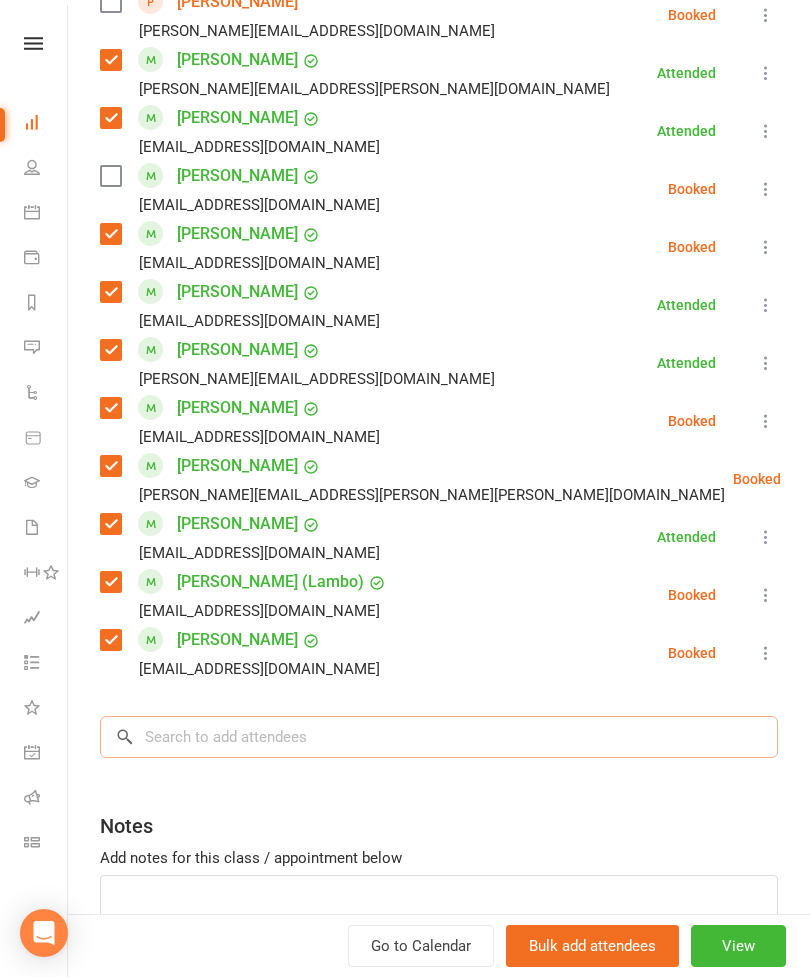 click at bounding box center (439, 737) 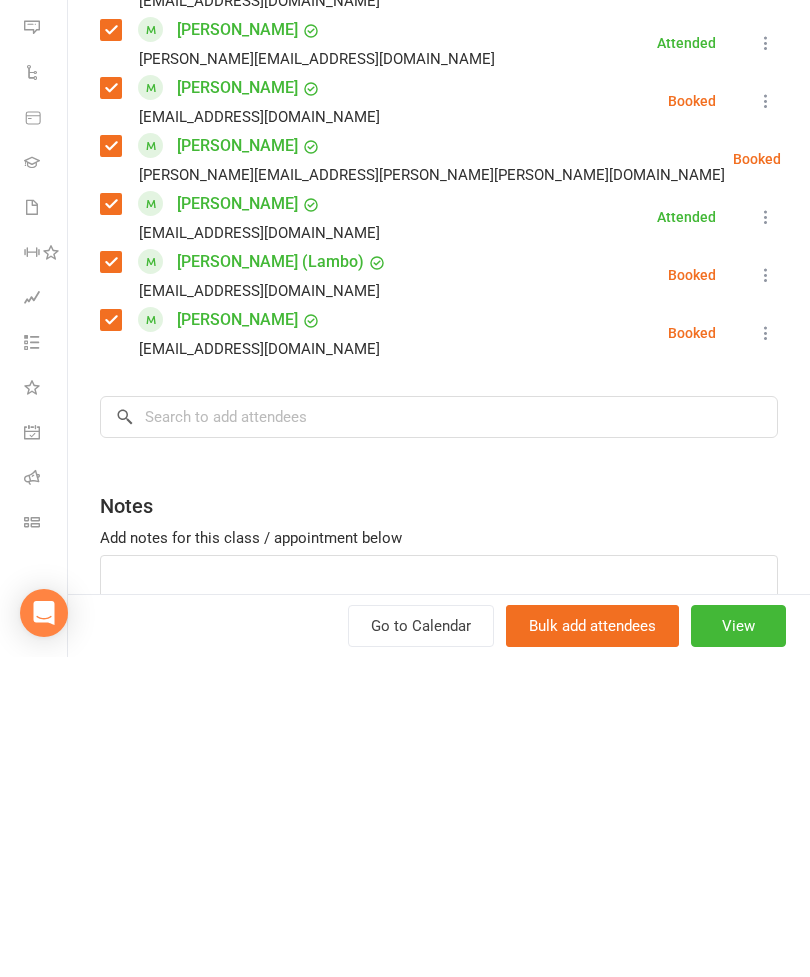 click on "Class check-in" at bounding box center (33, 844) 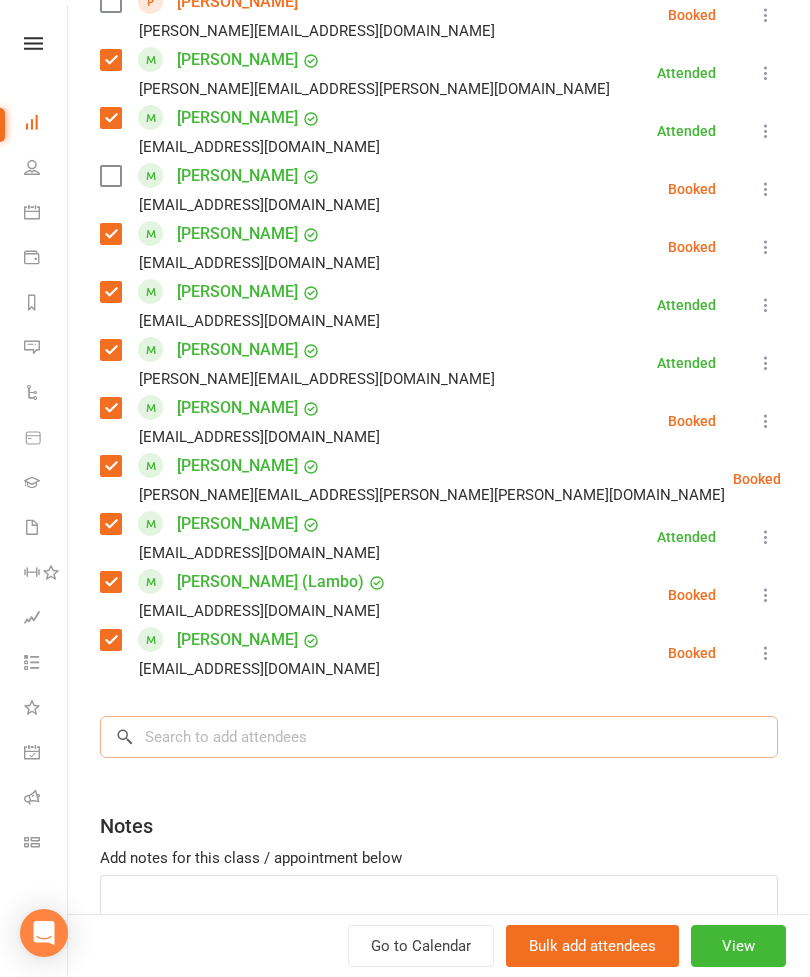 click at bounding box center (439, 737) 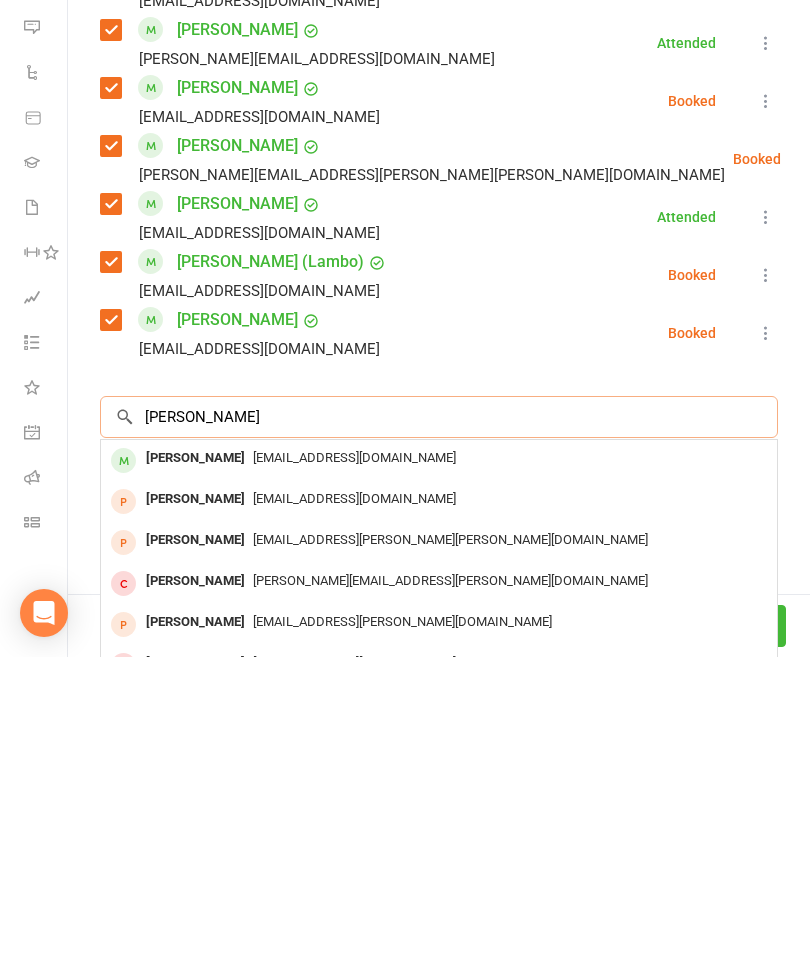 type on "[PERSON_NAME]" 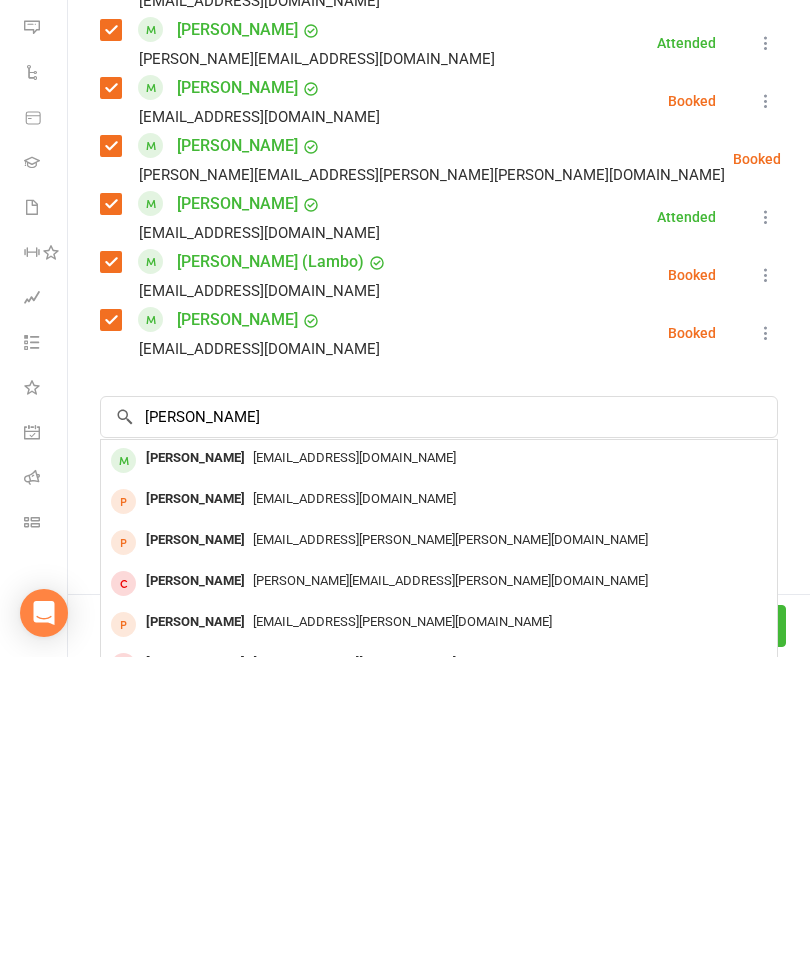 click on "[PERSON_NAME] [PERSON_NAME][EMAIL_ADDRESS][DOMAIN_NAME]" at bounding box center (439, 780) 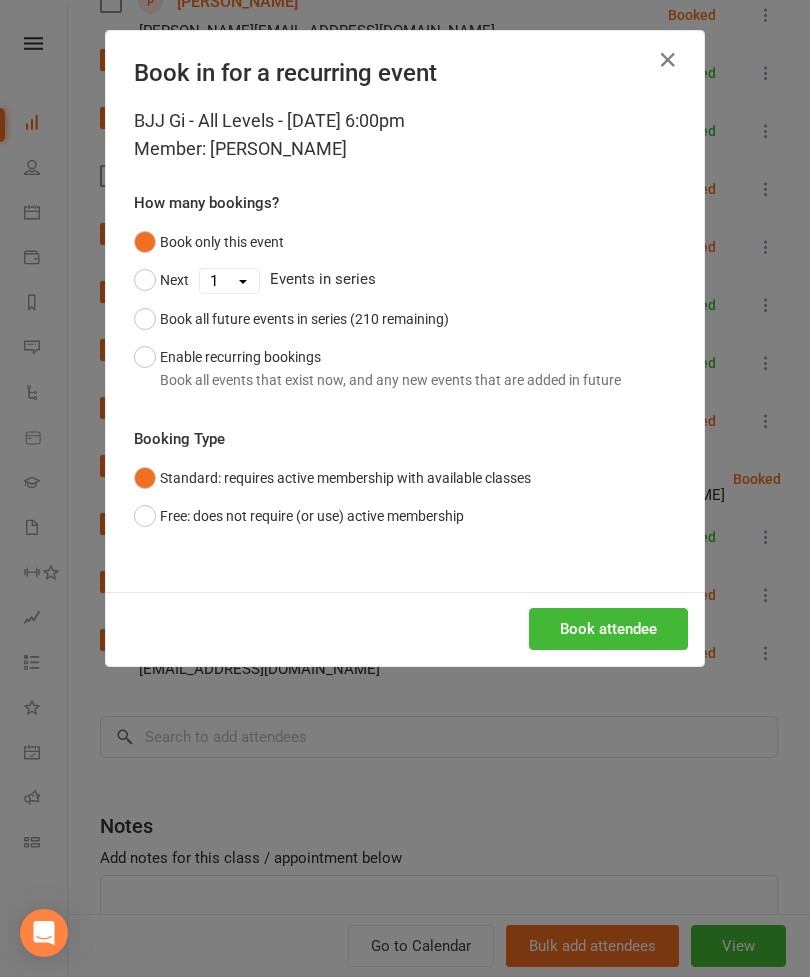 click on "Book attendee" at bounding box center (608, 629) 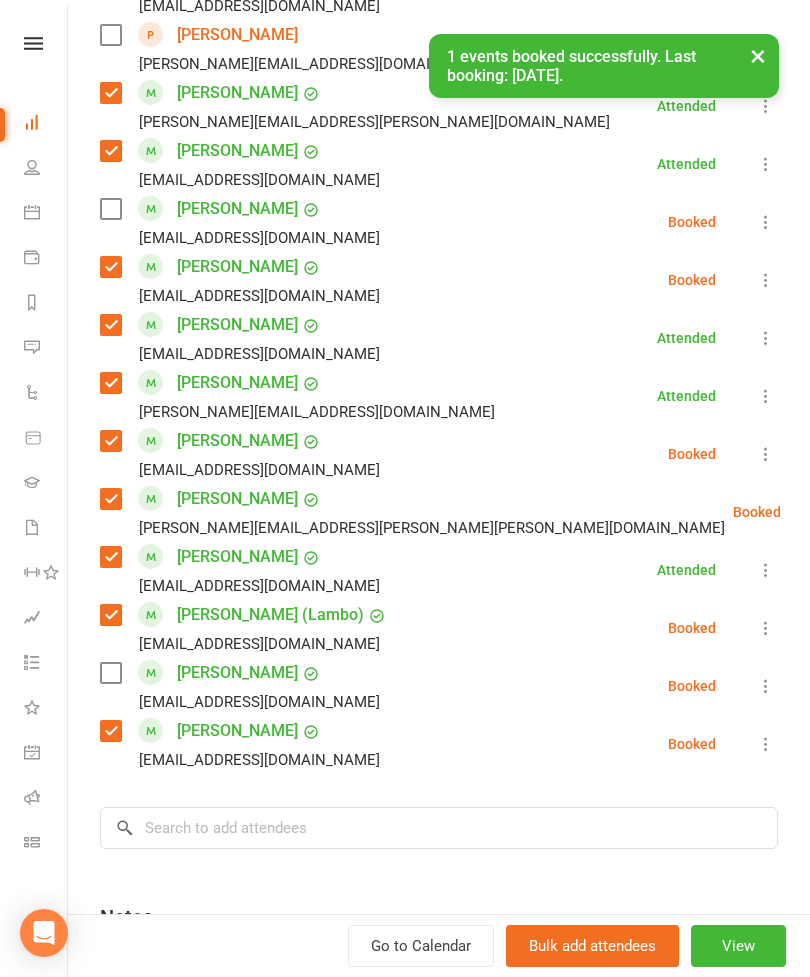 click at bounding box center [110, 673] 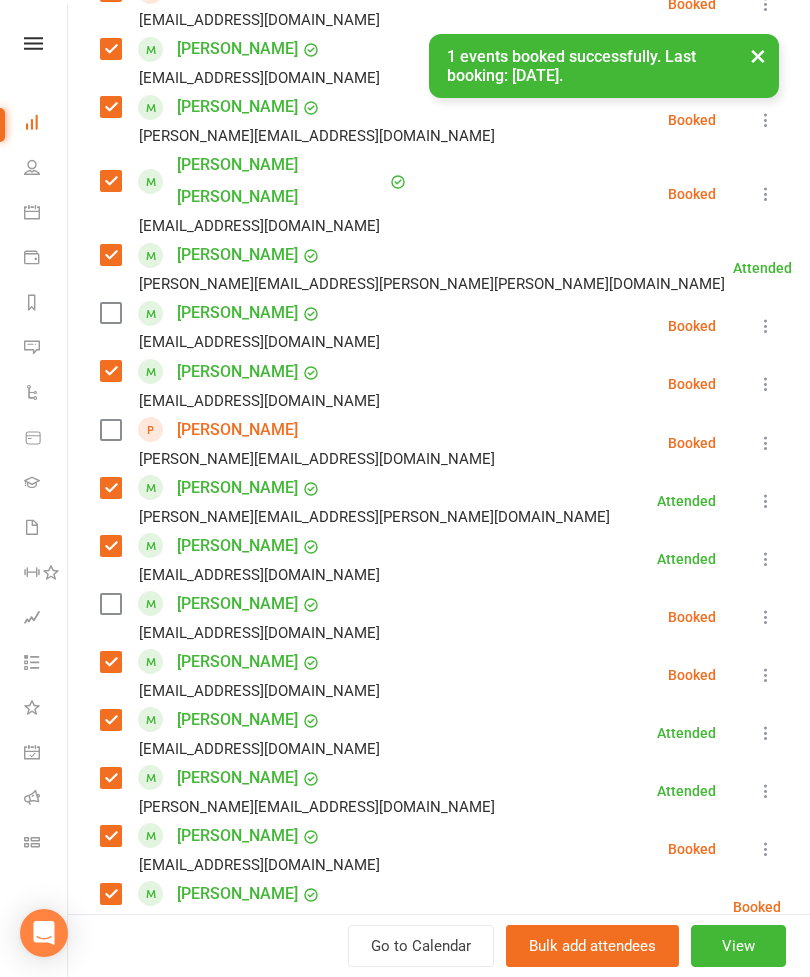 click at bounding box center (110, 604) 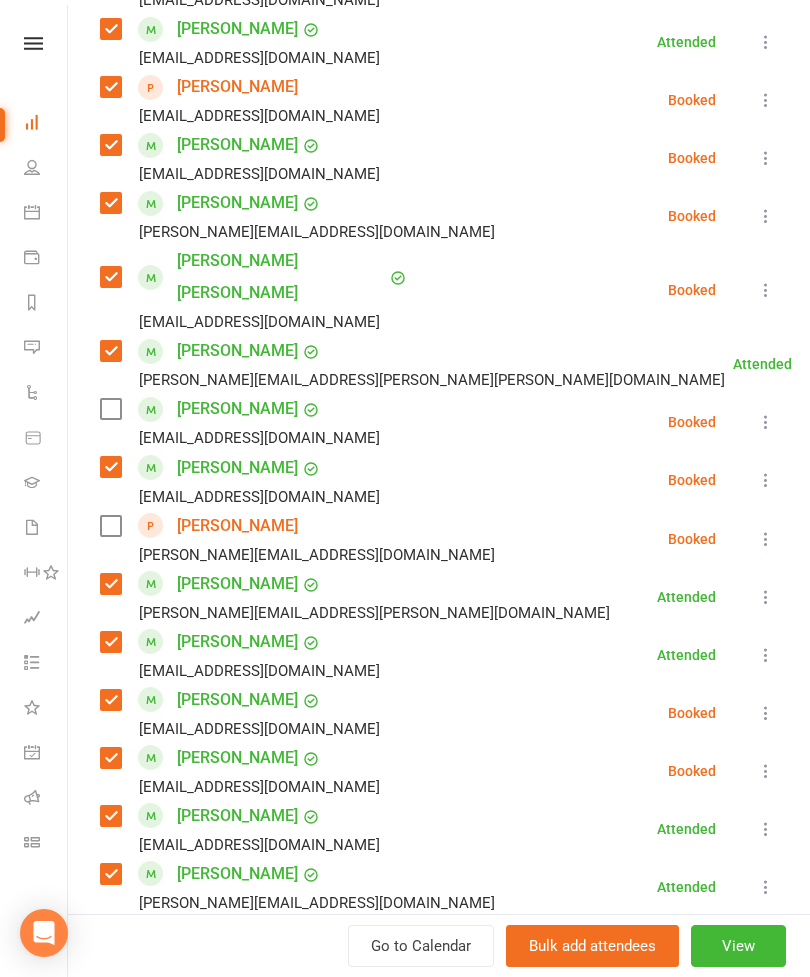 click at bounding box center [110, 526] 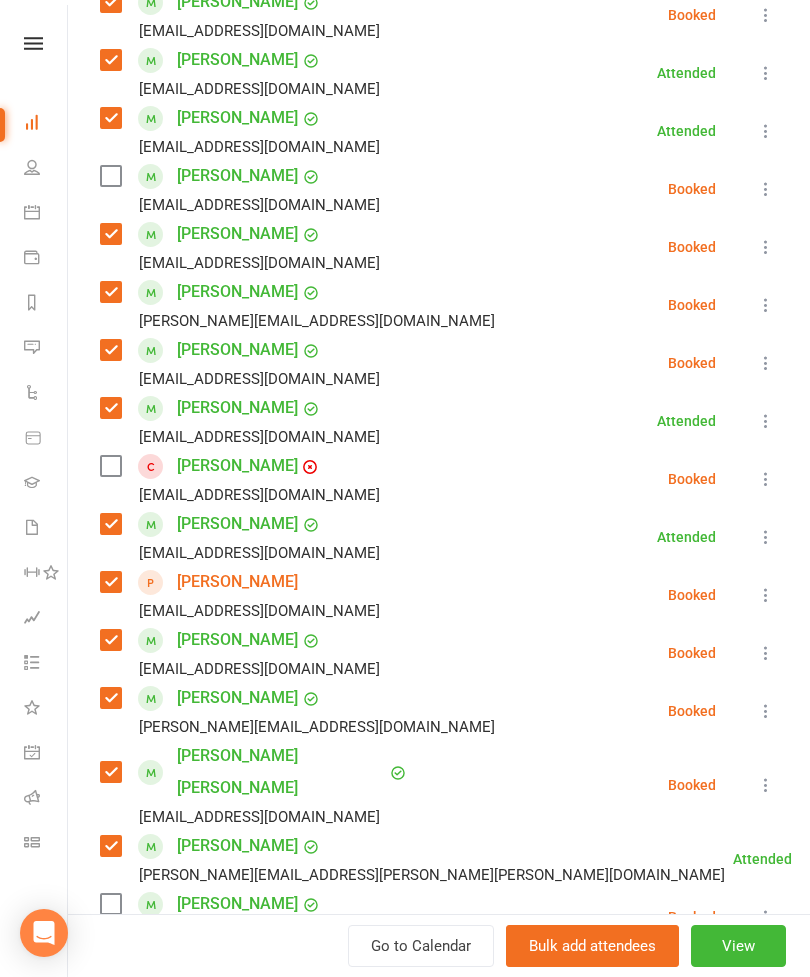 scroll, scrollTop: 383, scrollLeft: 0, axis: vertical 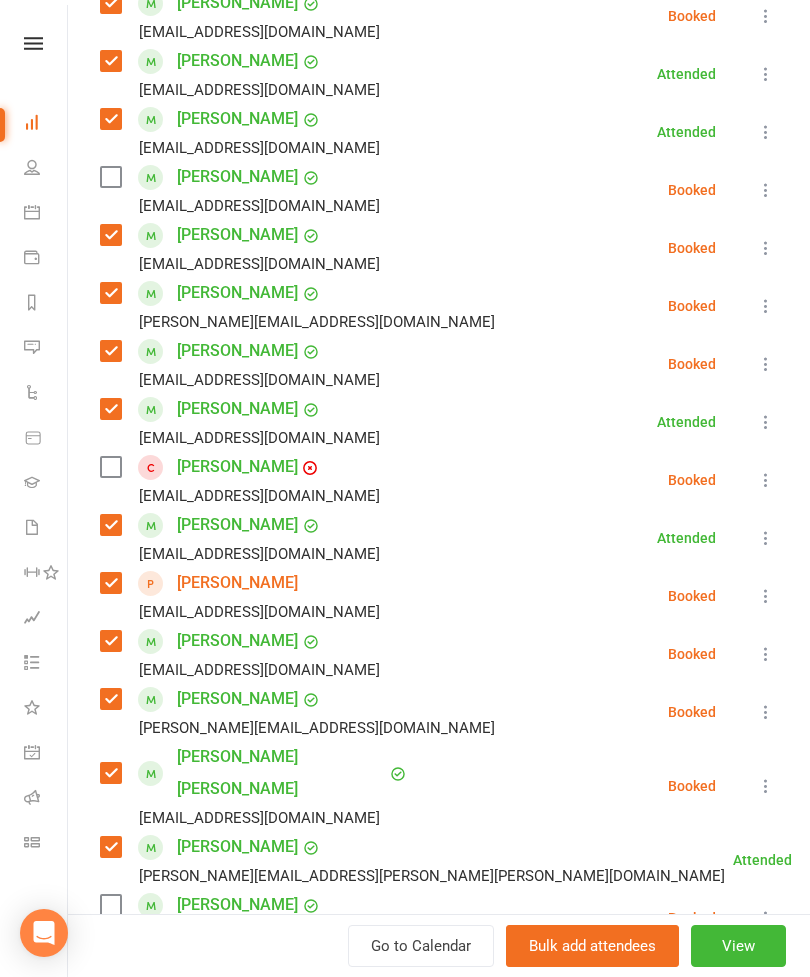 click at bounding box center [110, 467] 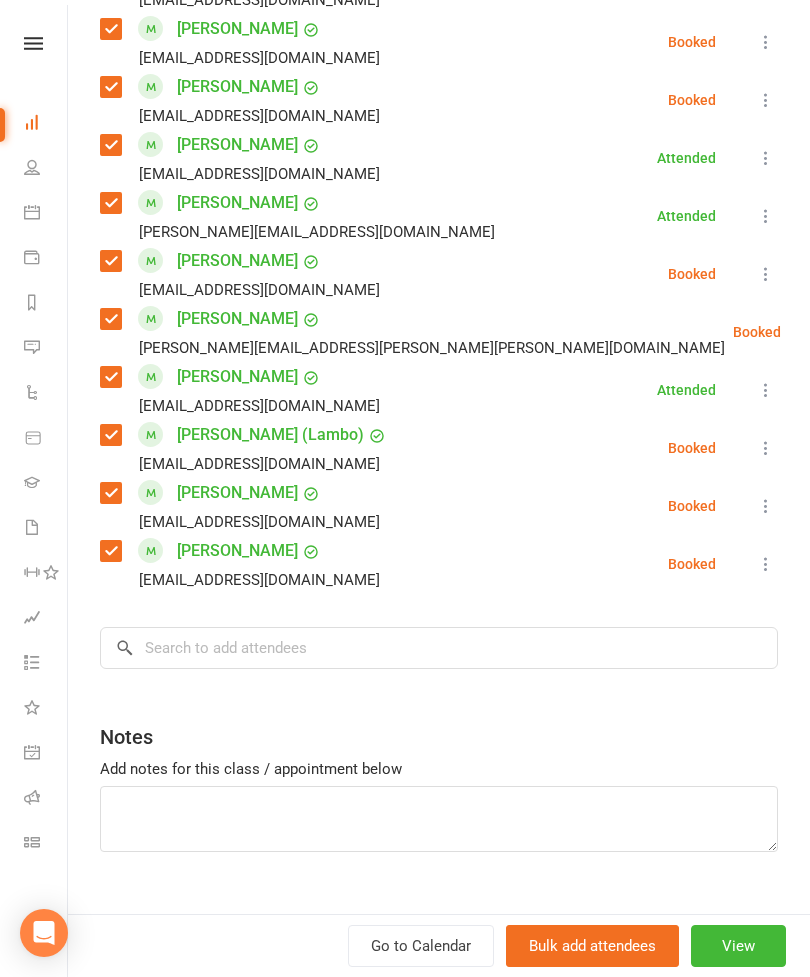 scroll, scrollTop: 1549, scrollLeft: 0, axis: vertical 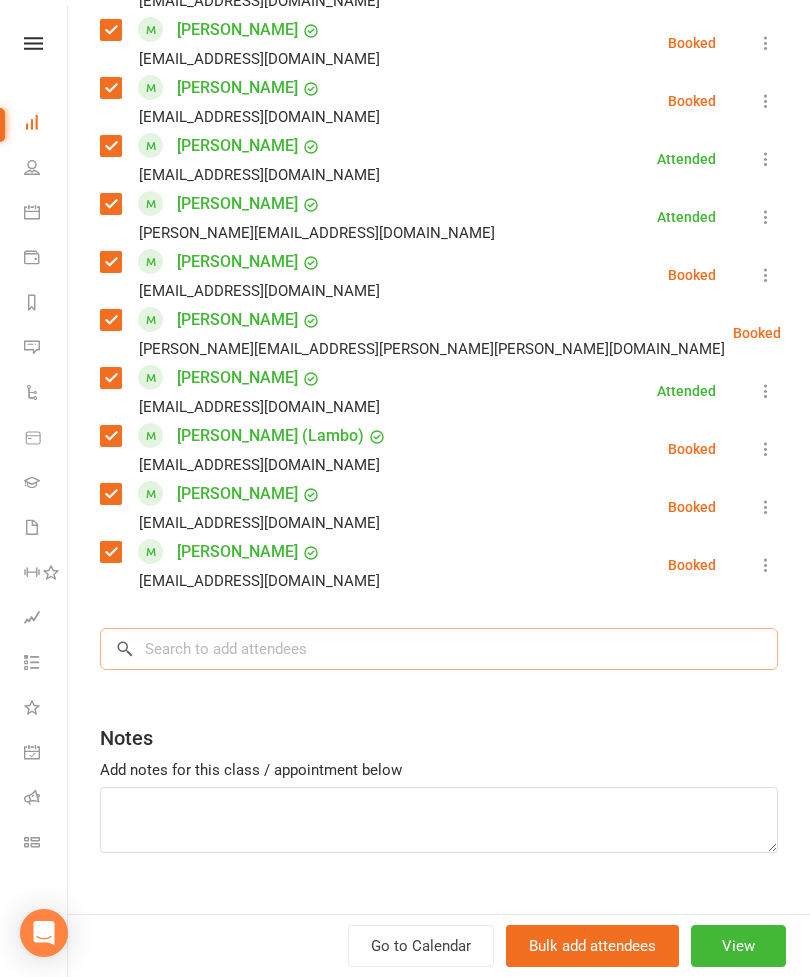click at bounding box center [439, 649] 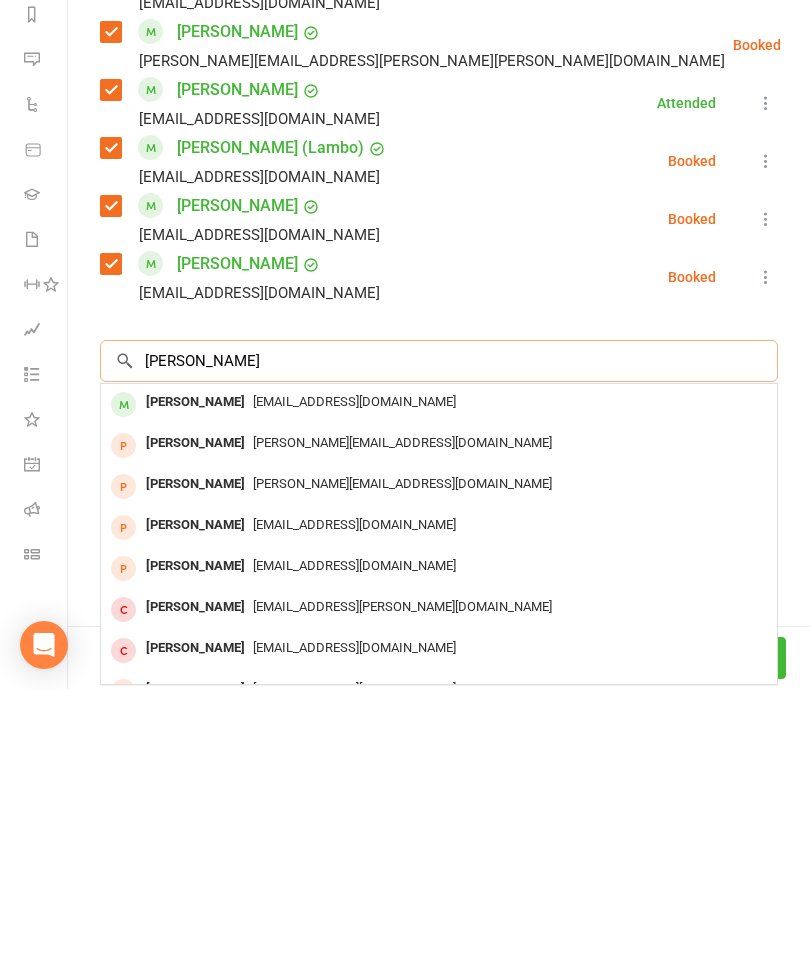 type on "[PERSON_NAME]" 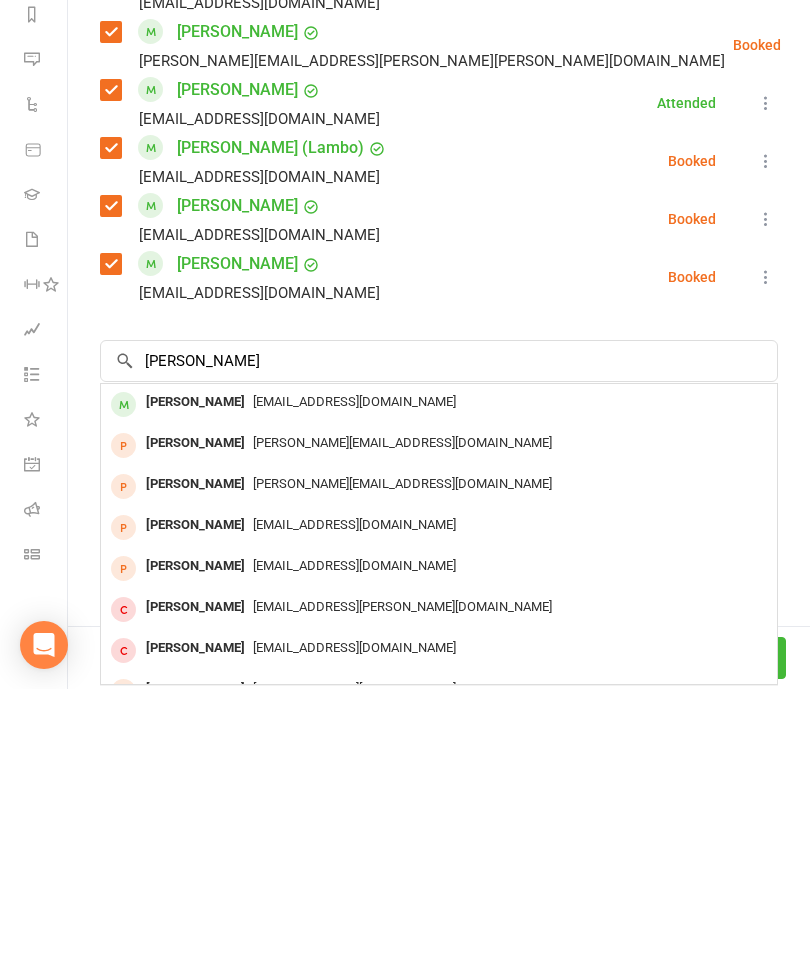 click on "[EMAIL_ADDRESS][DOMAIN_NAME]" at bounding box center (439, 690) 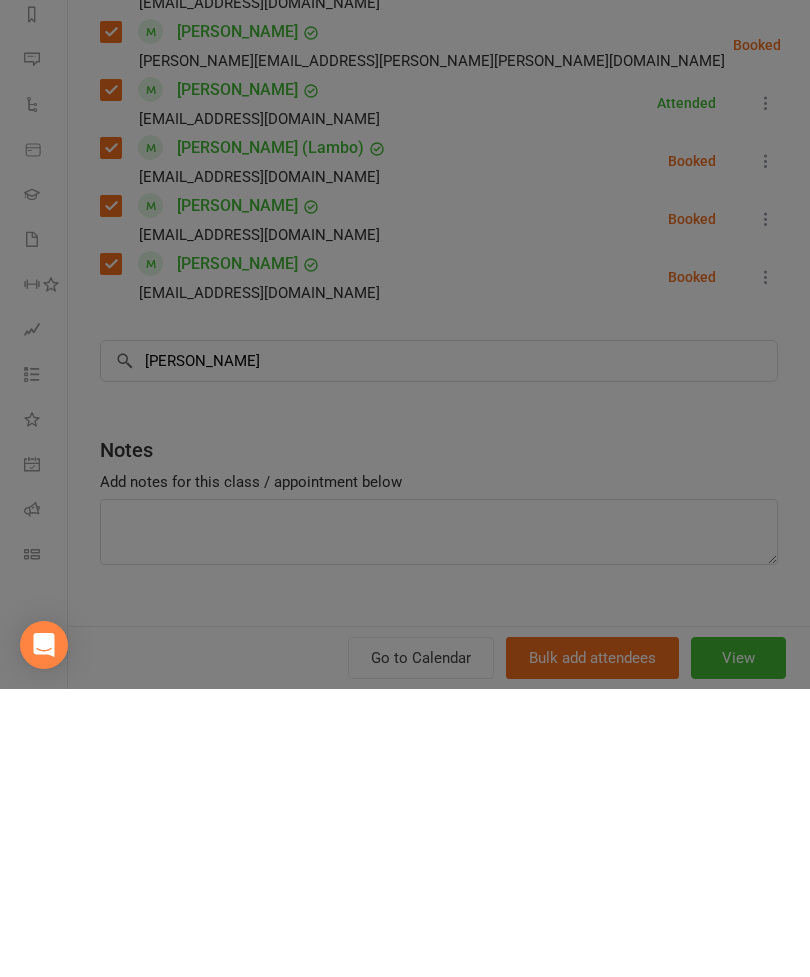 type 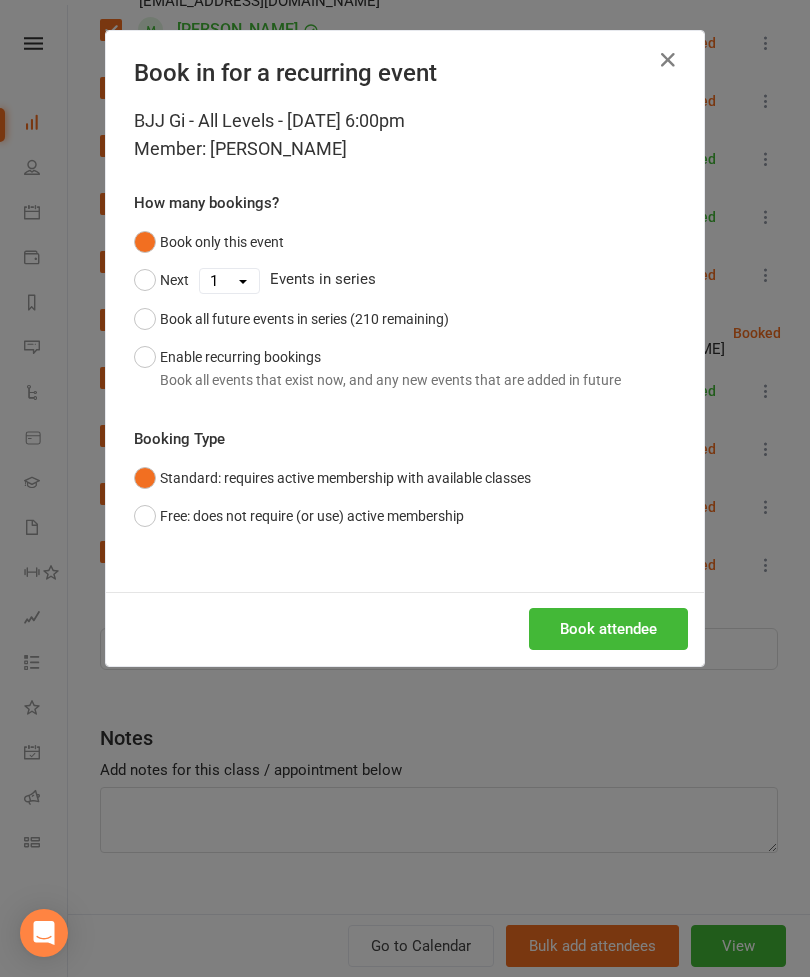 click on "Book attendee" at bounding box center (608, 629) 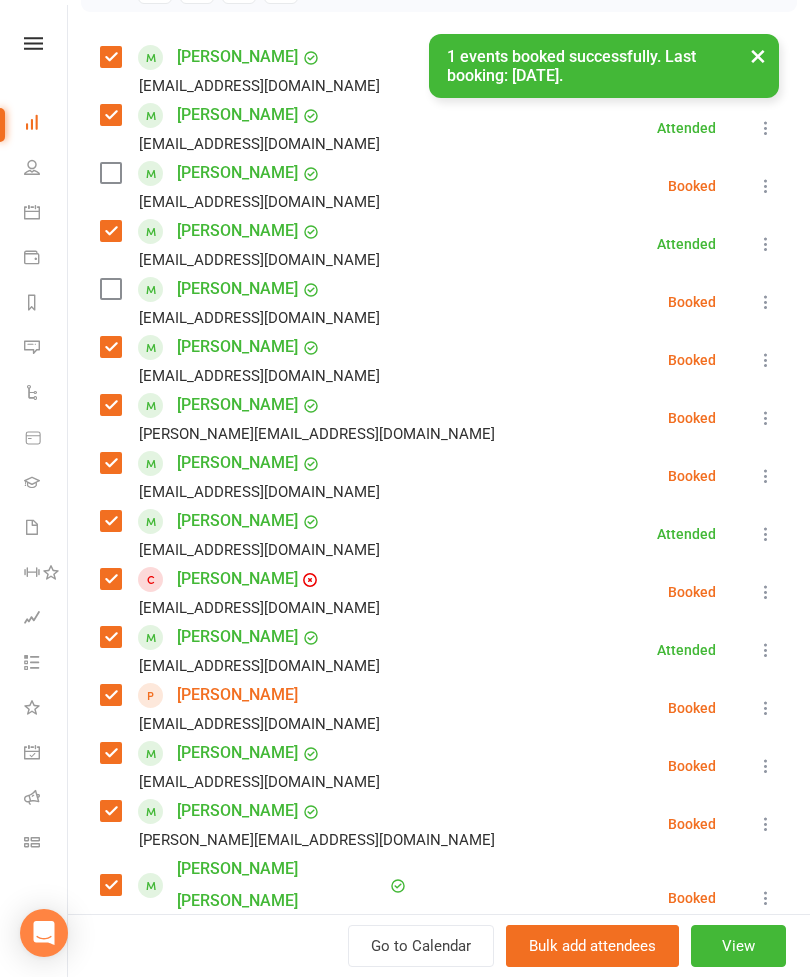 scroll, scrollTop: 303, scrollLeft: 0, axis: vertical 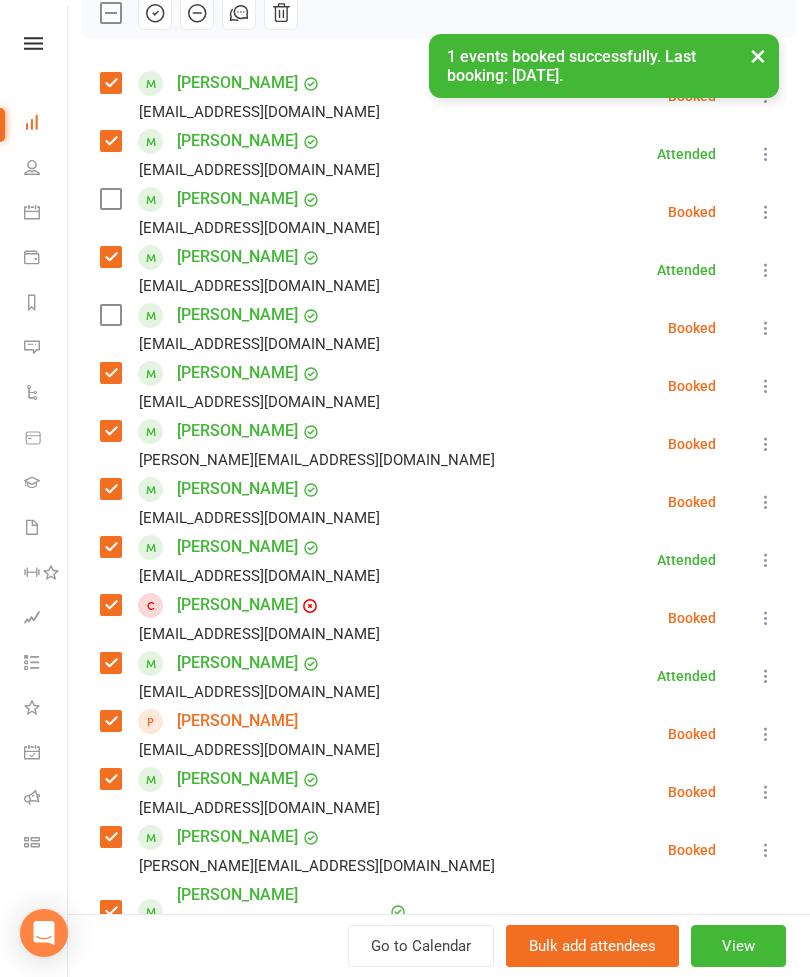 click at bounding box center [110, 199] 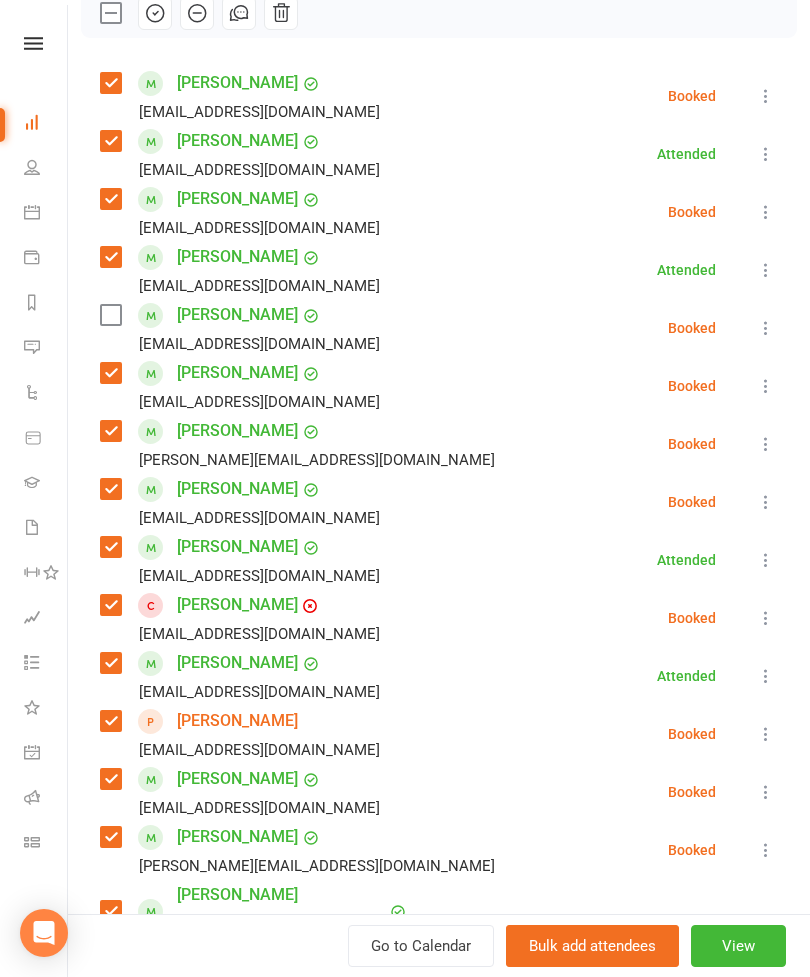 click at bounding box center (110, 315) 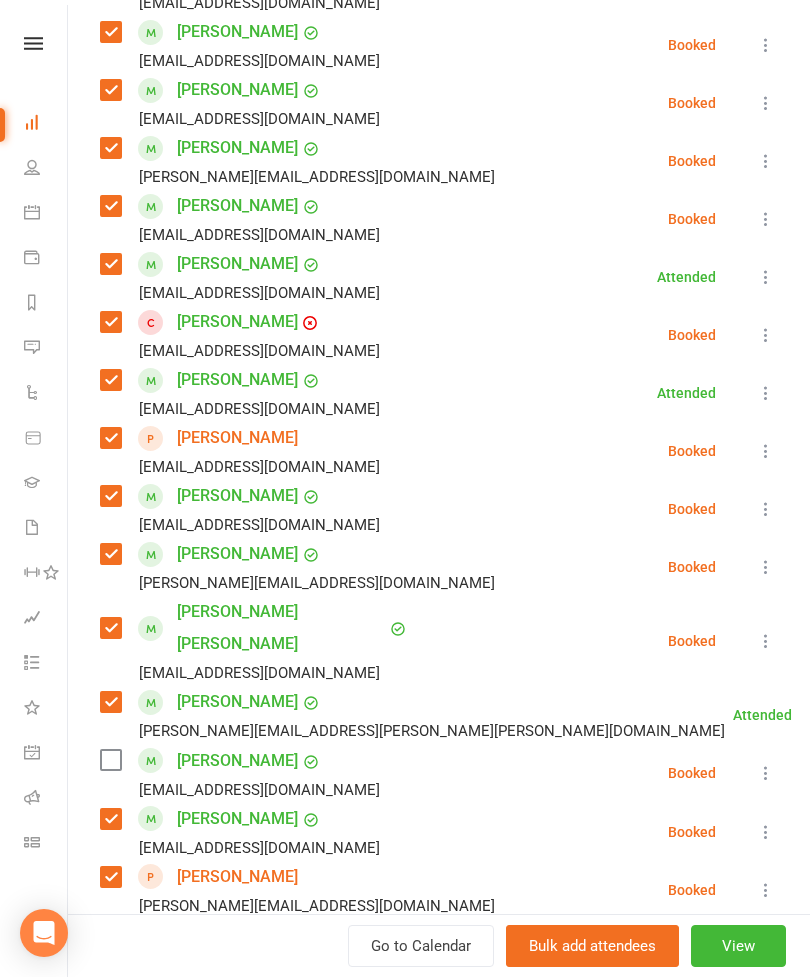 scroll, scrollTop: 576, scrollLeft: 0, axis: vertical 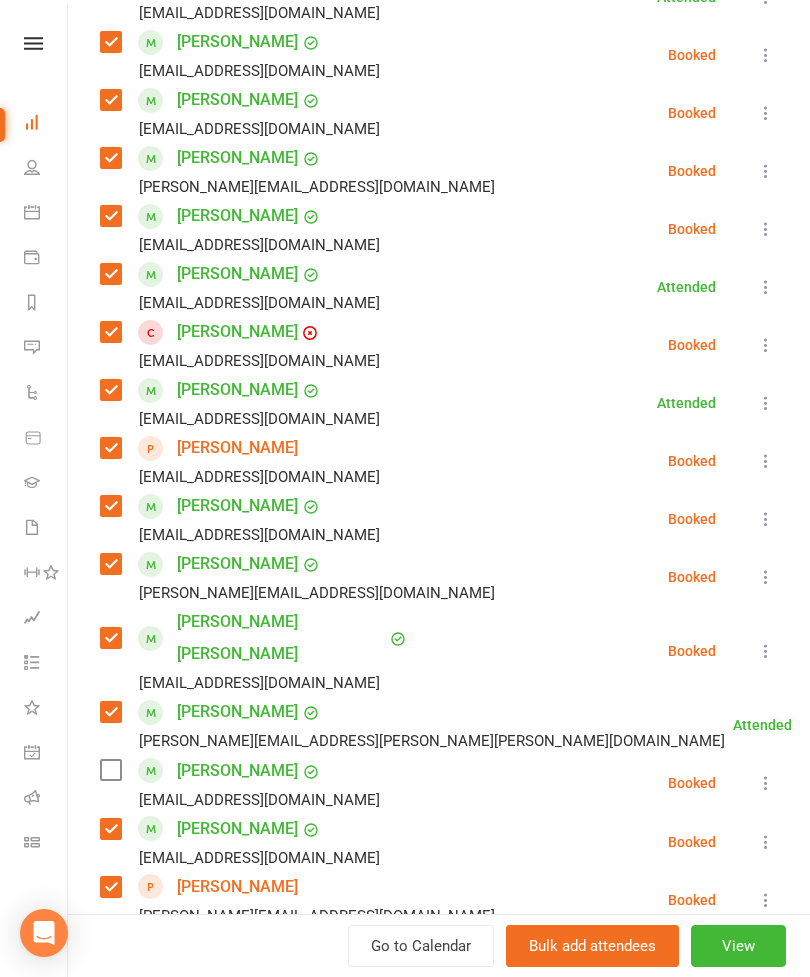 click at bounding box center (766, 783) 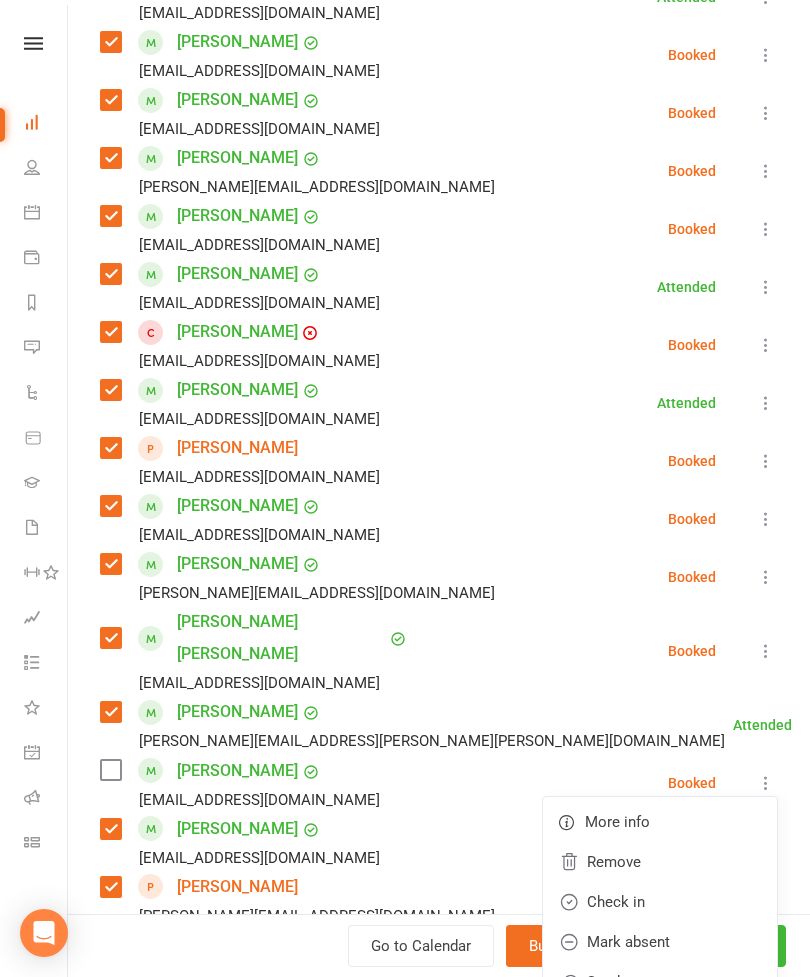 click on "Remove" at bounding box center [660, 862] 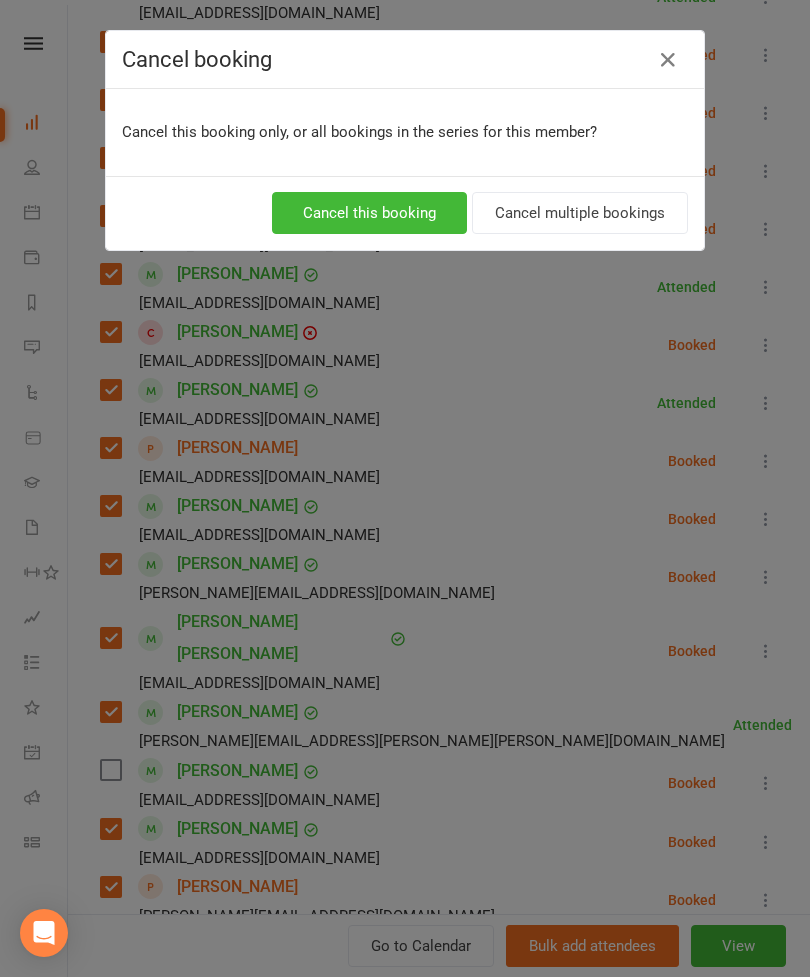 click on "Cancel this booking" at bounding box center (369, 213) 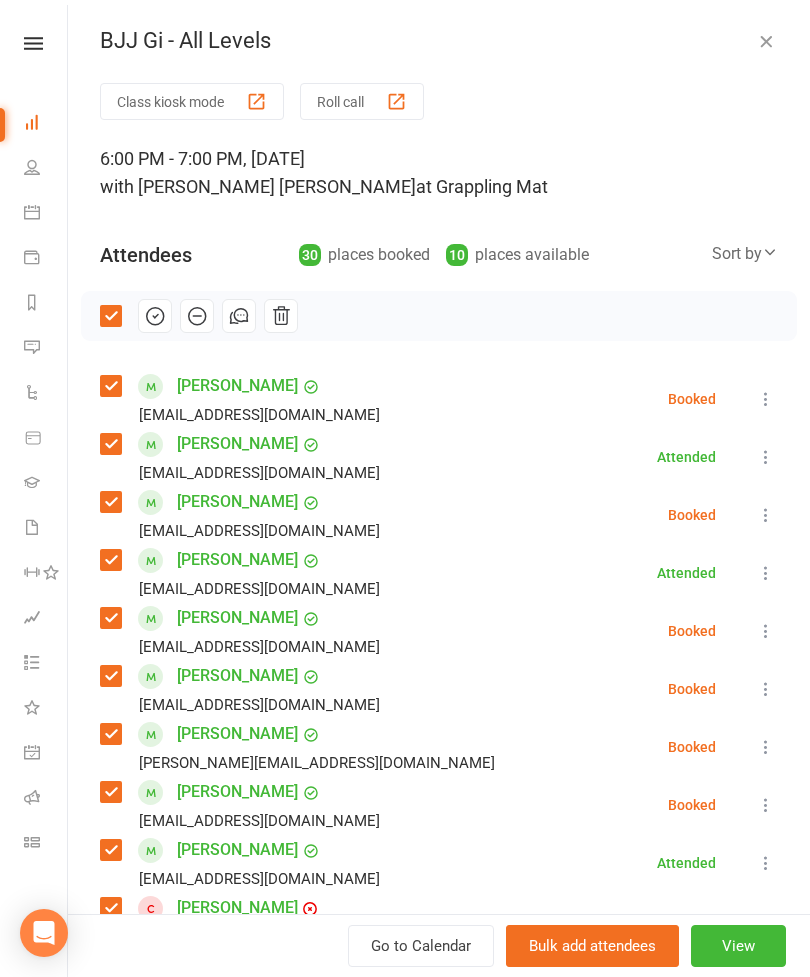scroll, scrollTop: 0, scrollLeft: 0, axis: both 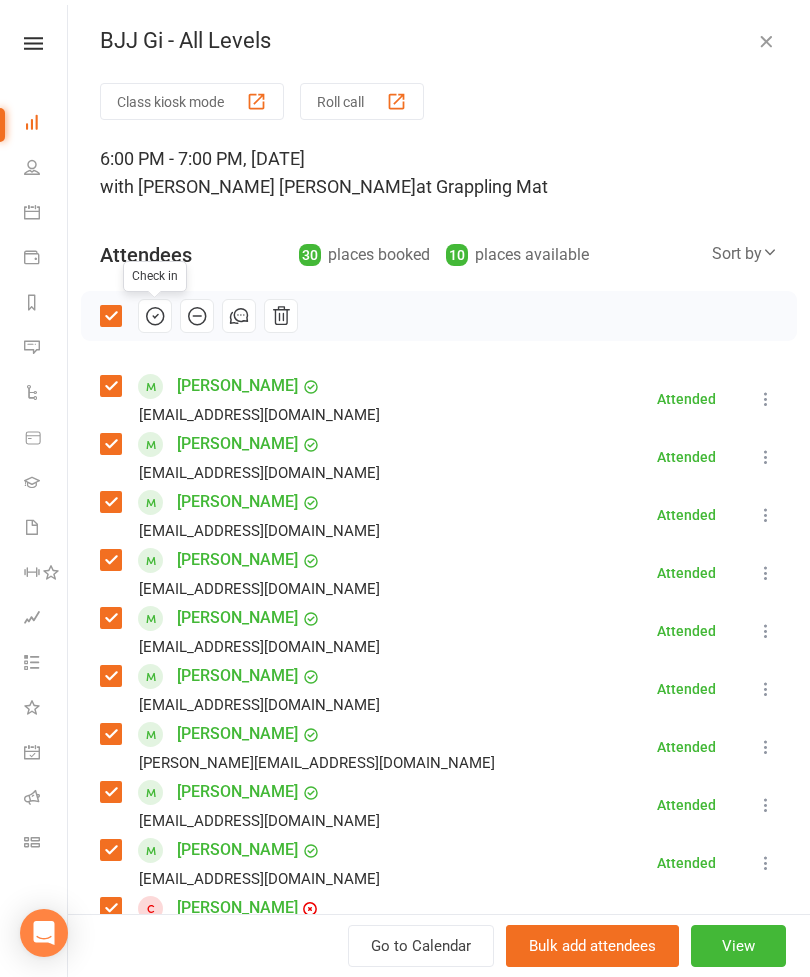 click at bounding box center [766, 41] 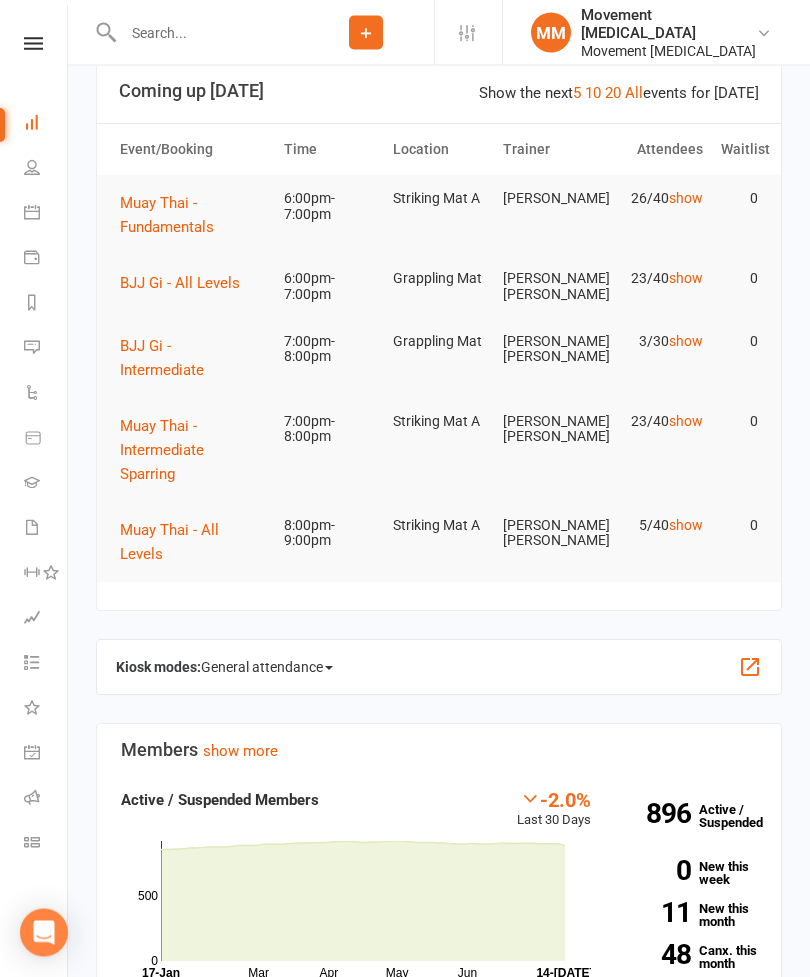 scroll, scrollTop: 0, scrollLeft: 0, axis: both 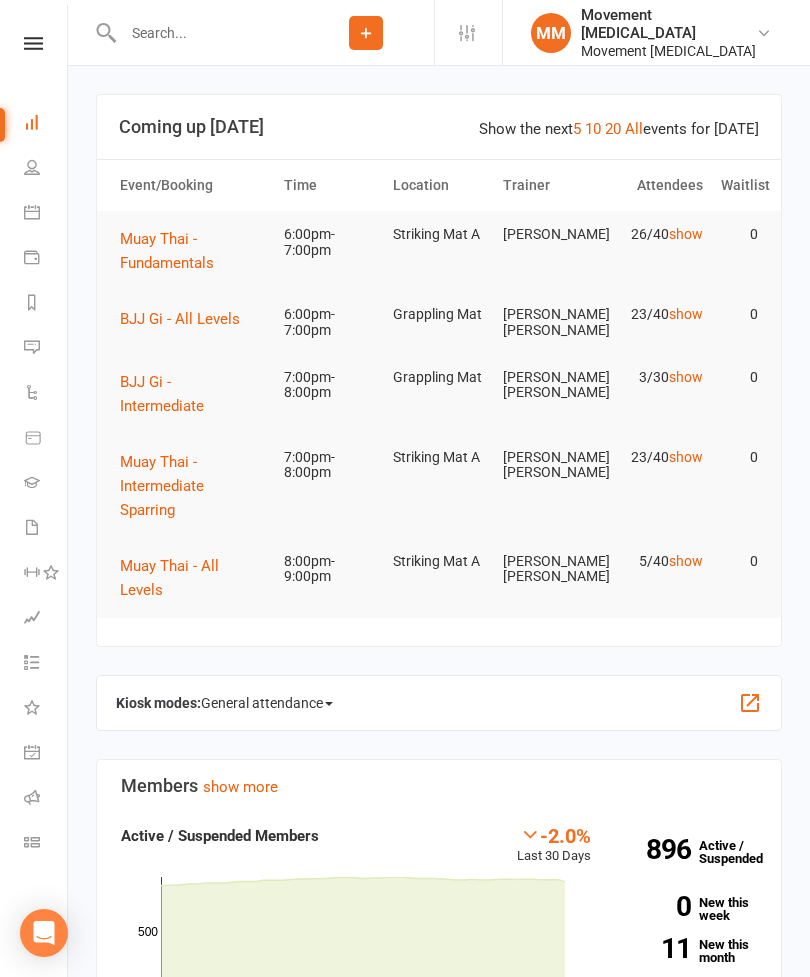 click on "Muay Thai - Fundamentals" at bounding box center (167, 251) 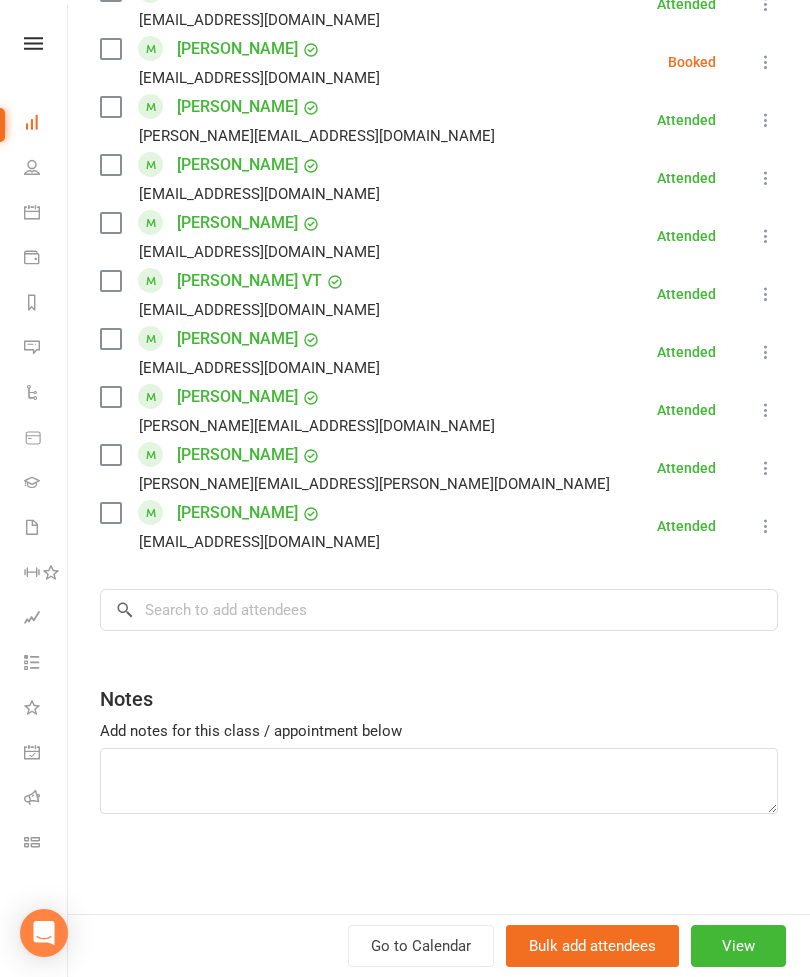 scroll, scrollTop: 1324, scrollLeft: 0, axis: vertical 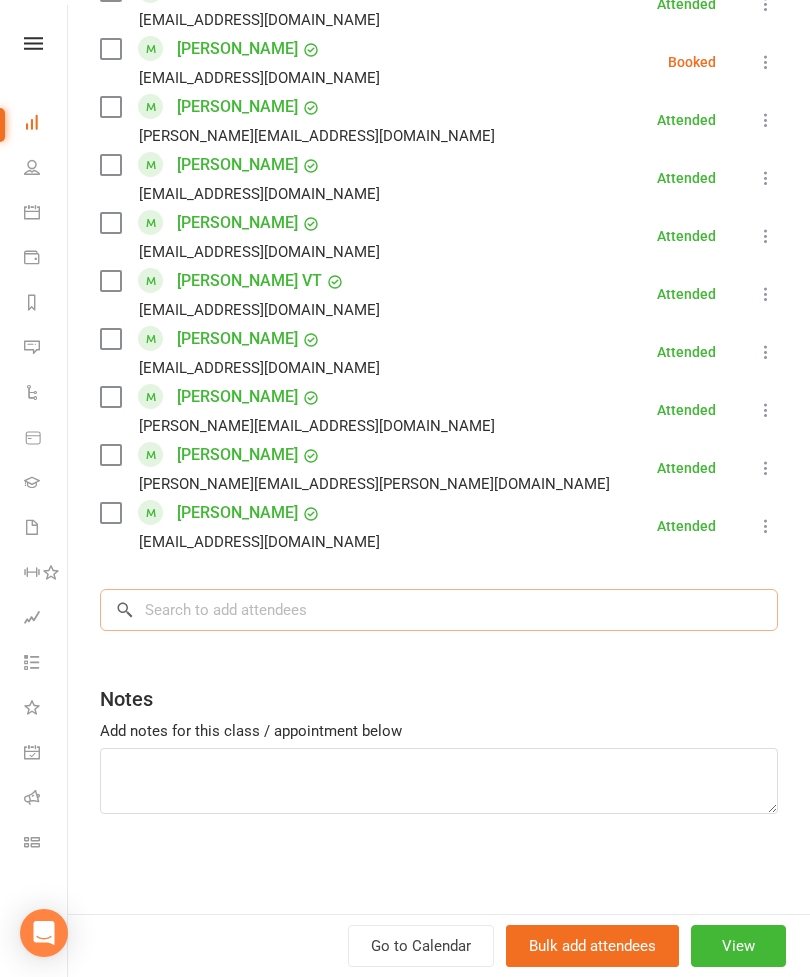 click at bounding box center [439, 610] 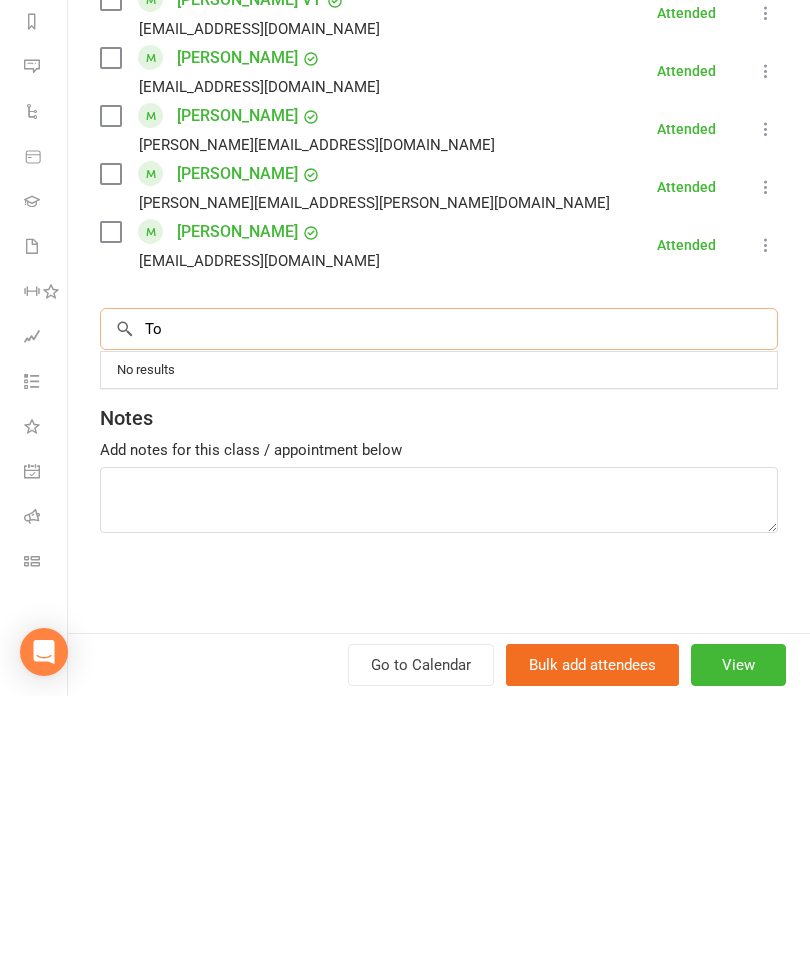 type on "[PERSON_NAME]" 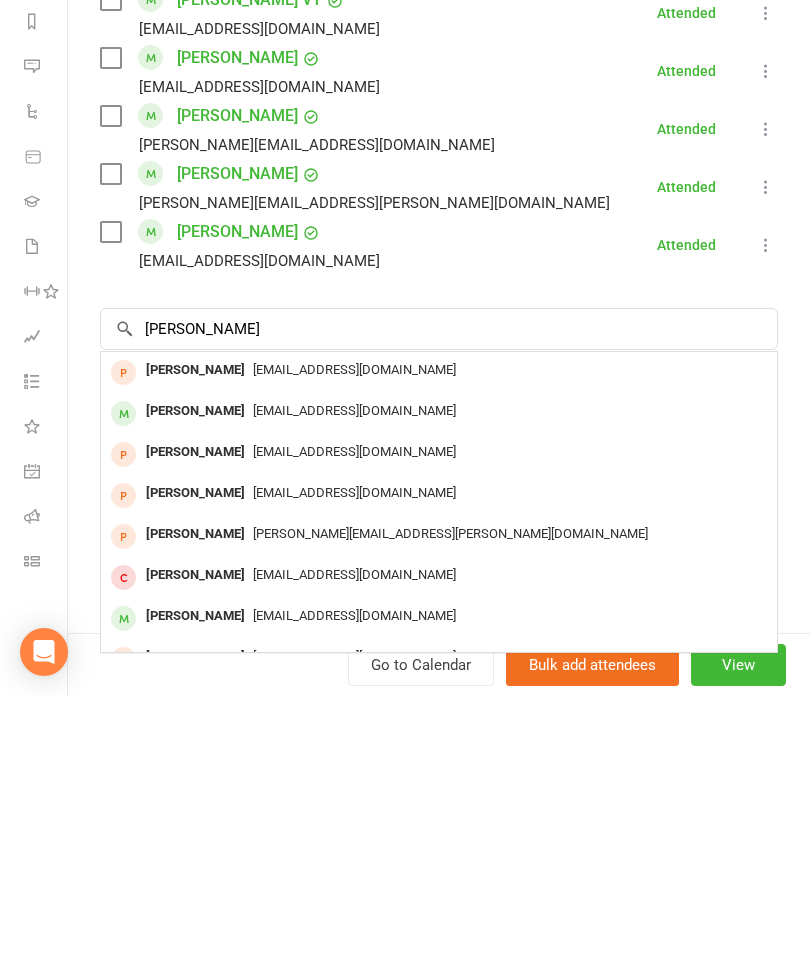 scroll, scrollTop: 281, scrollLeft: 0, axis: vertical 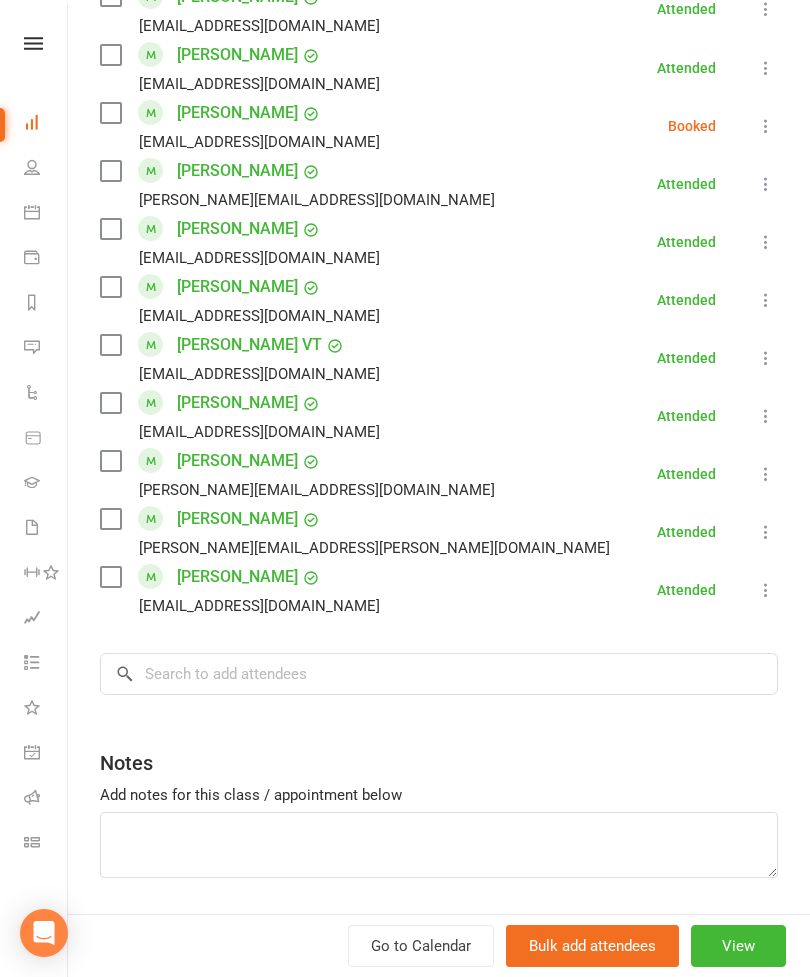 click at bounding box center [110, 287] 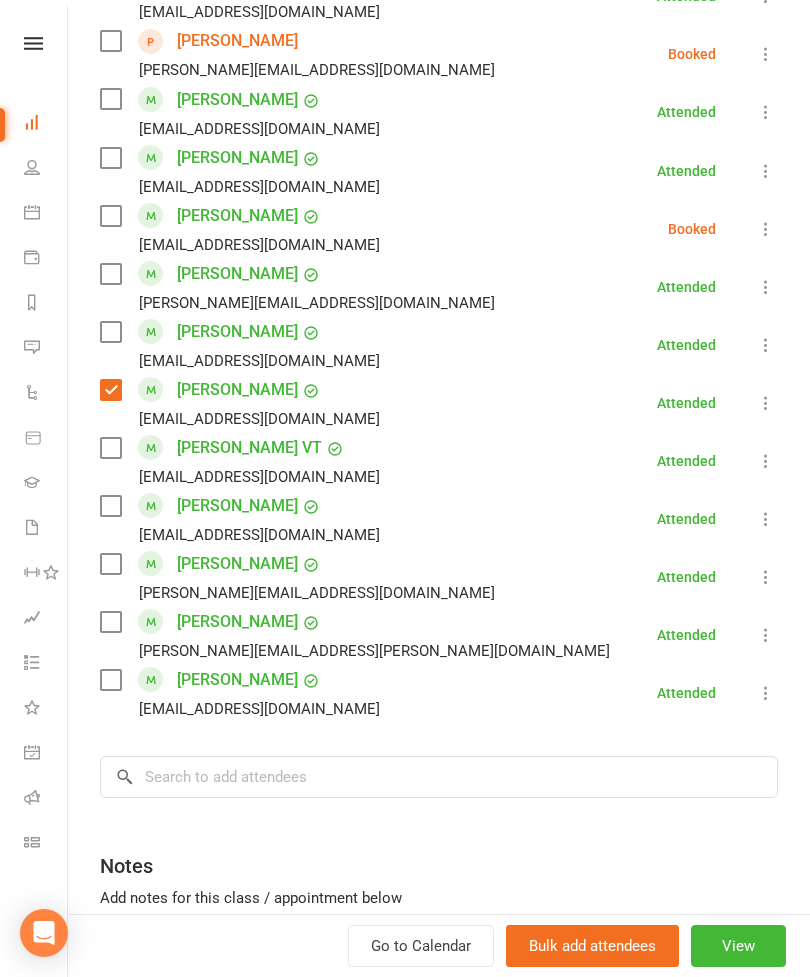 scroll, scrollTop: 1020, scrollLeft: 0, axis: vertical 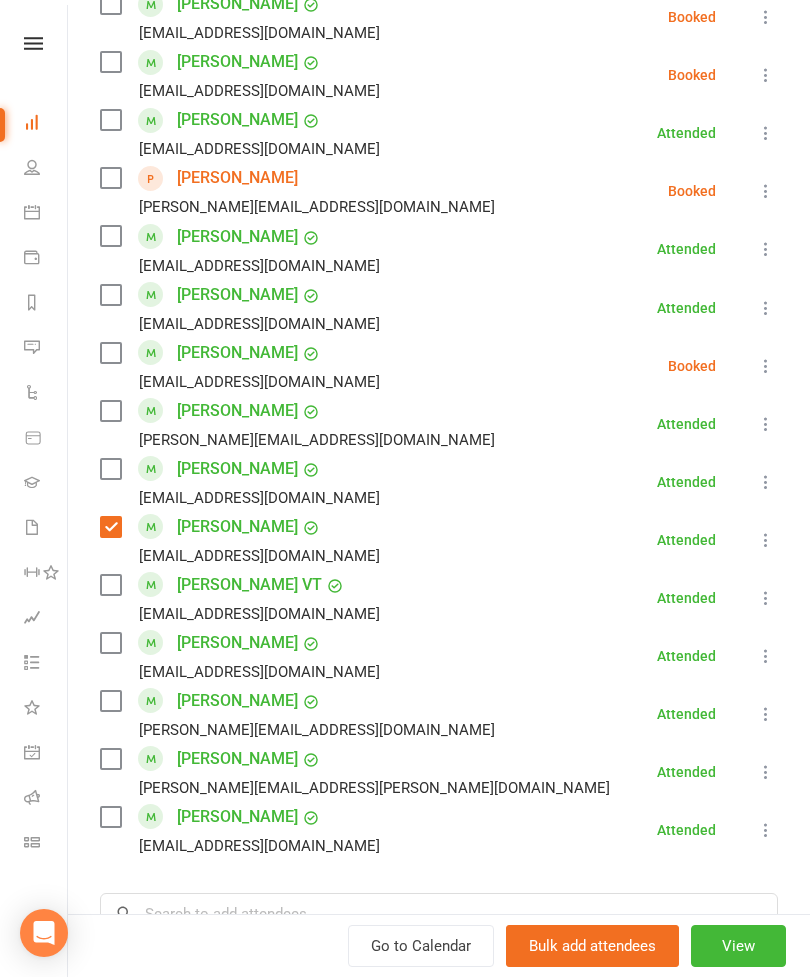 click at bounding box center [110, 295] 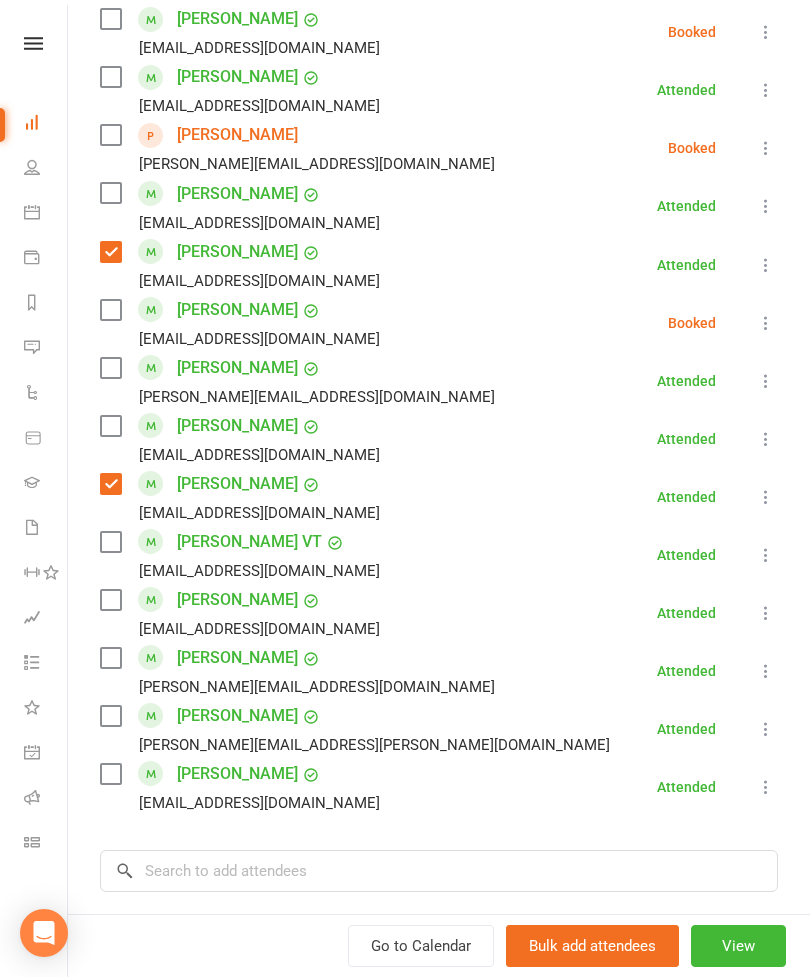 scroll, scrollTop: 1065, scrollLeft: 0, axis: vertical 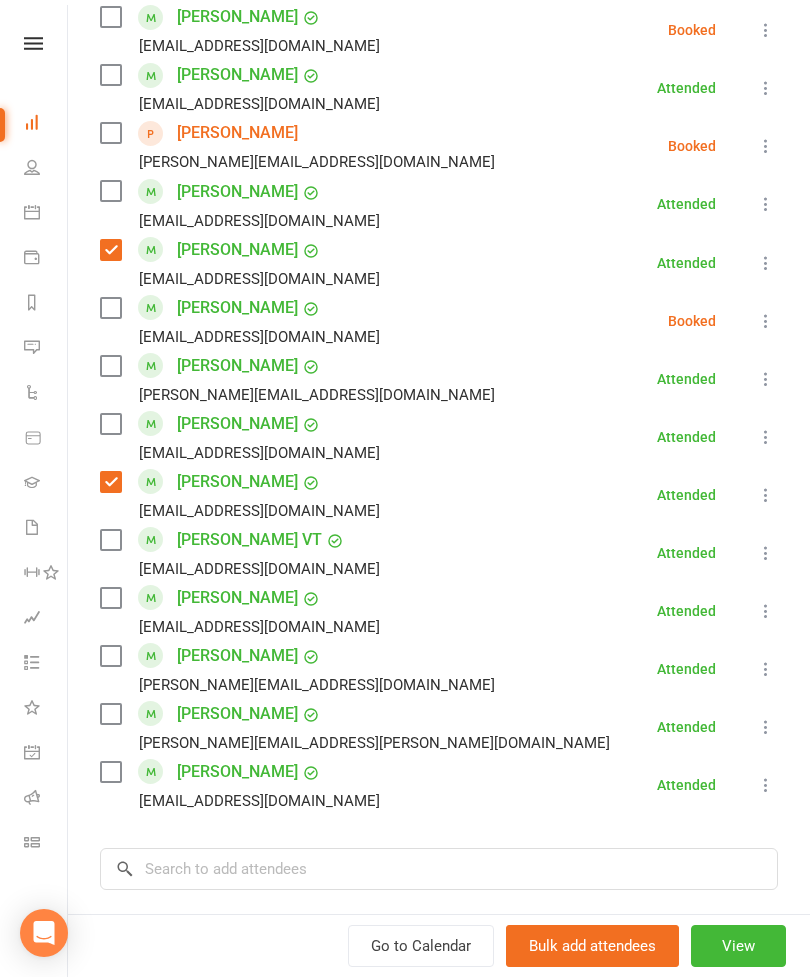 click at bounding box center [110, 772] 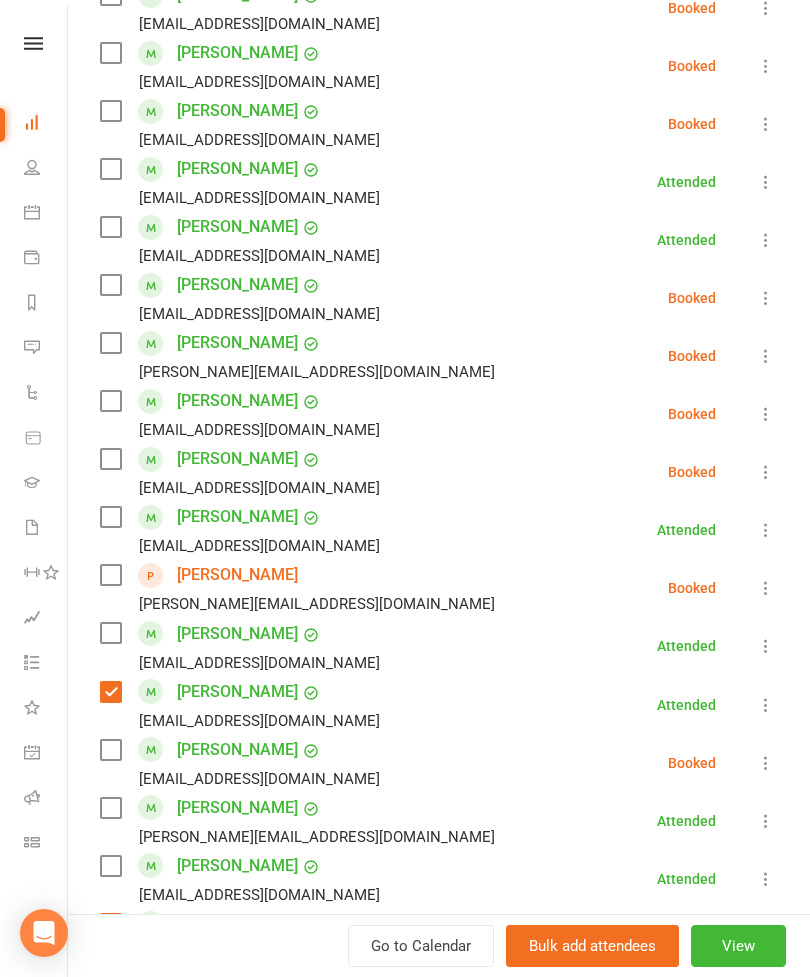 scroll, scrollTop: 624, scrollLeft: 0, axis: vertical 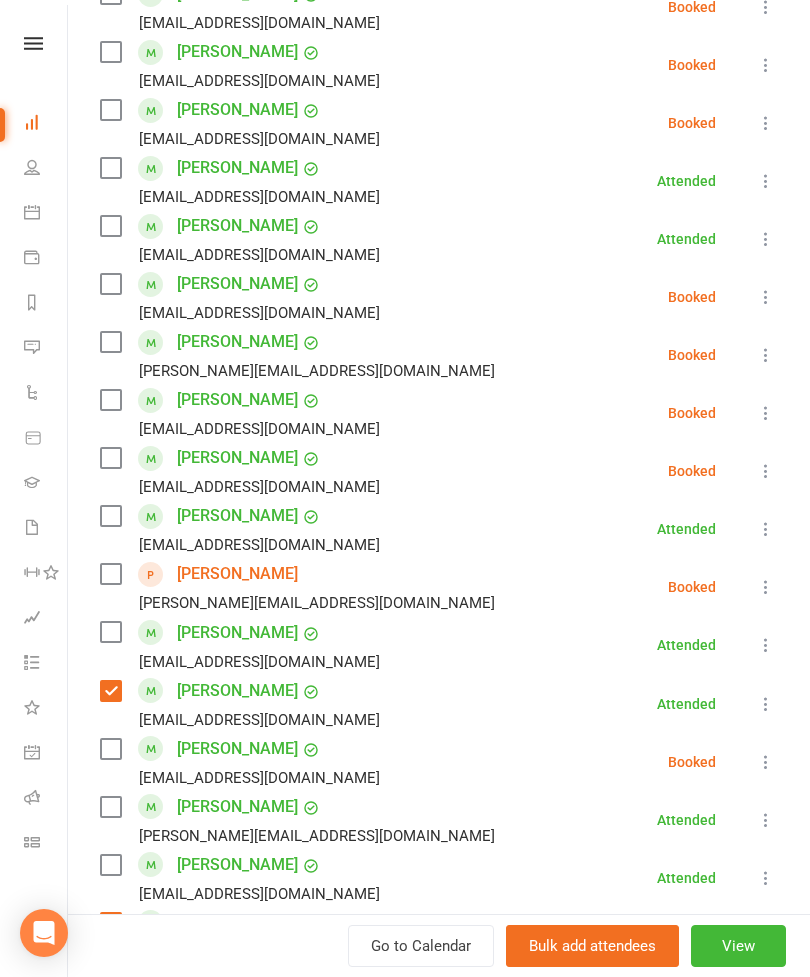 click at bounding box center (110, 516) 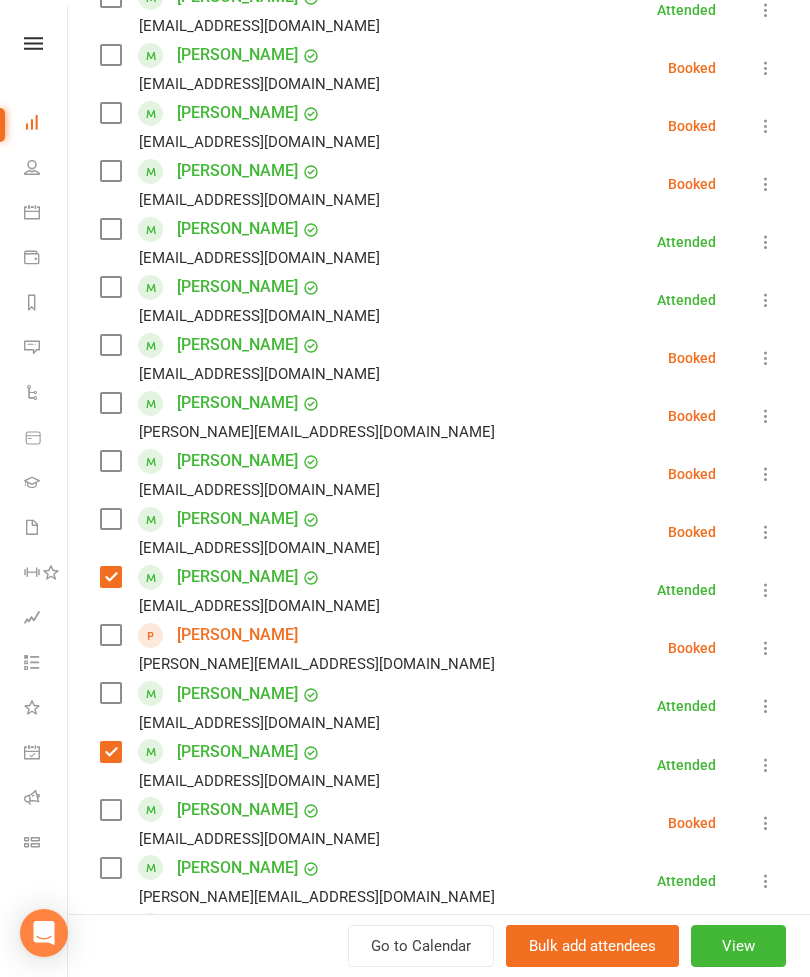 scroll, scrollTop: 562, scrollLeft: 0, axis: vertical 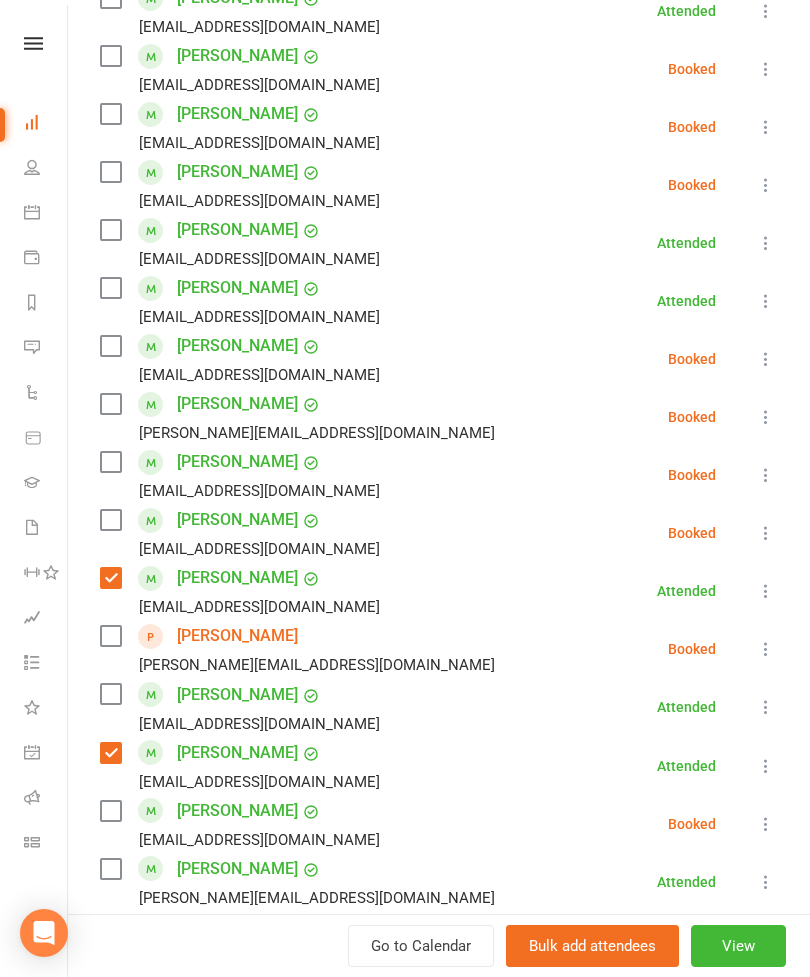 click at bounding box center [110, 520] 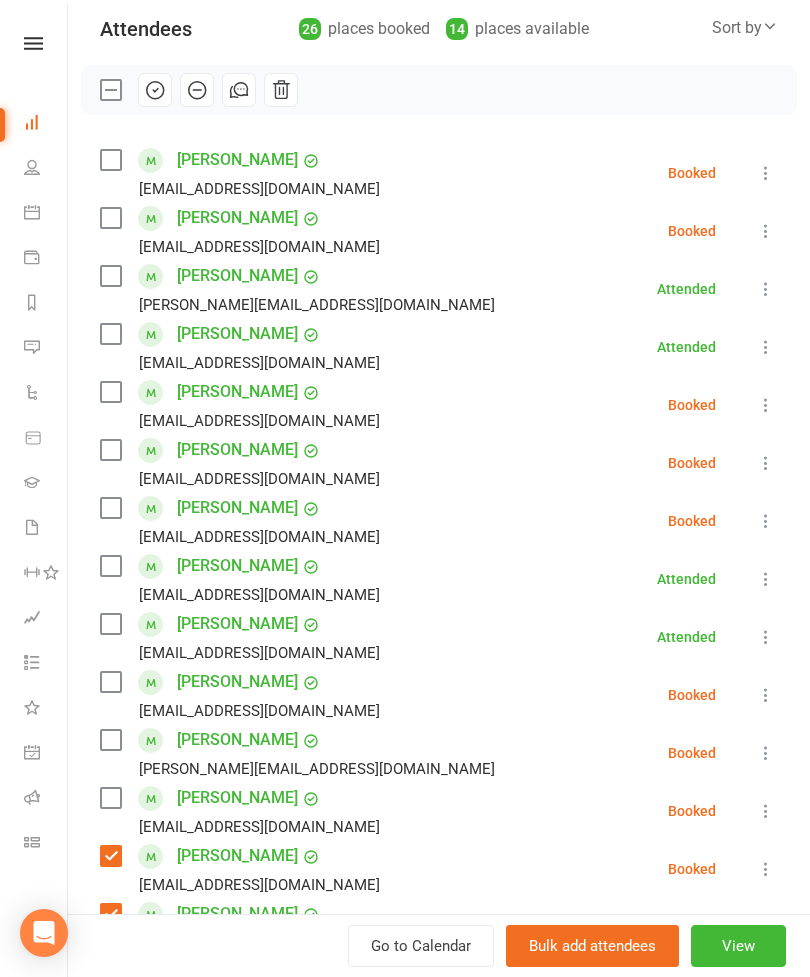 scroll, scrollTop: 179, scrollLeft: 0, axis: vertical 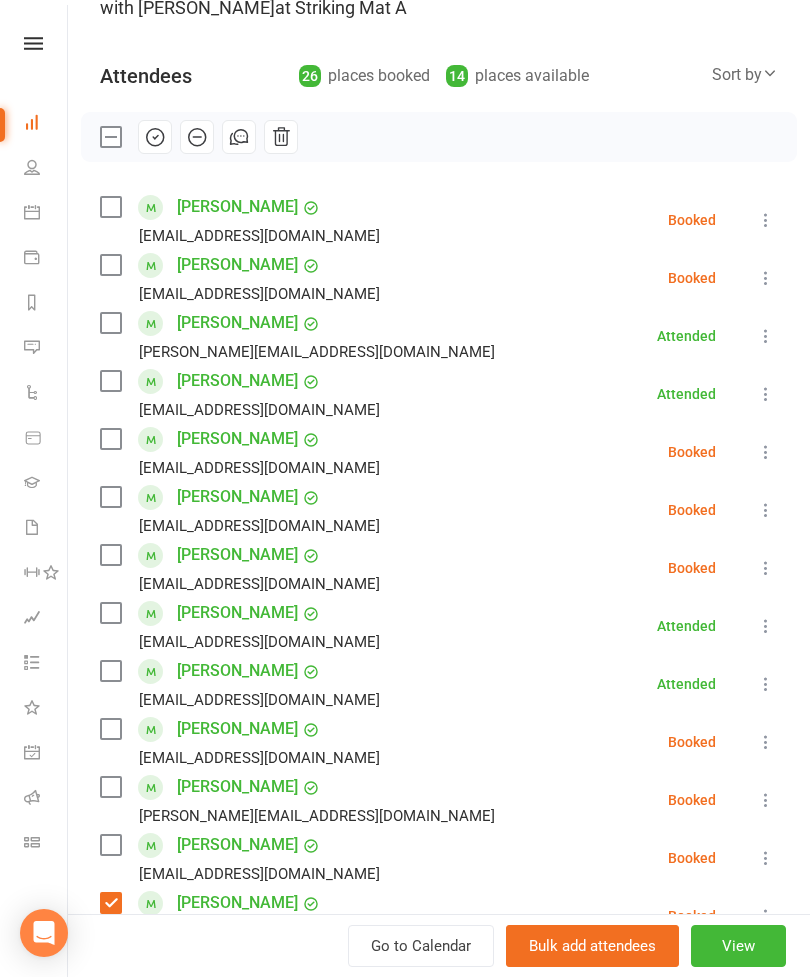 click at bounding box center [110, 439] 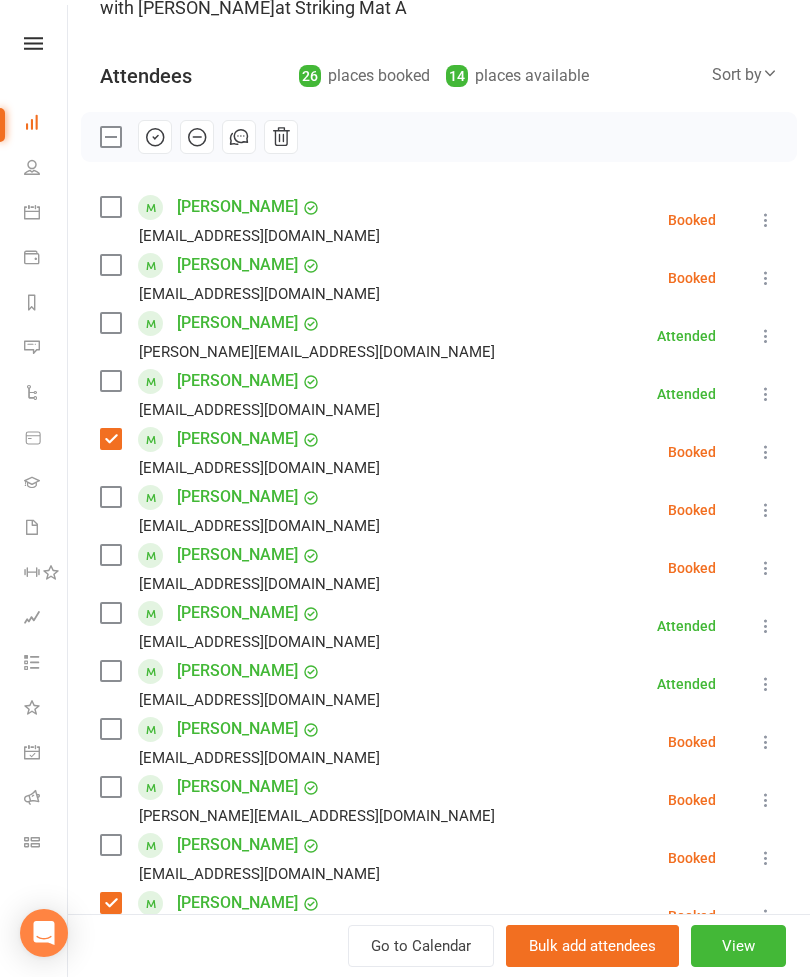 click on "[PERSON_NAME]  [PERSON_NAME][EMAIL_ADDRESS][PERSON_NAME][DOMAIN_NAME]" at bounding box center (244, 278) 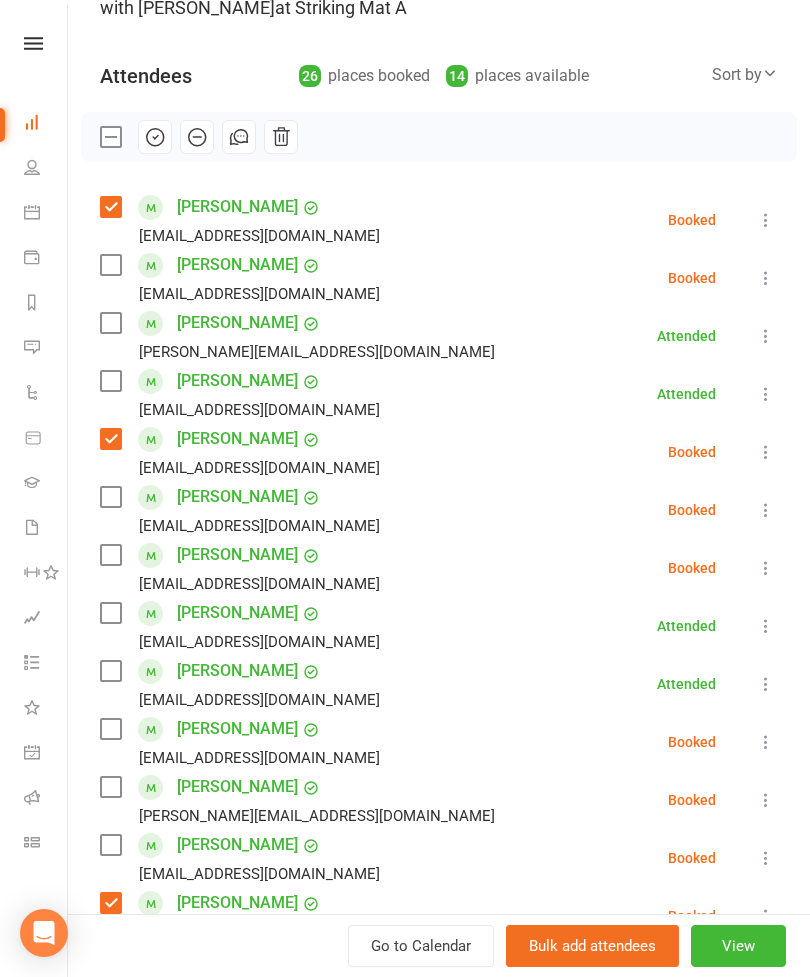 click at bounding box center [110, 265] 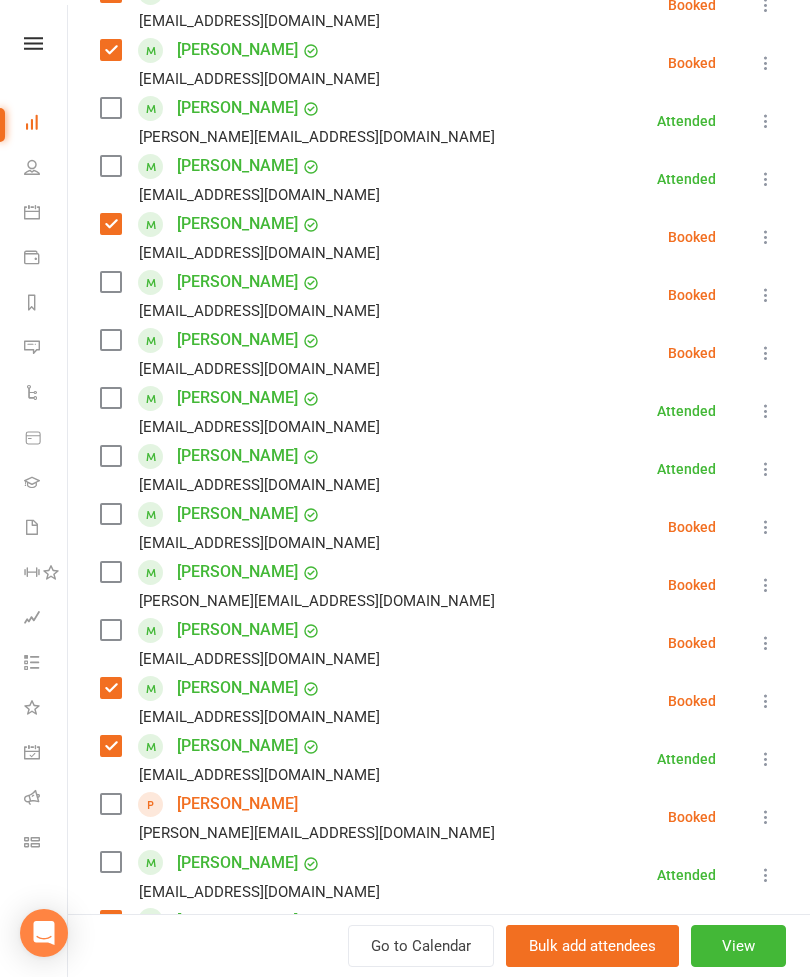 scroll, scrollTop: 435, scrollLeft: 0, axis: vertical 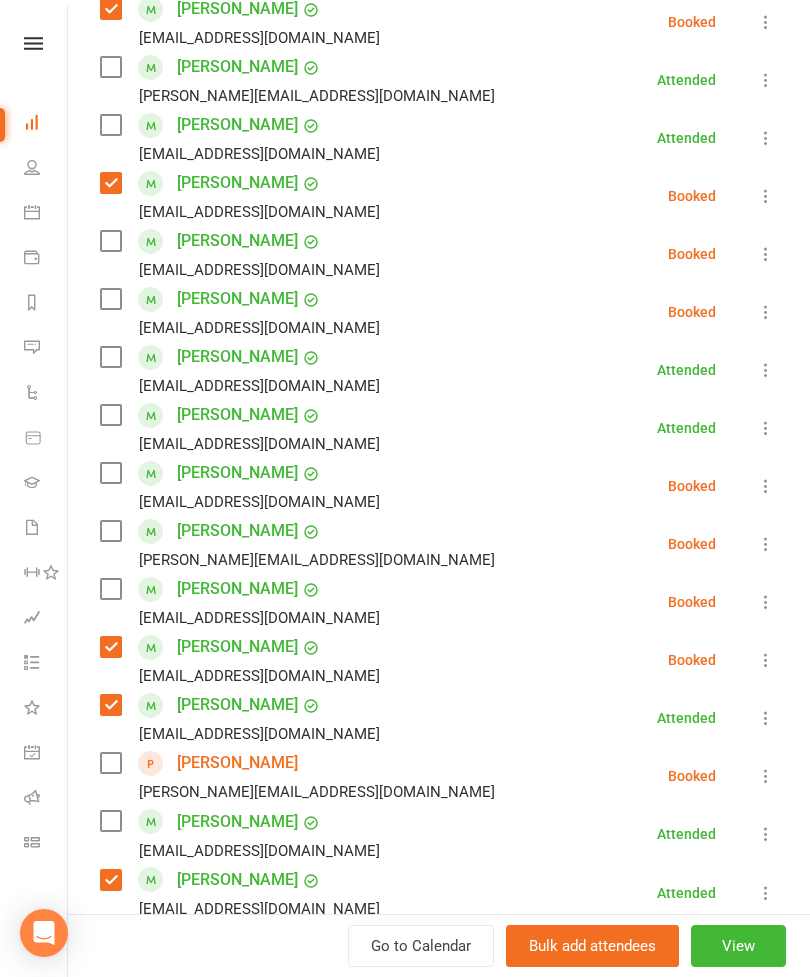click at bounding box center [110, 531] 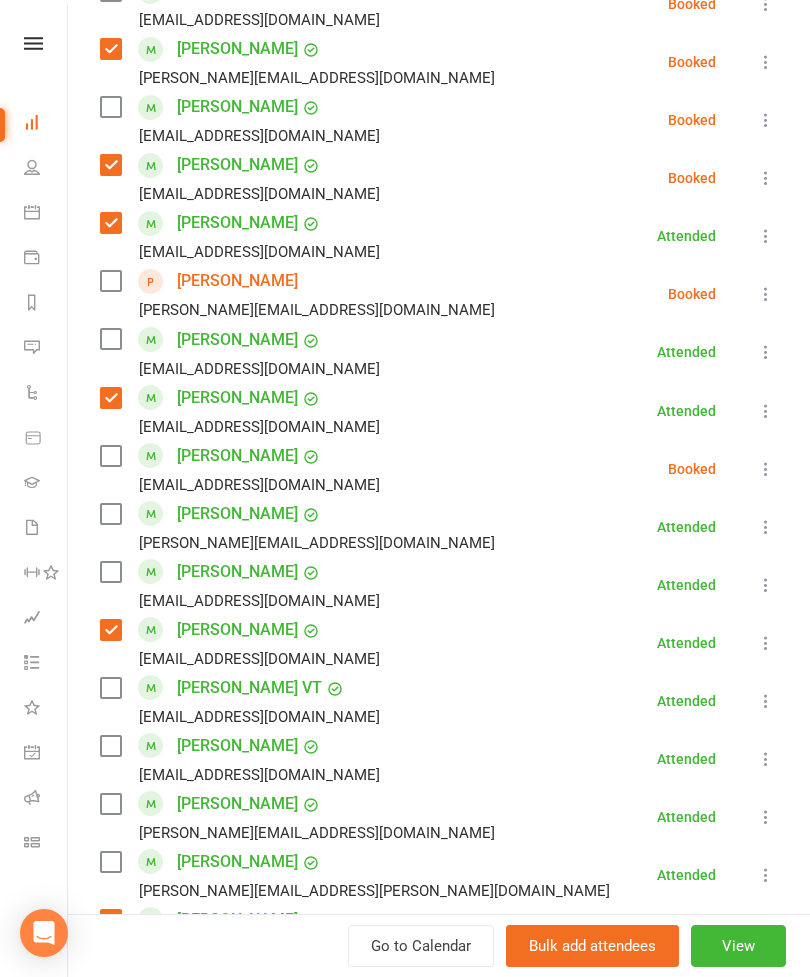 scroll, scrollTop: 920, scrollLeft: 0, axis: vertical 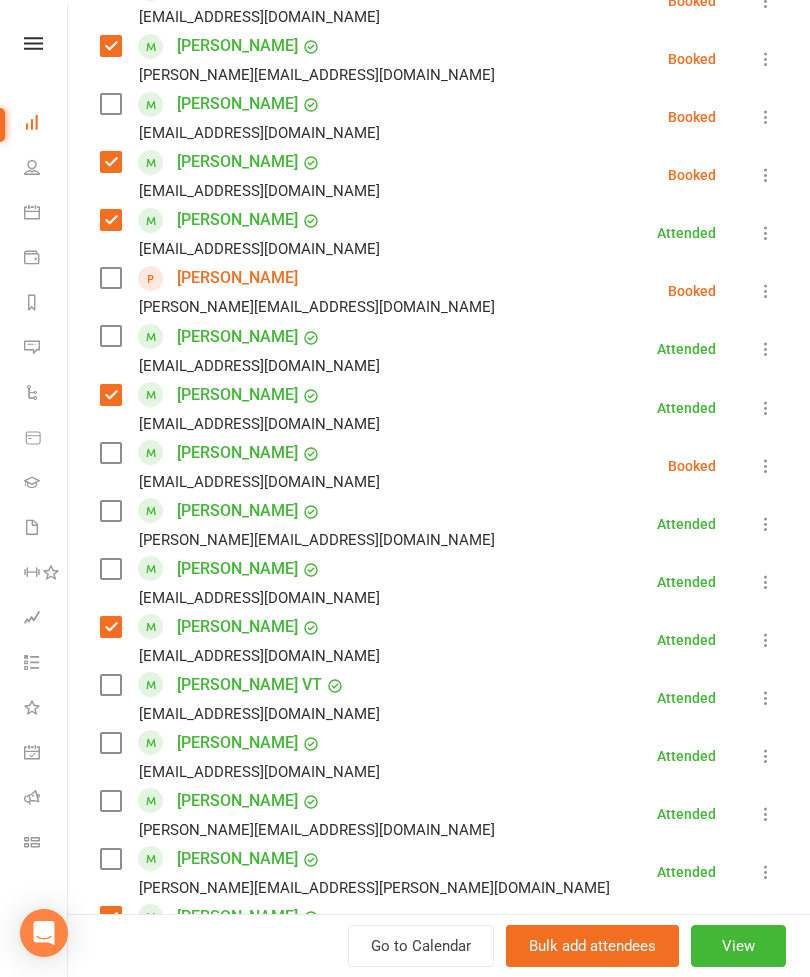 click at bounding box center [110, 278] 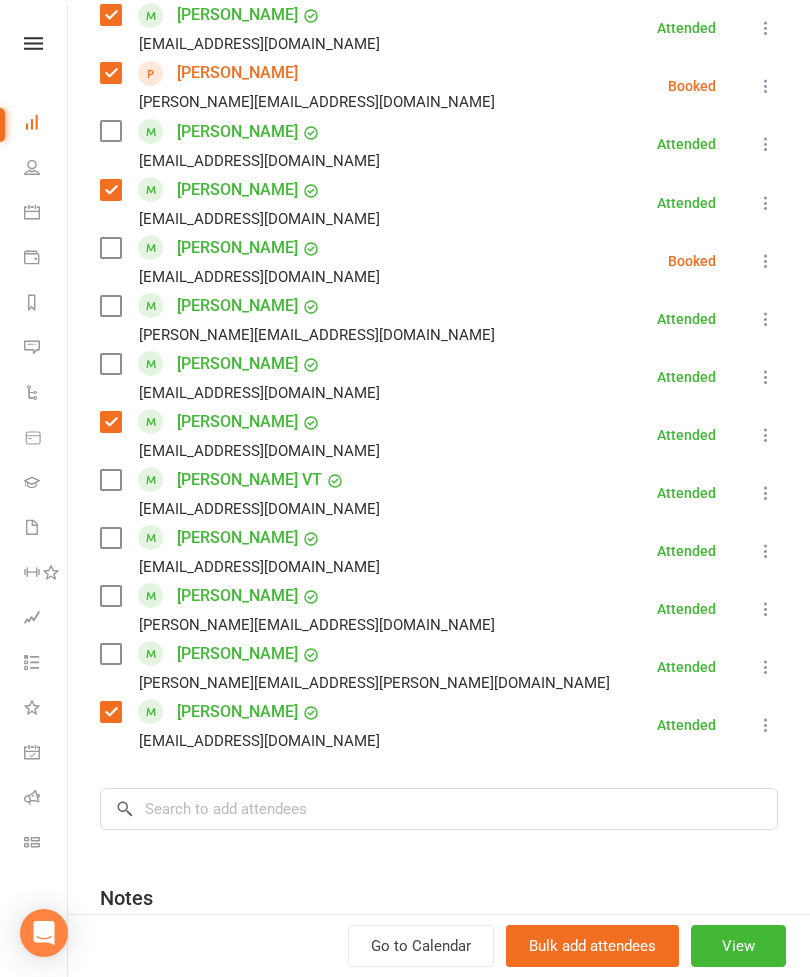 scroll, scrollTop: 1145, scrollLeft: 0, axis: vertical 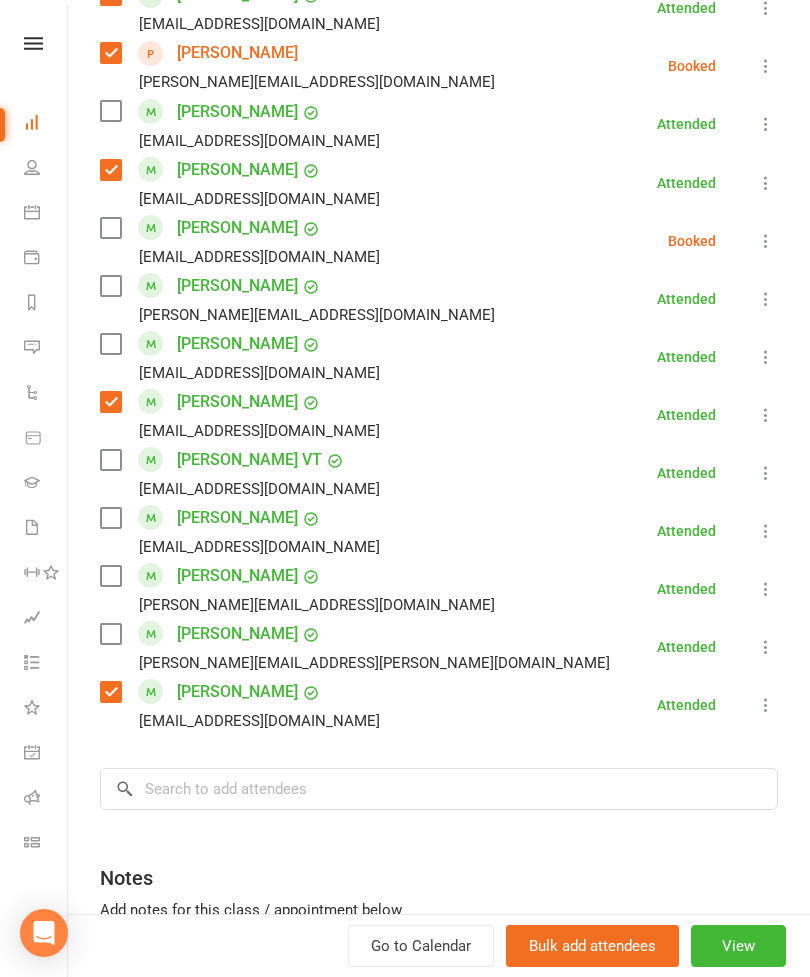 click at bounding box center [110, 228] 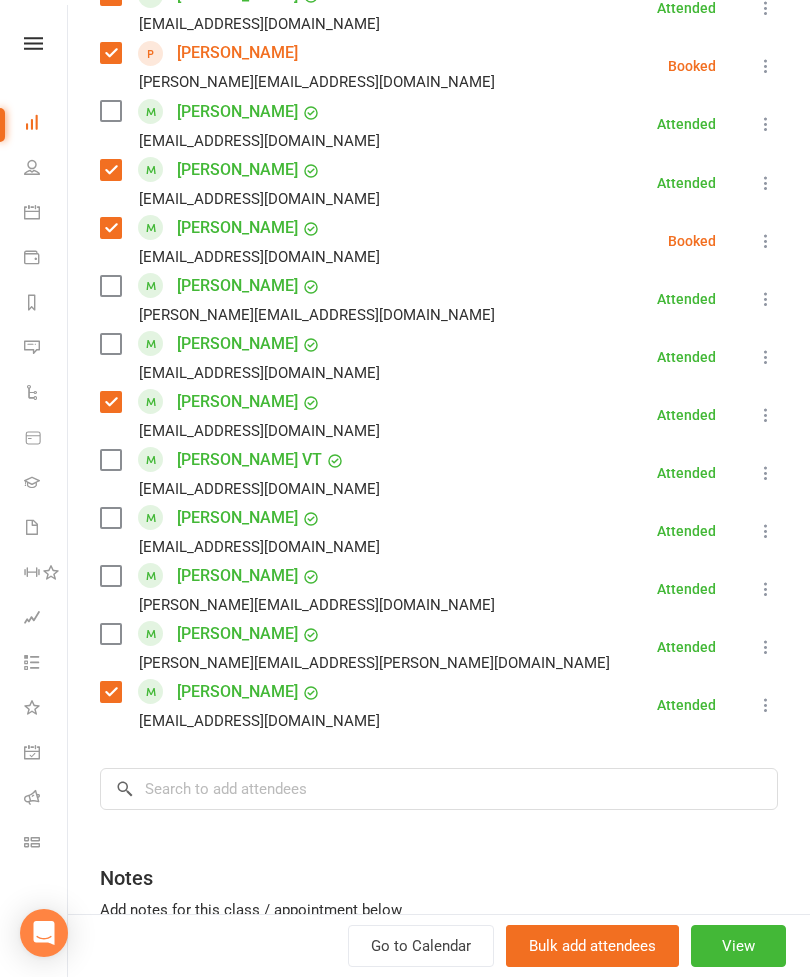 click at bounding box center (110, 518) 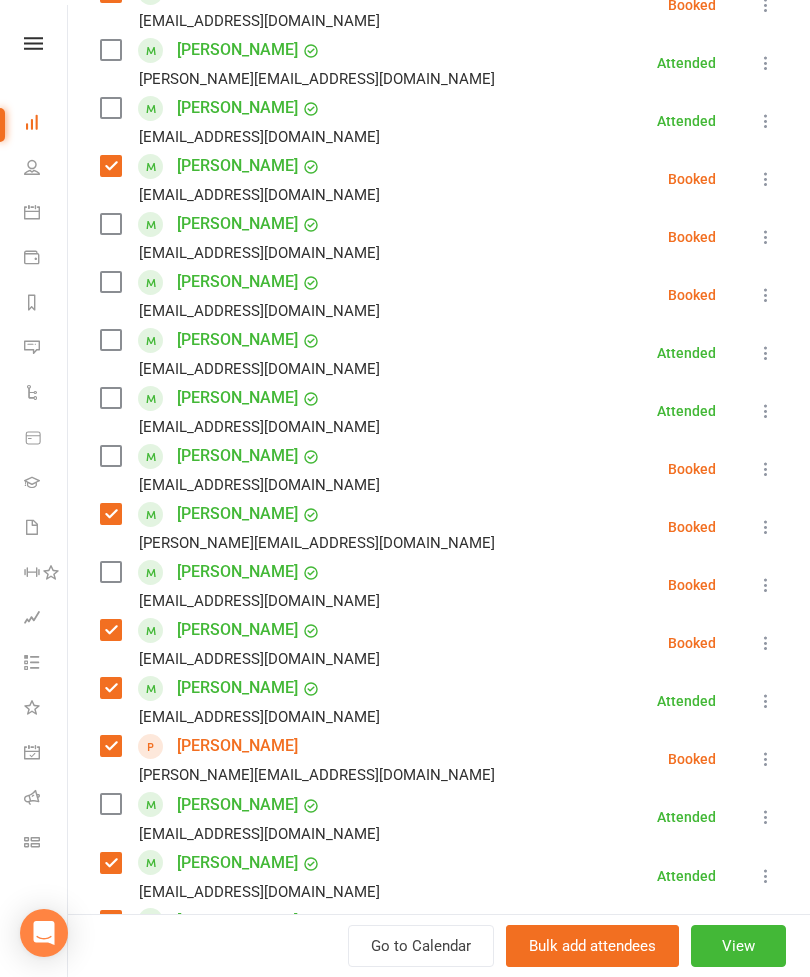 scroll, scrollTop: 451, scrollLeft: 0, axis: vertical 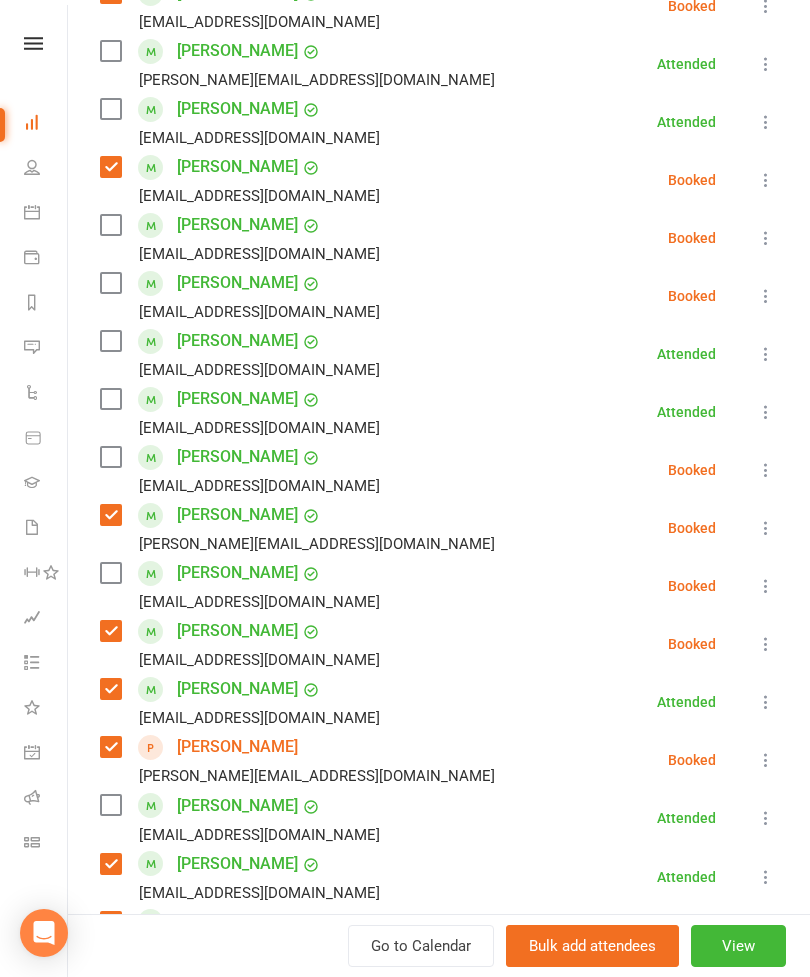 click at bounding box center [110, 399] 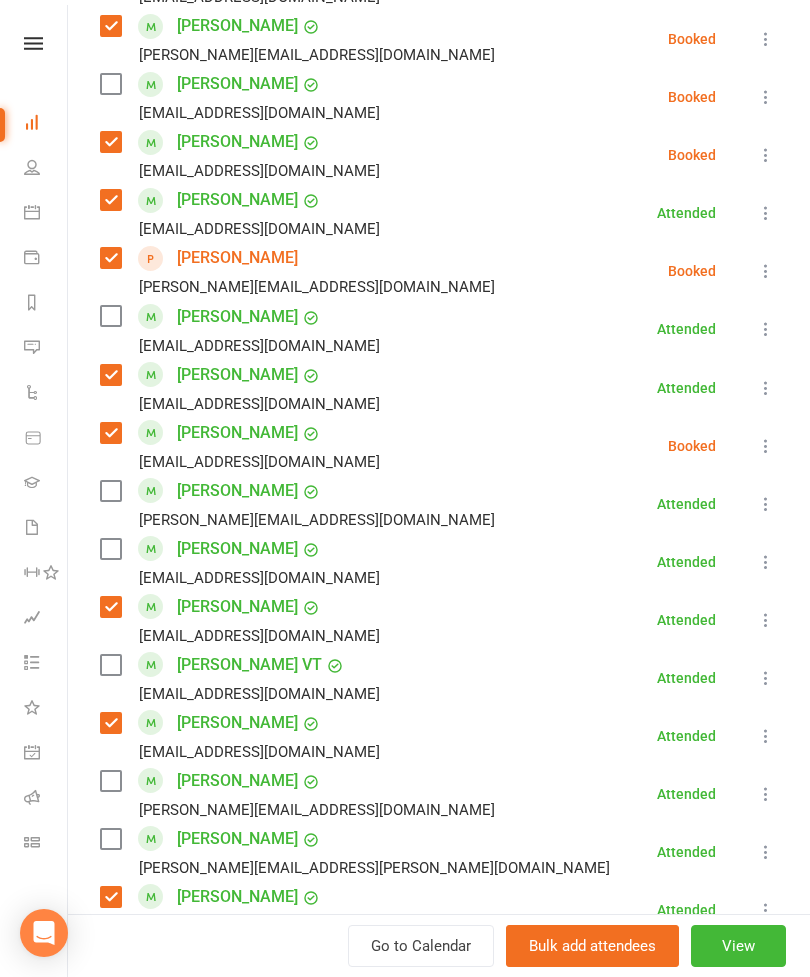 scroll, scrollTop: 943, scrollLeft: 0, axis: vertical 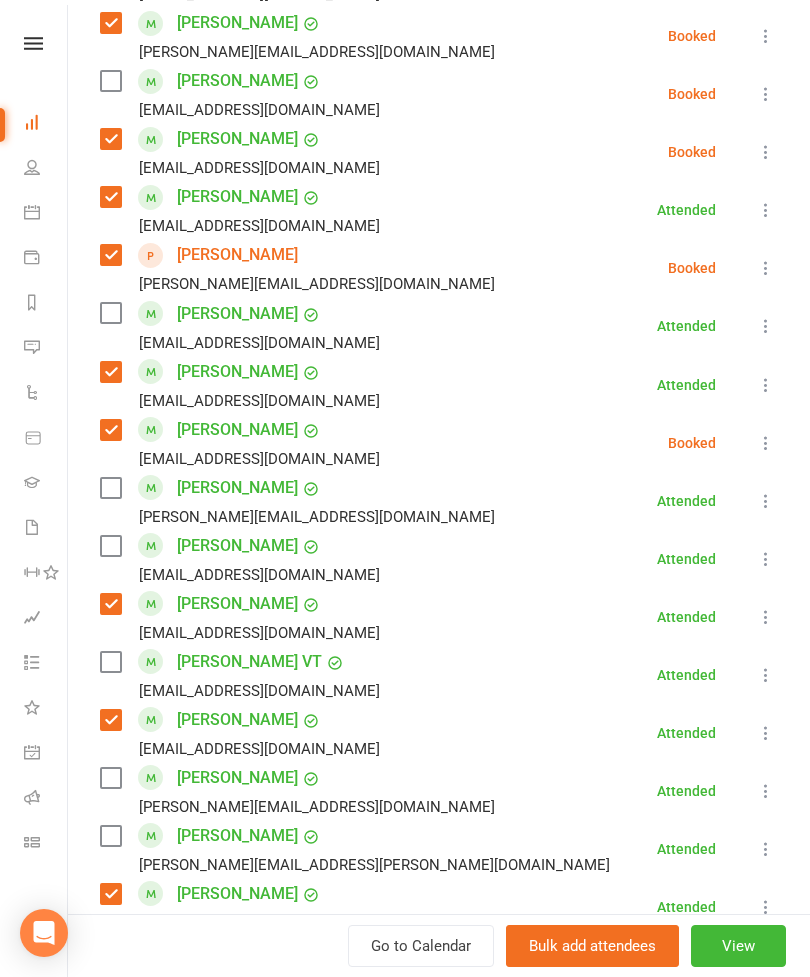 click at bounding box center [110, 546] 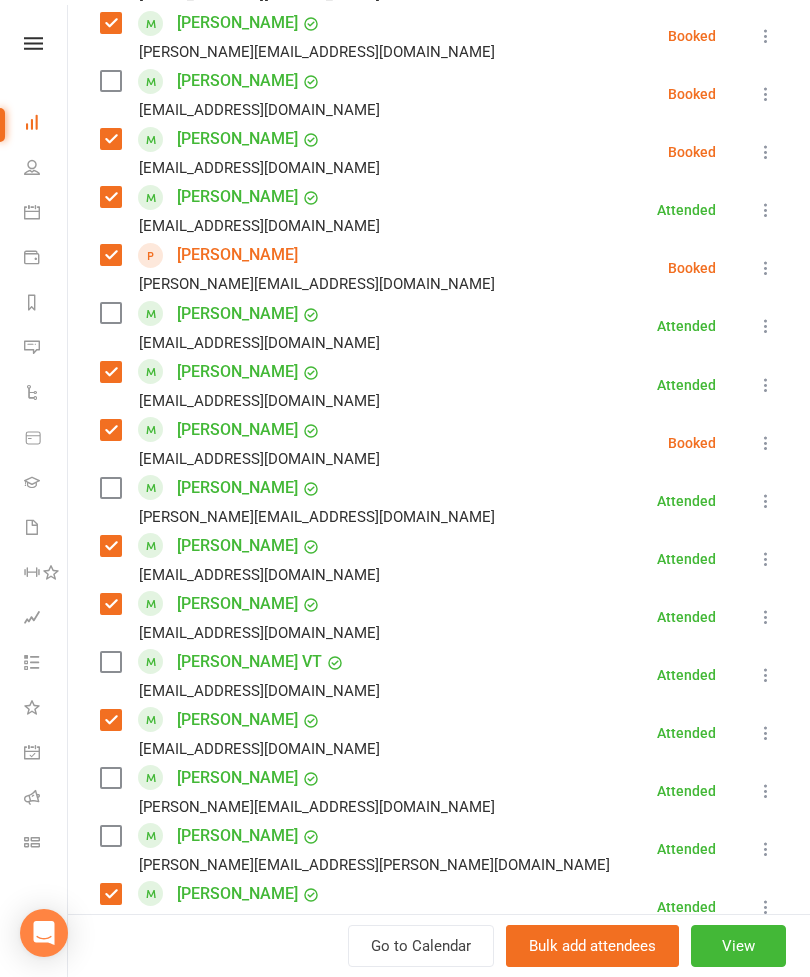 click at bounding box center [110, 662] 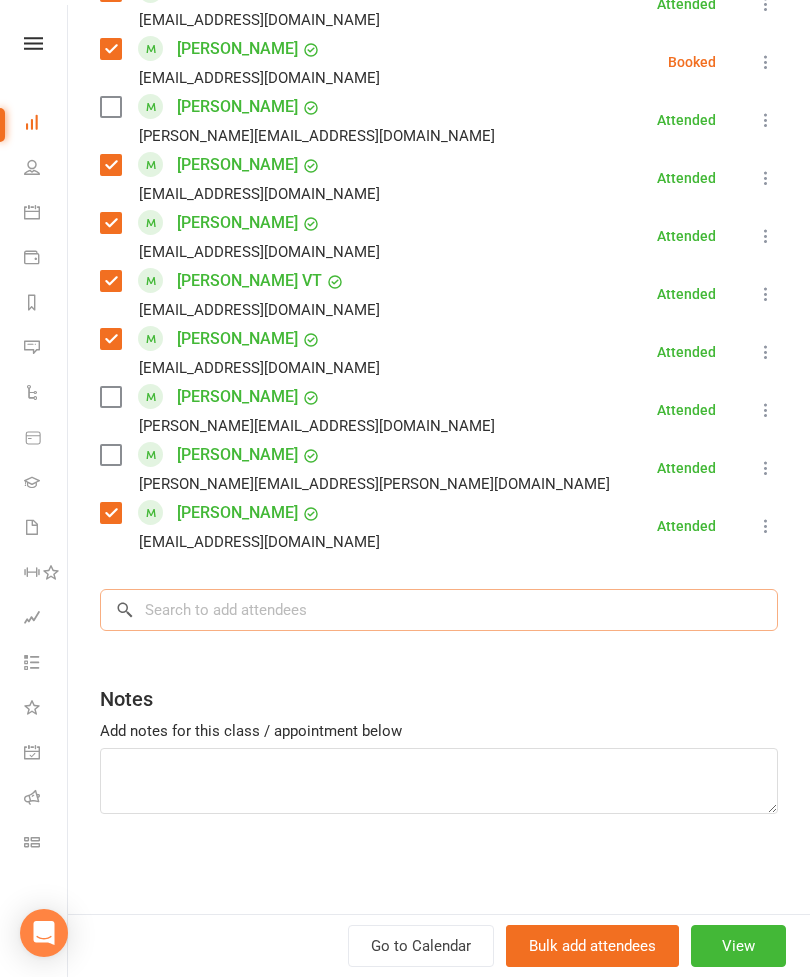click at bounding box center (439, 610) 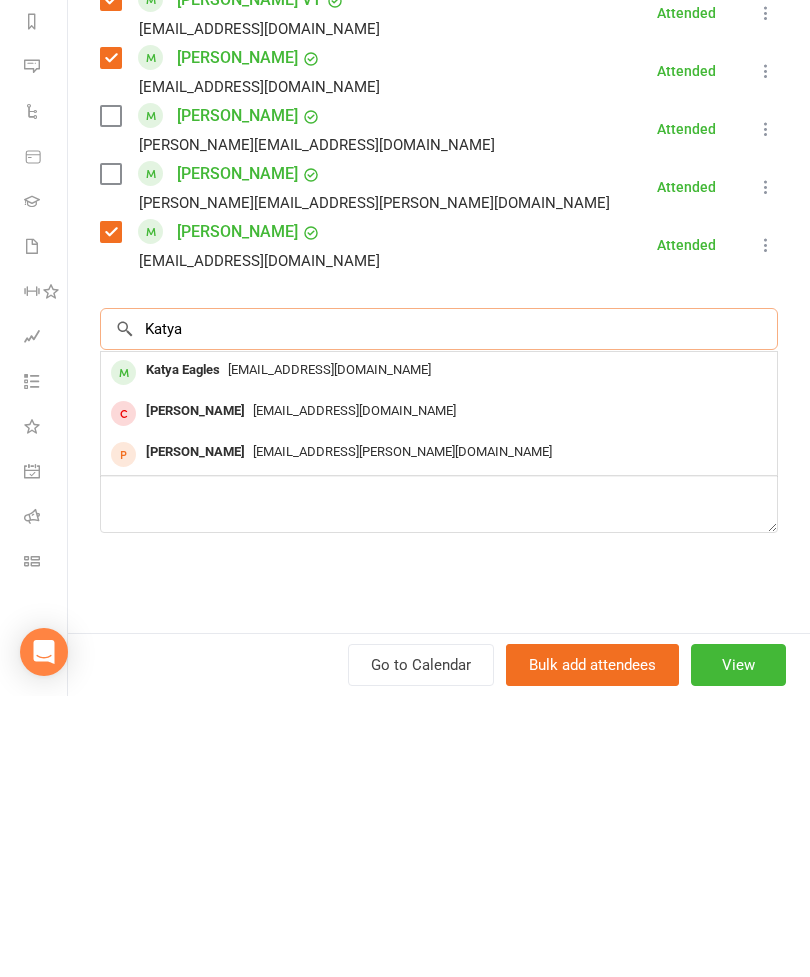 type on "Katya" 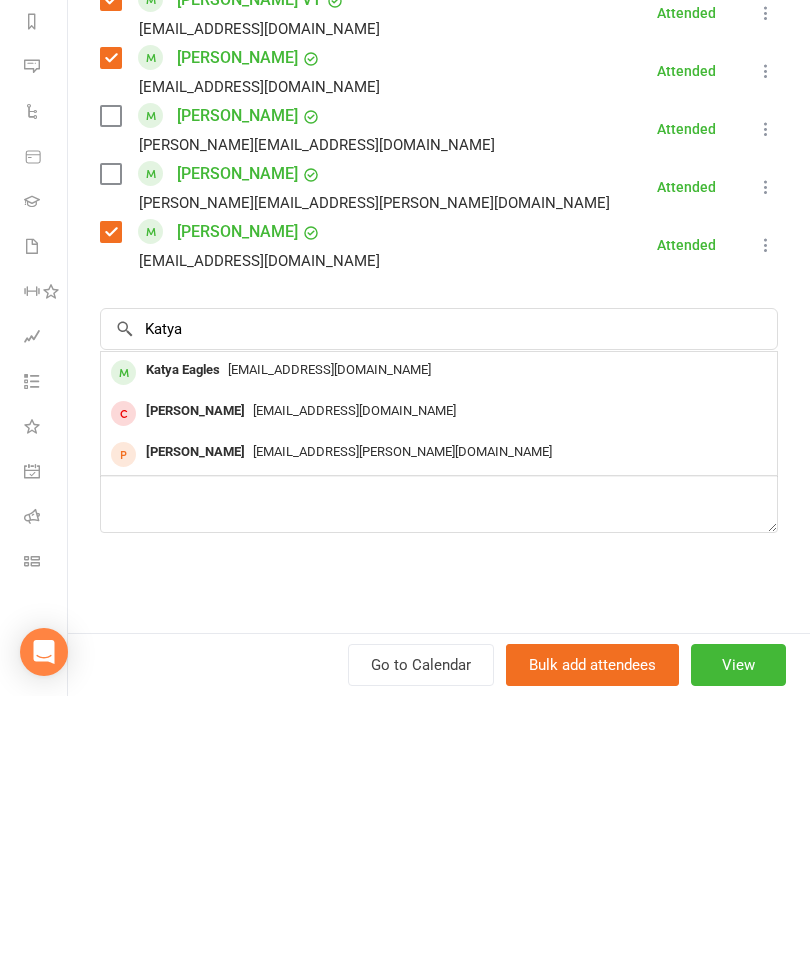 click on "Katya Eagles" at bounding box center (183, 651) 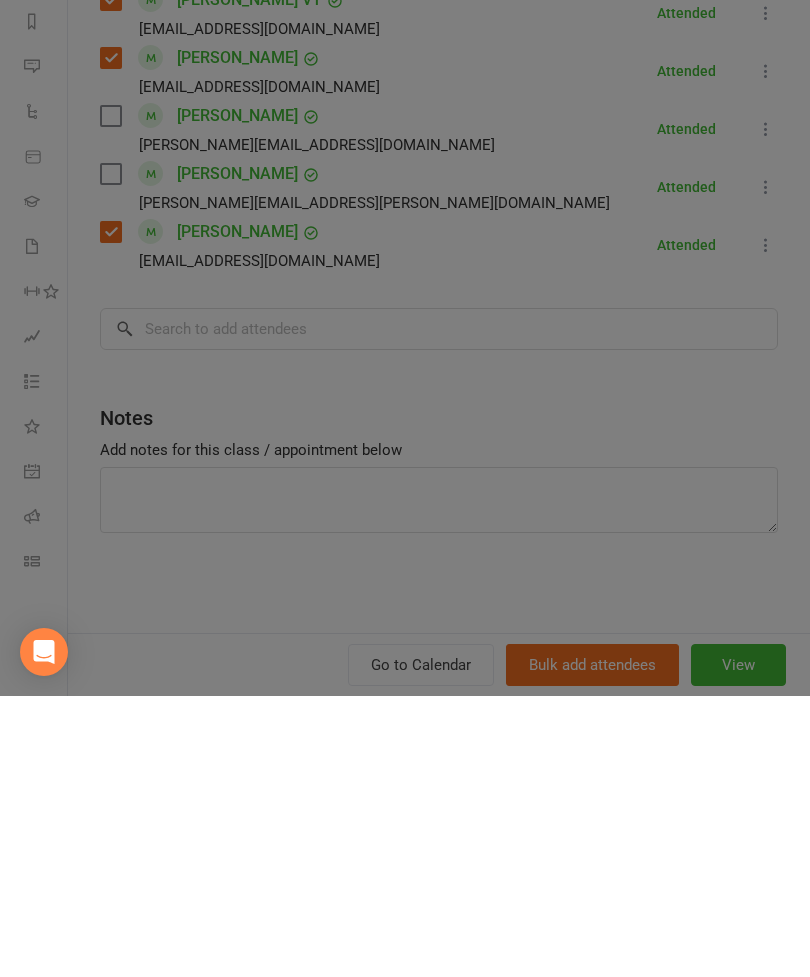 scroll, scrollTop: 562, scrollLeft: 0, axis: vertical 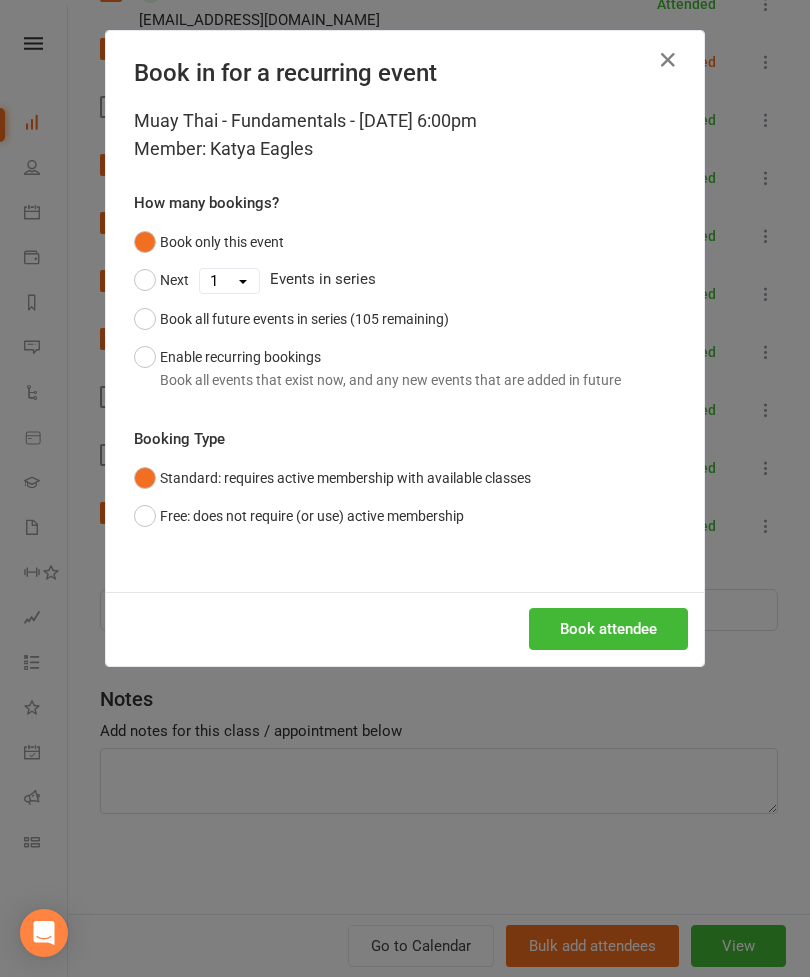 click on "Book attendee" at bounding box center (608, 629) 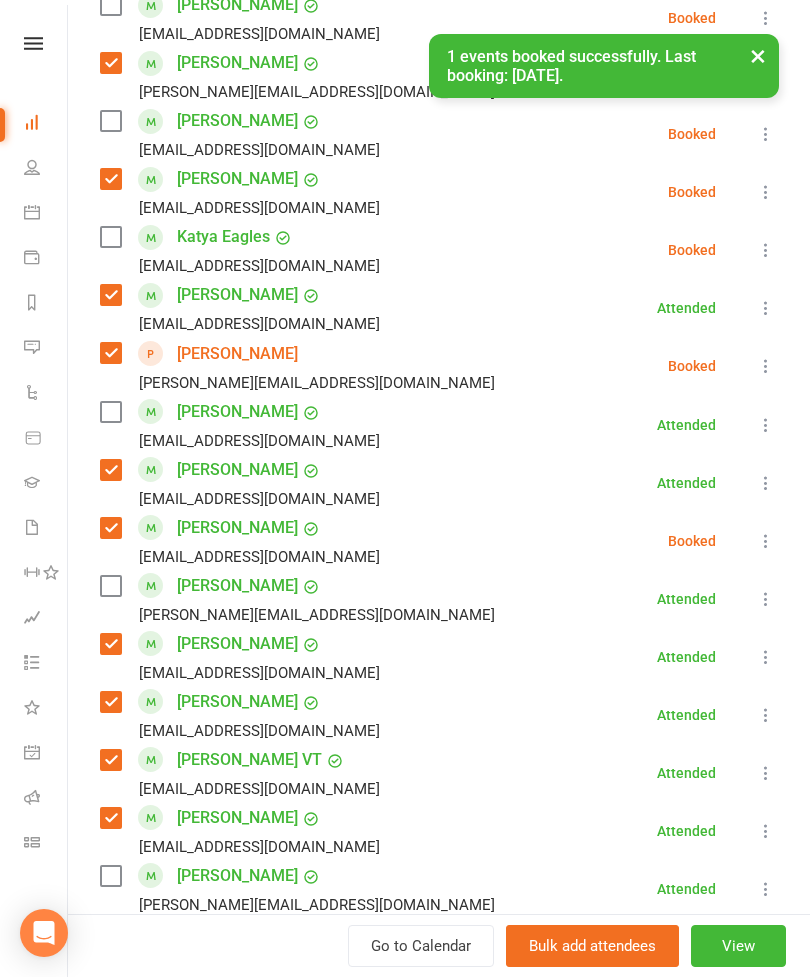 scroll, scrollTop: 901, scrollLeft: 0, axis: vertical 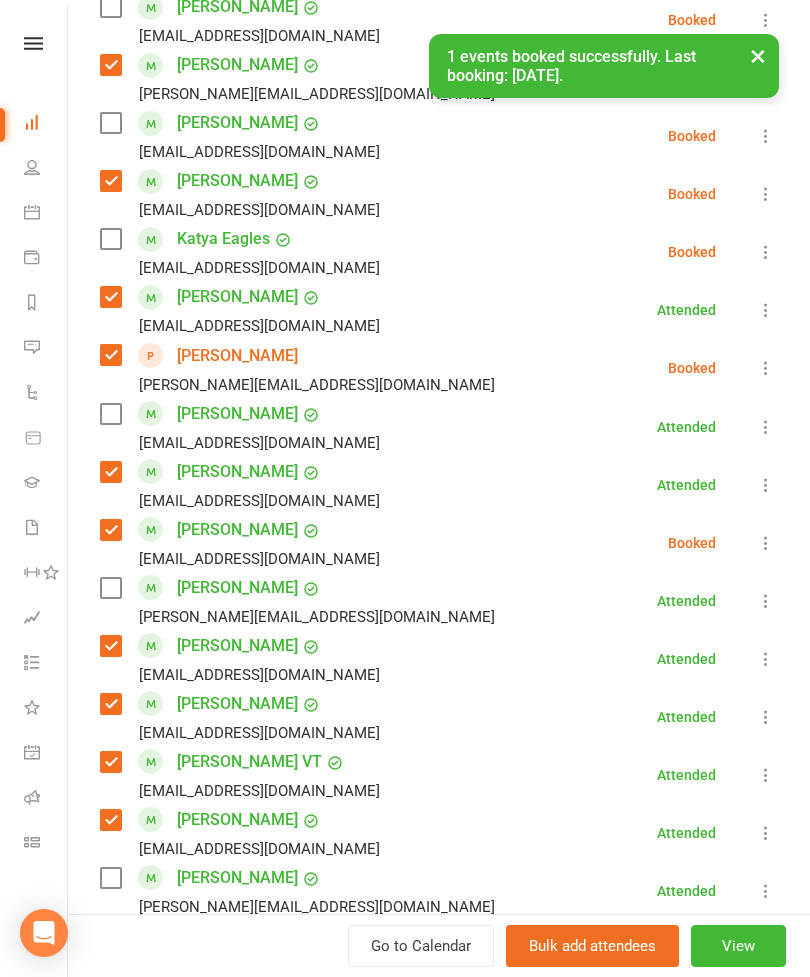 click at bounding box center [110, 239] 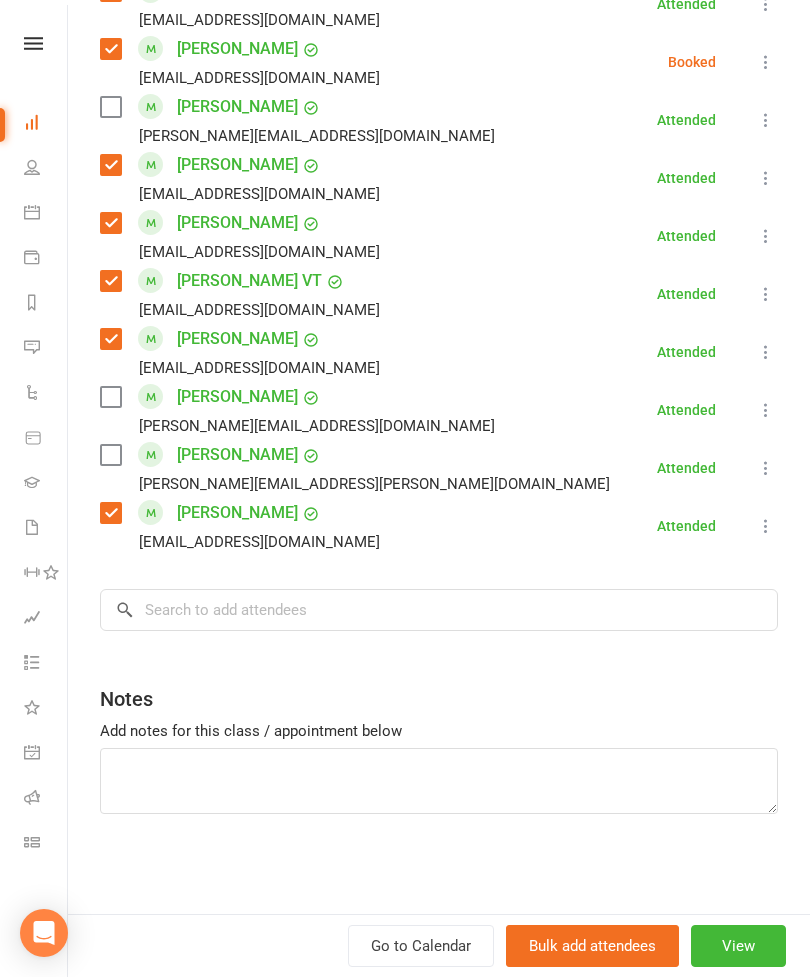 scroll, scrollTop: 1382, scrollLeft: 0, axis: vertical 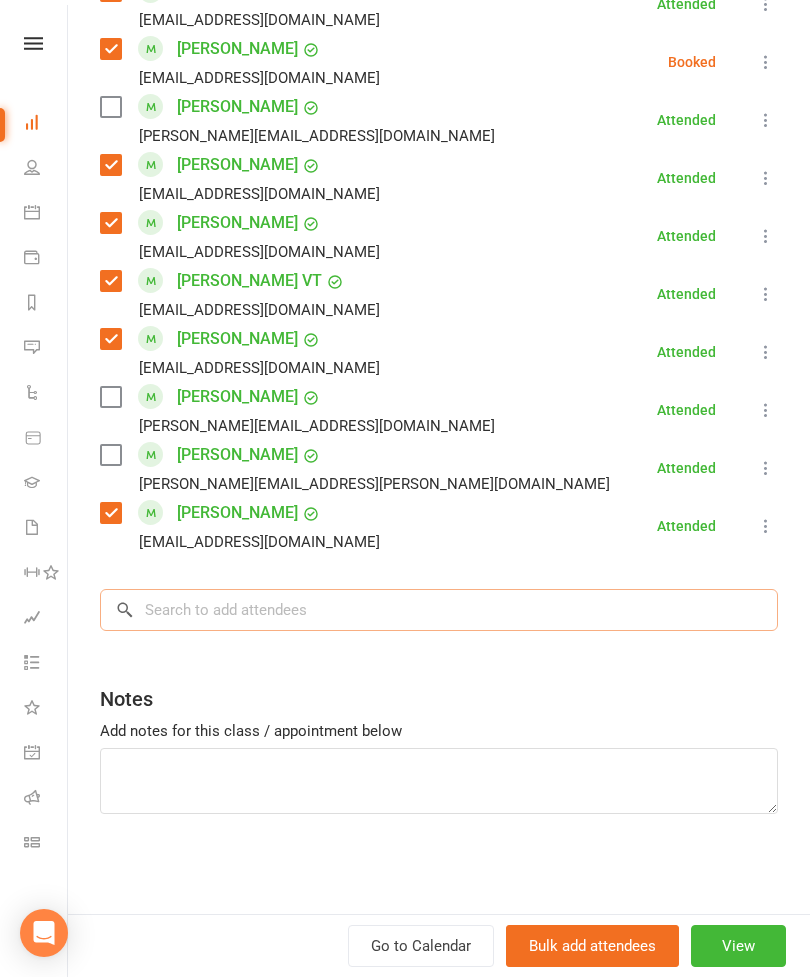 click at bounding box center [439, 610] 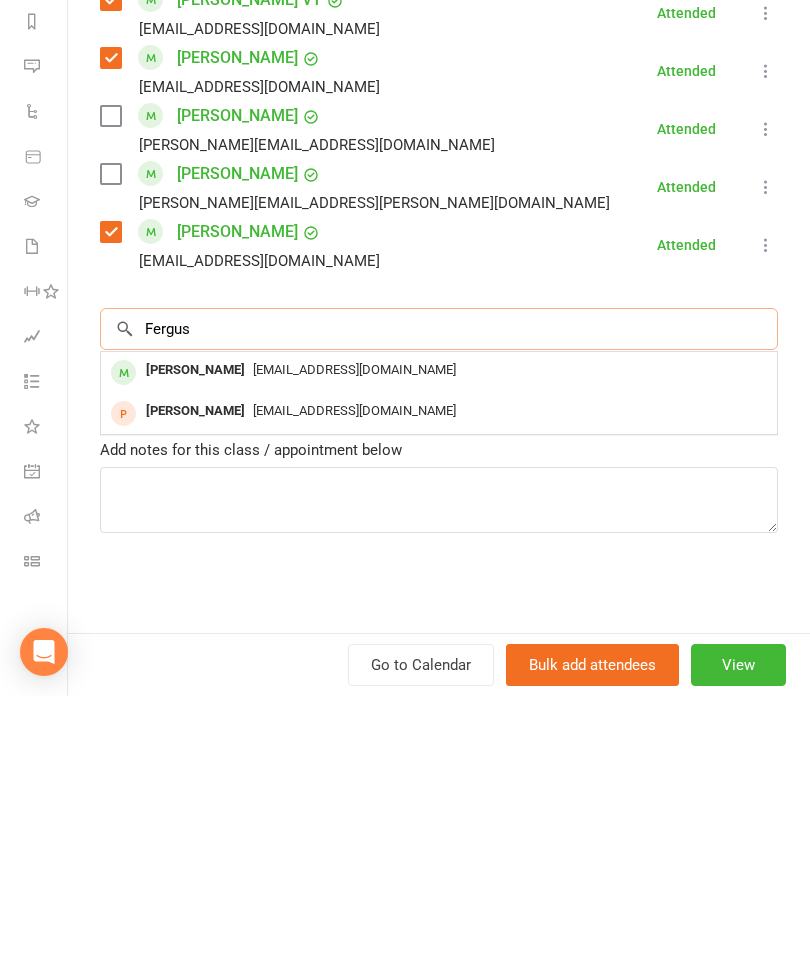 type on "Fergus" 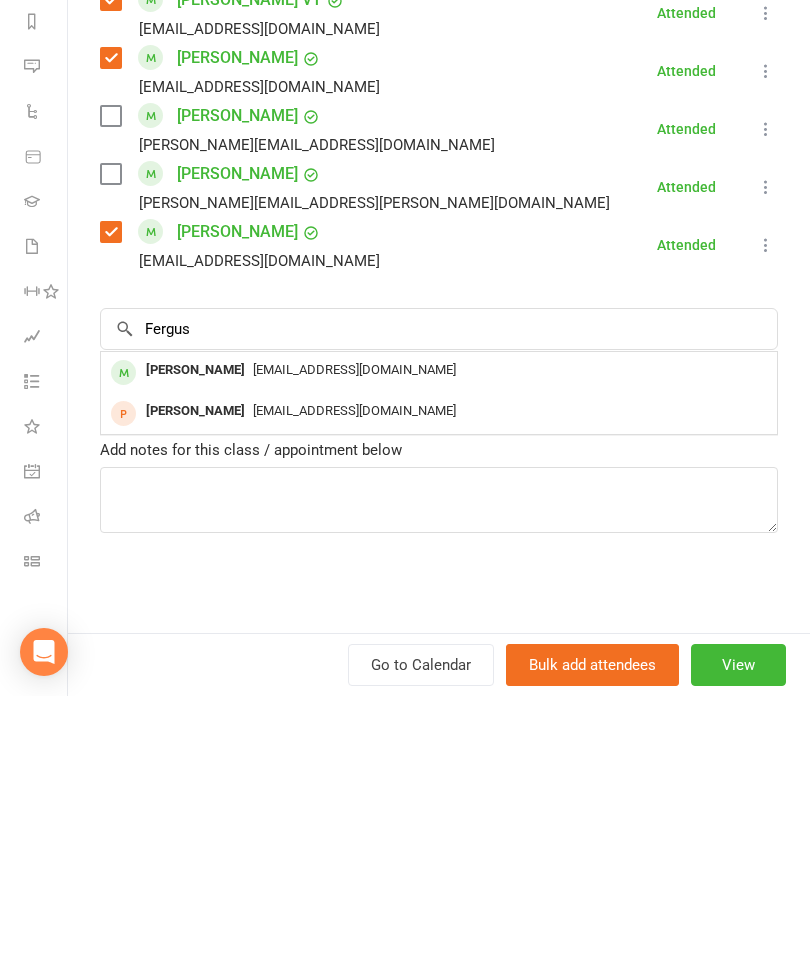 click on "[EMAIL_ADDRESS][DOMAIN_NAME]" at bounding box center (439, 651) 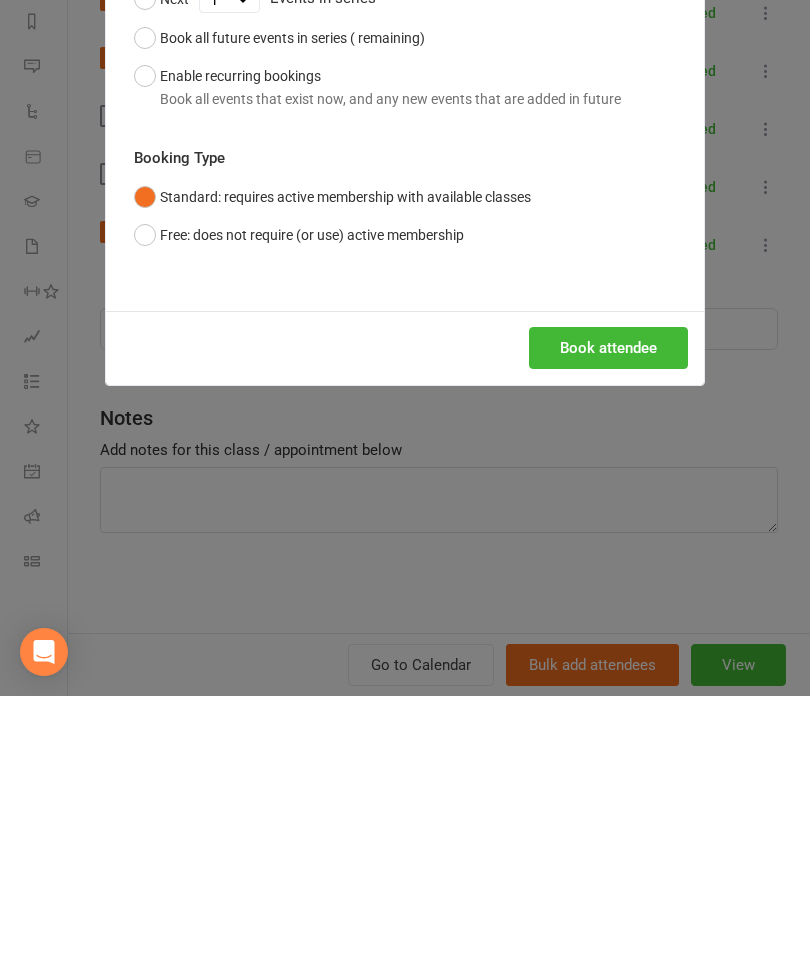 scroll, scrollTop: 843, scrollLeft: 0, axis: vertical 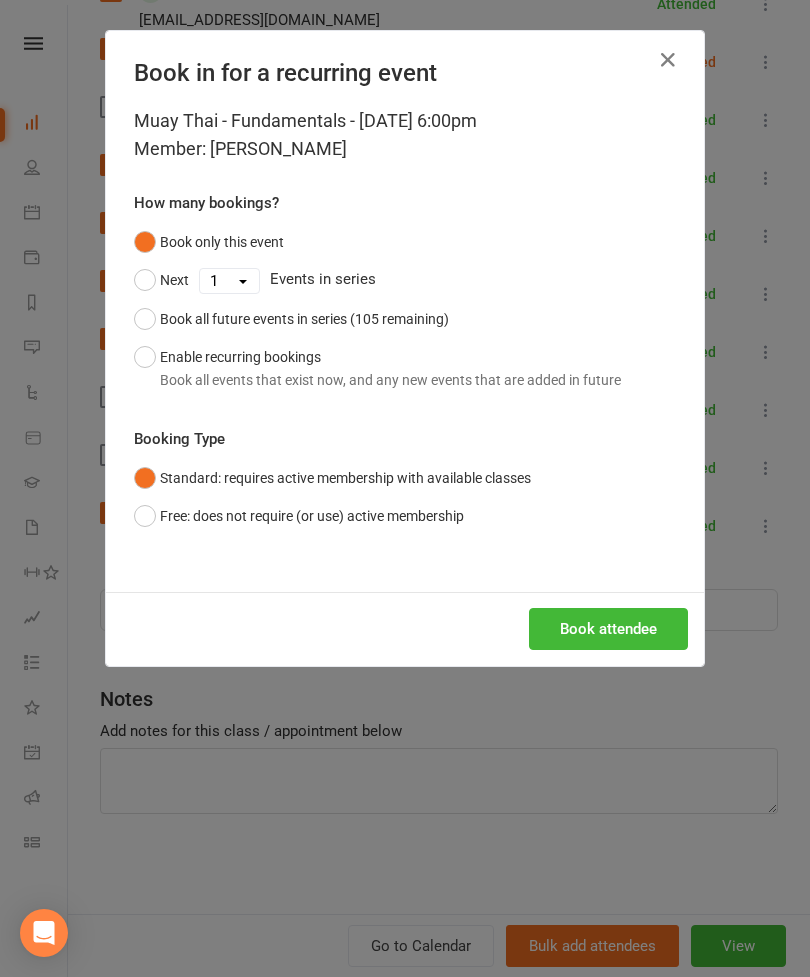 click on "Book attendee" at bounding box center (608, 629) 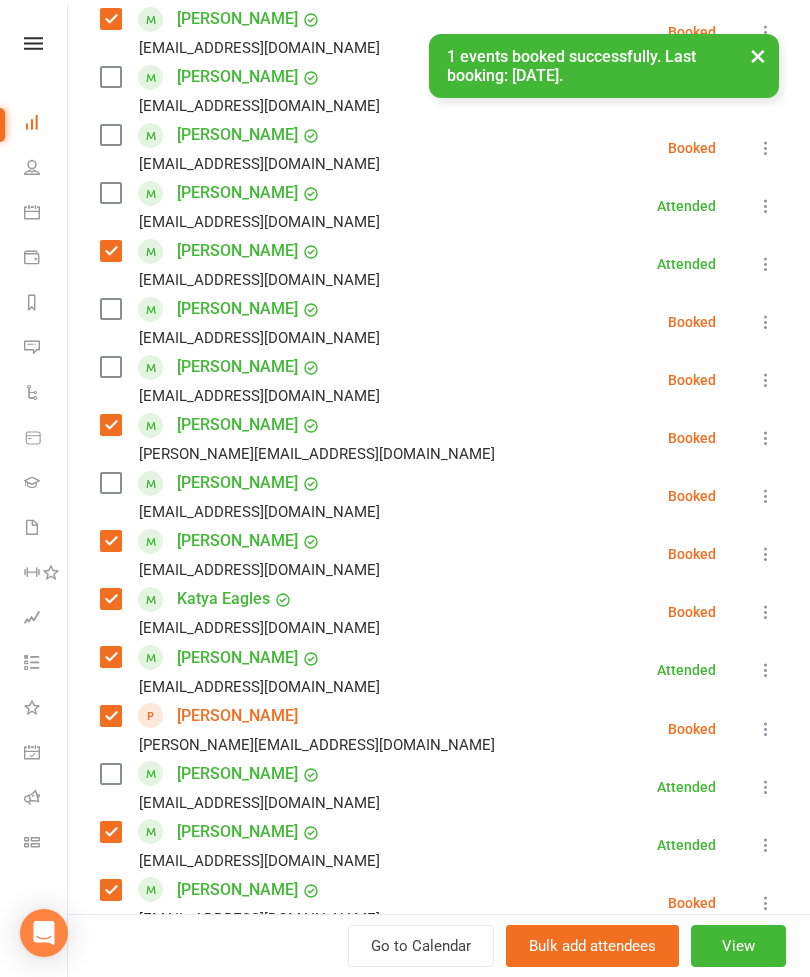 scroll, scrollTop: 597, scrollLeft: 0, axis: vertical 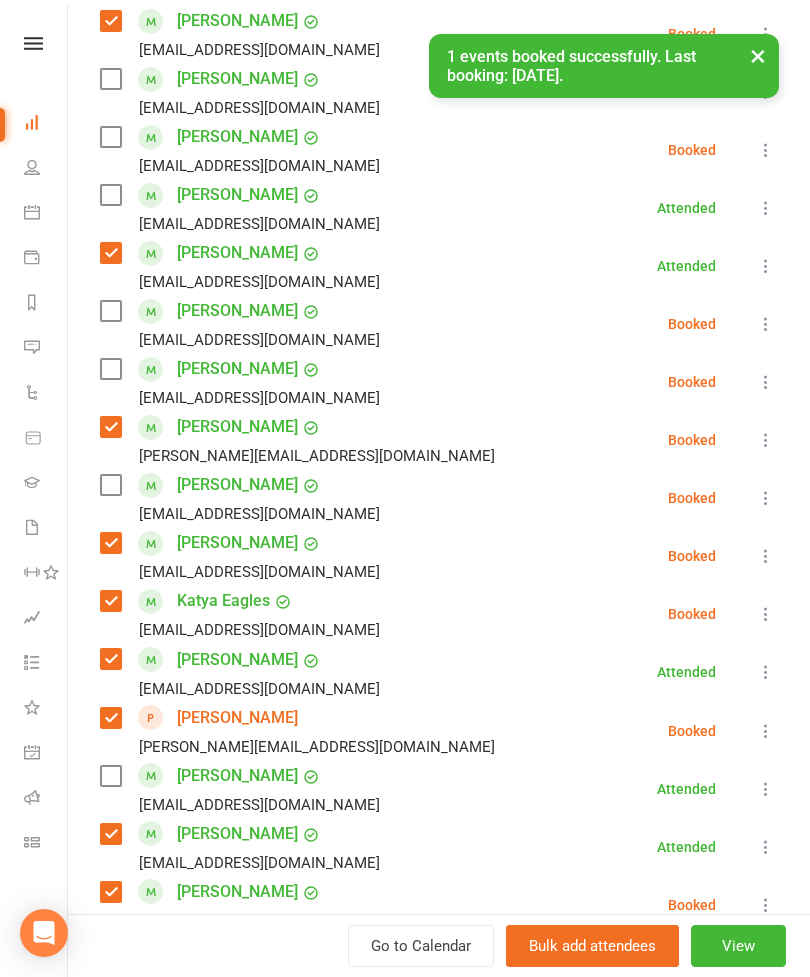 click at bounding box center (110, 369) 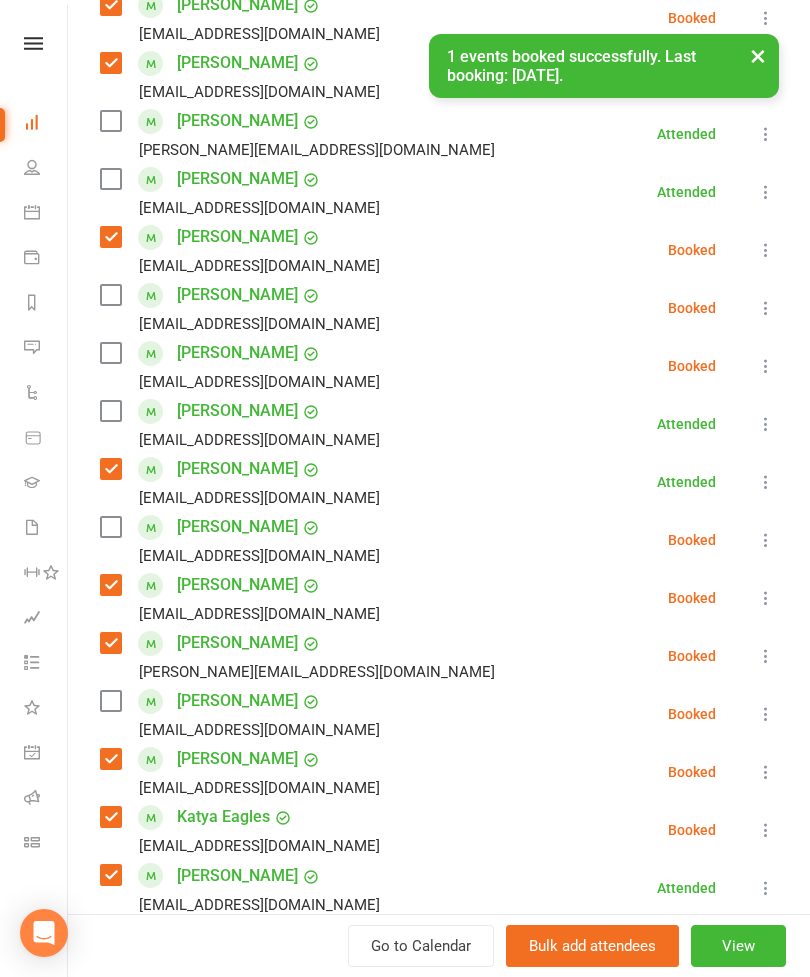 scroll, scrollTop: 369, scrollLeft: 0, axis: vertical 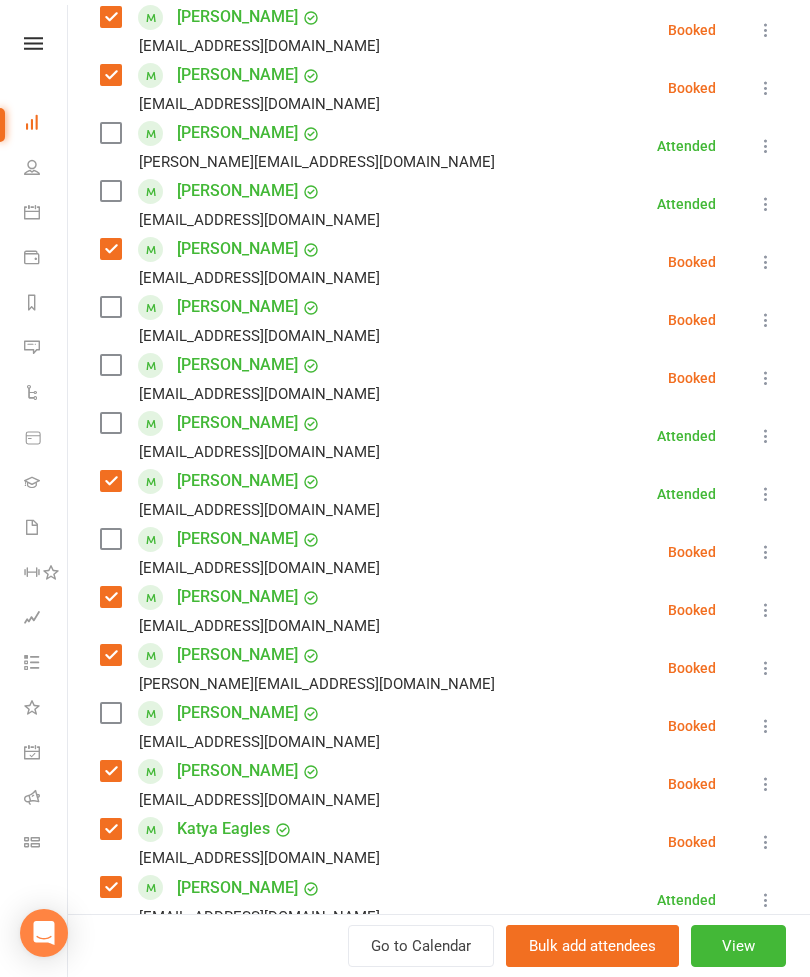 click at bounding box center (110, 423) 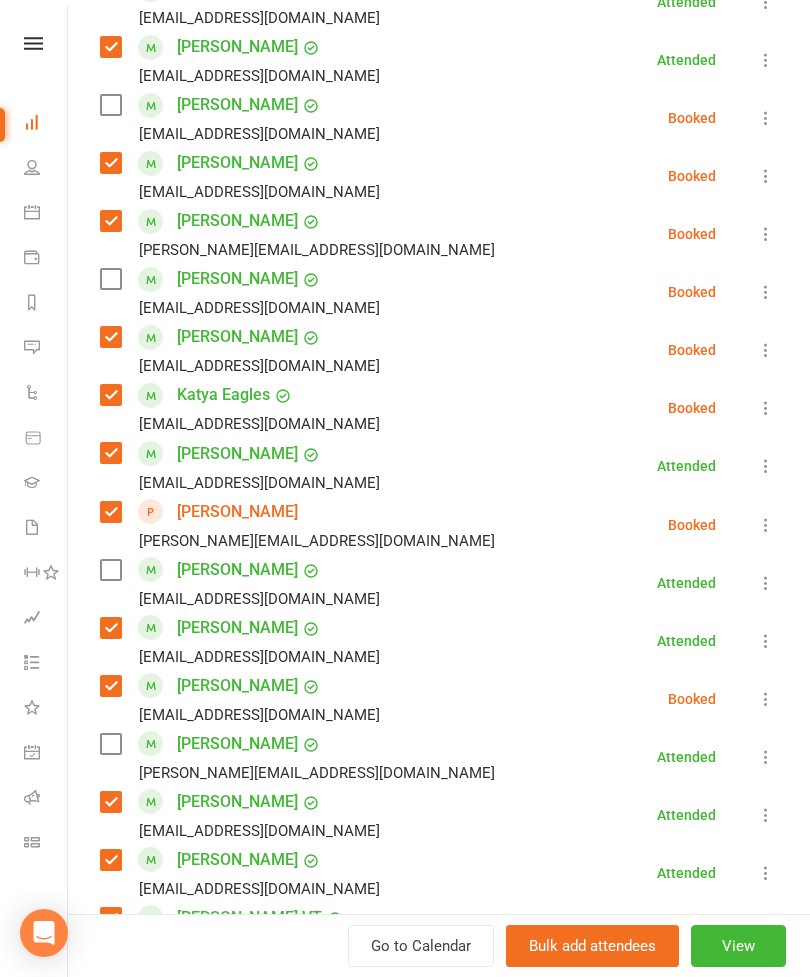 scroll, scrollTop: 889, scrollLeft: 0, axis: vertical 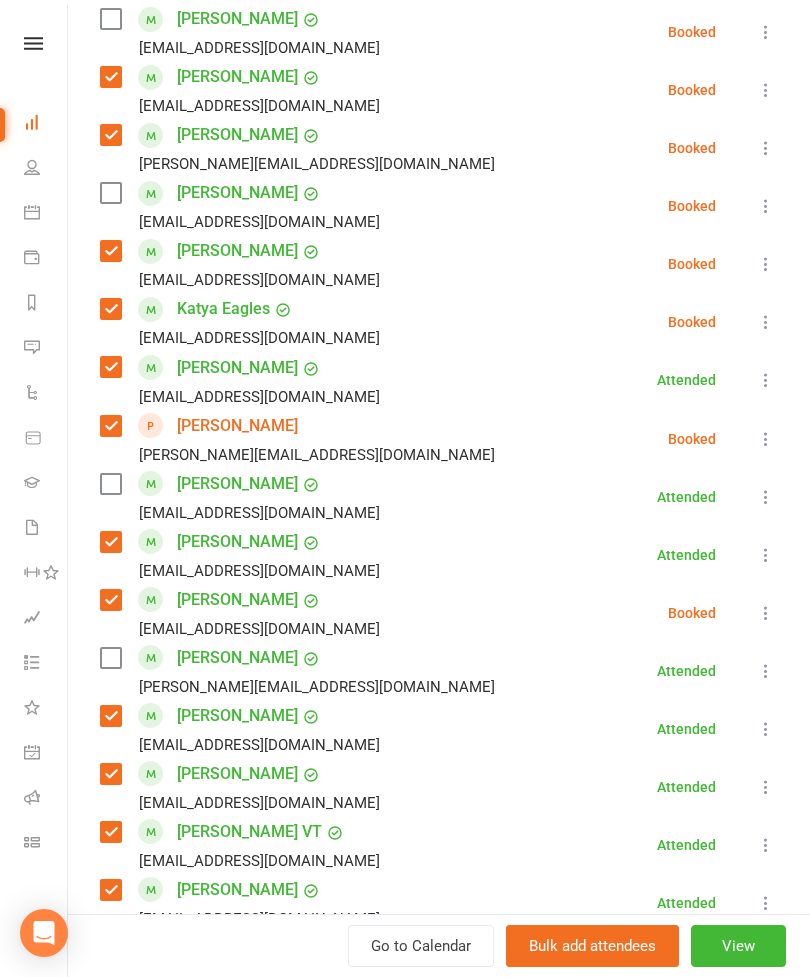 click on "[PERSON_NAME]  [EMAIL_ADDRESS][DOMAIN_NAME]" at bounding box center [244, 497] 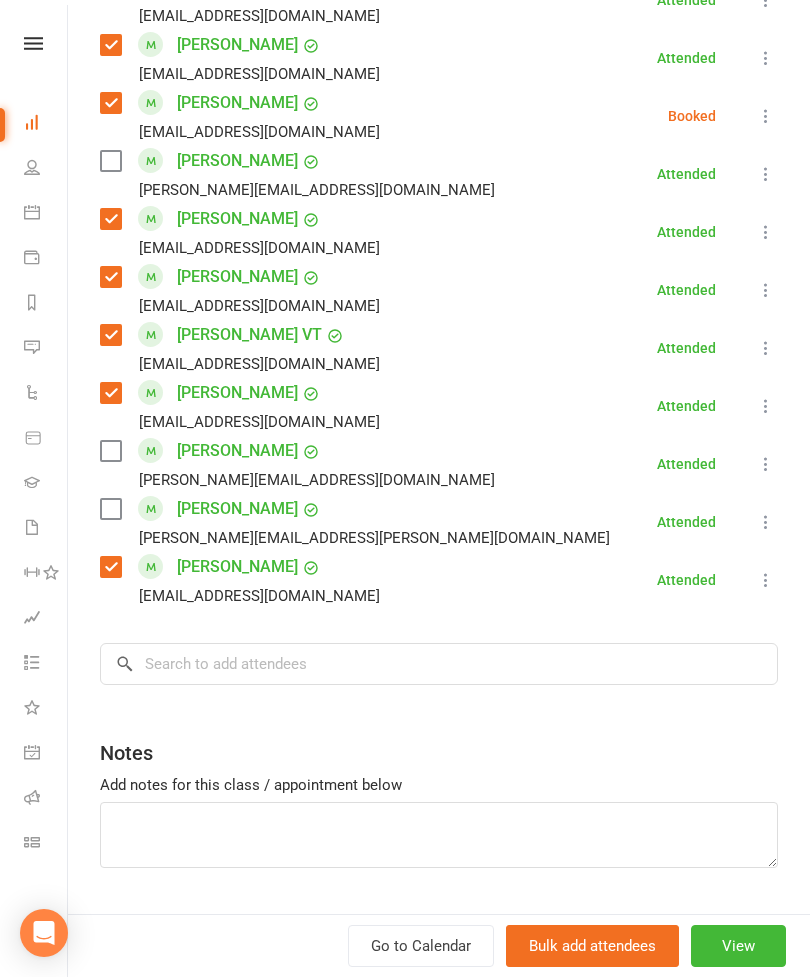 scroll, scrollTop: 1387, scrollLeft: 0, axis: vertical 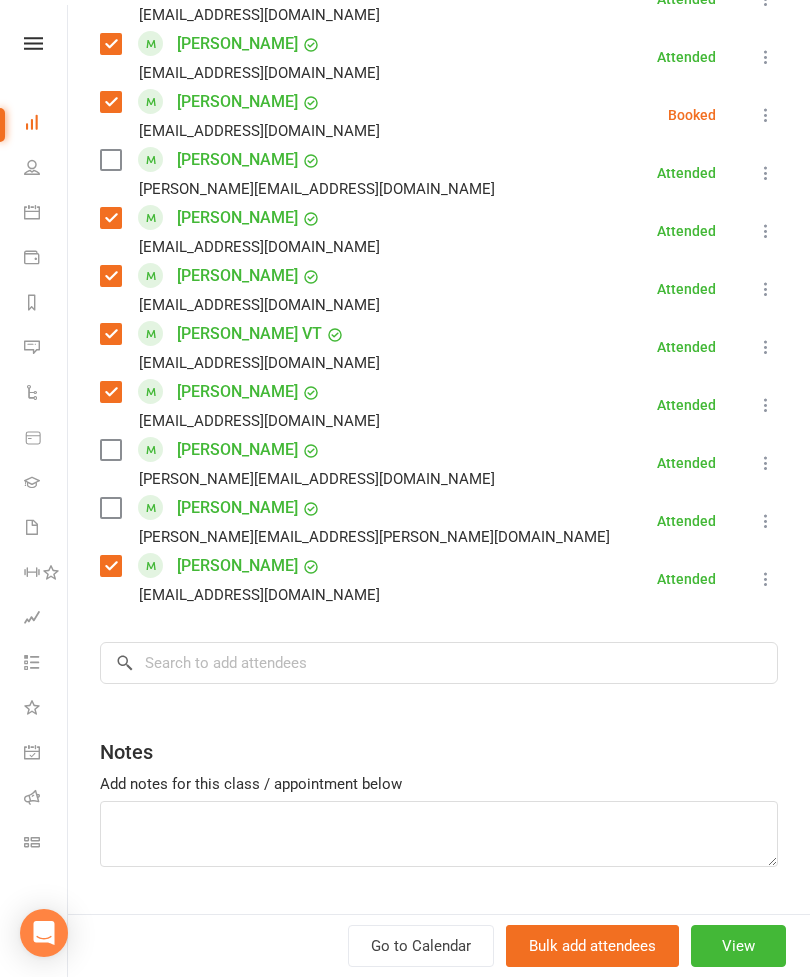 click at bounding box center [110, 508] 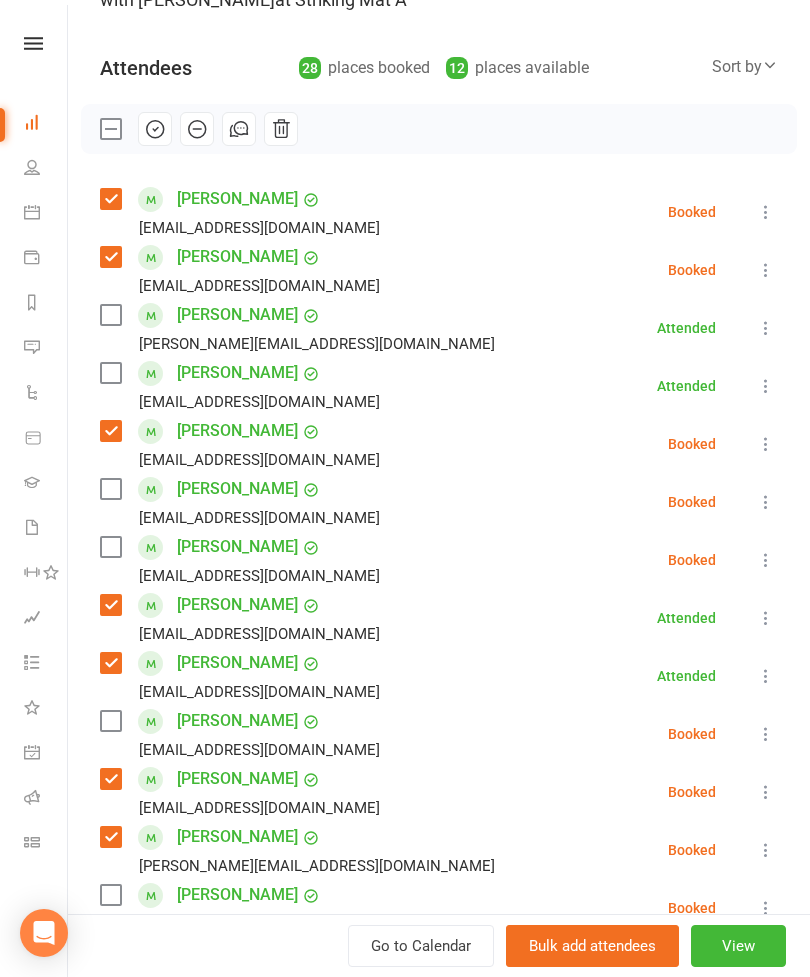 scroll, scrollTop: 184, scrollLeft: 0, axis: vertical 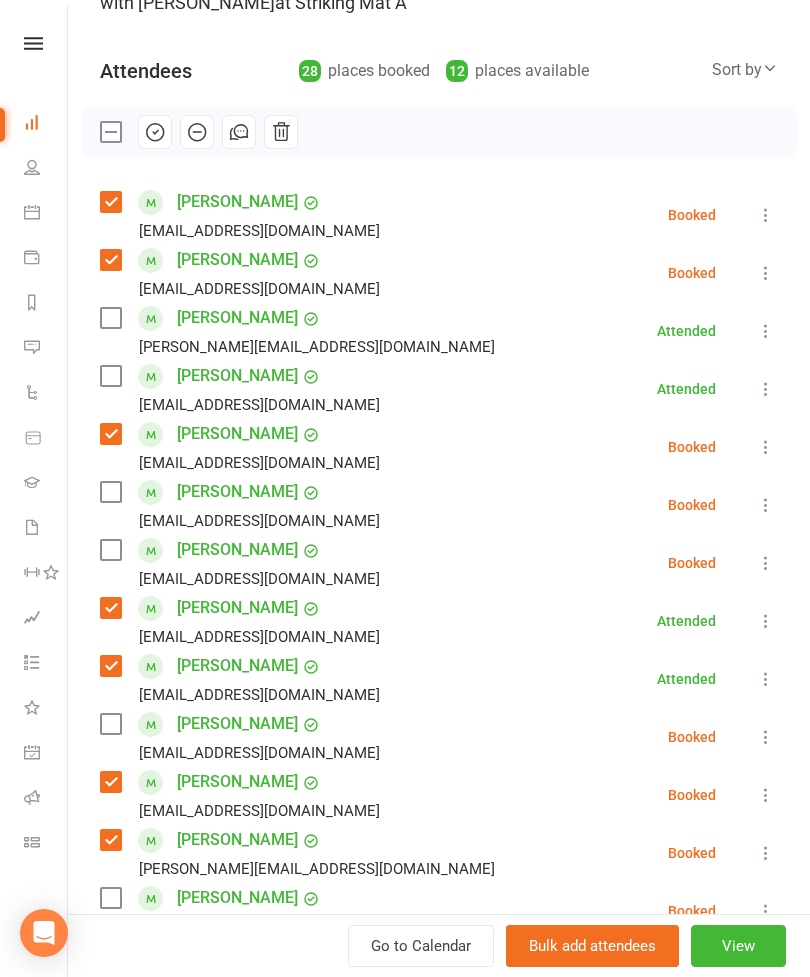 click at bounding box center (110, 318) 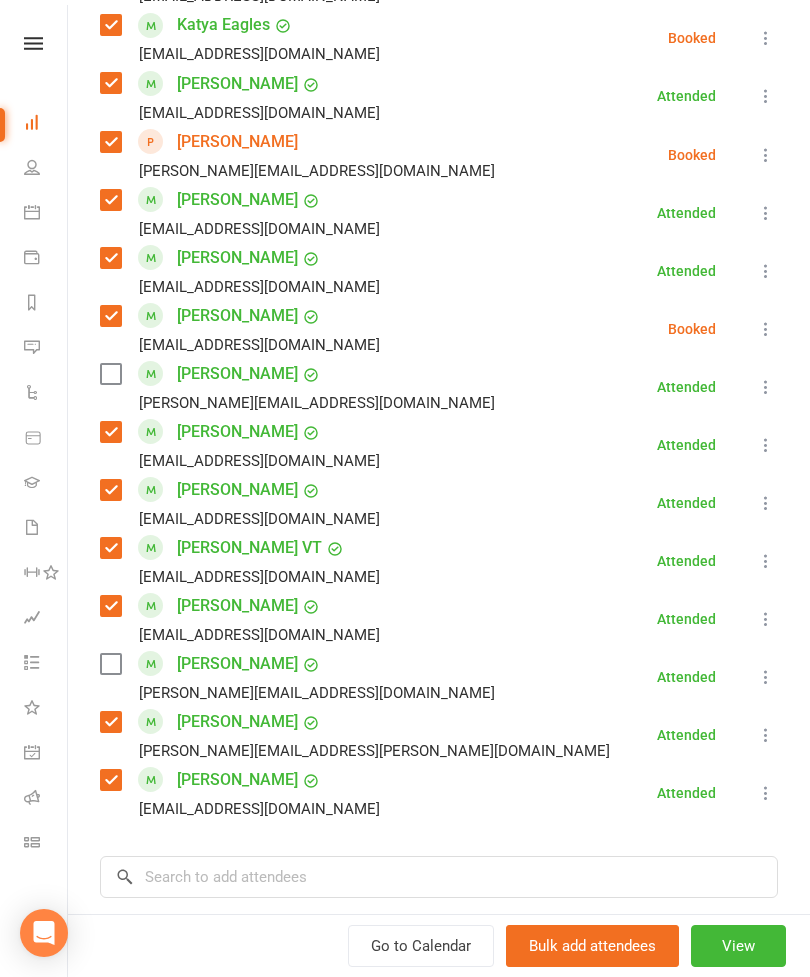 scroll, scrollTop: 1207, scrollLeft: 0, axis: vertical 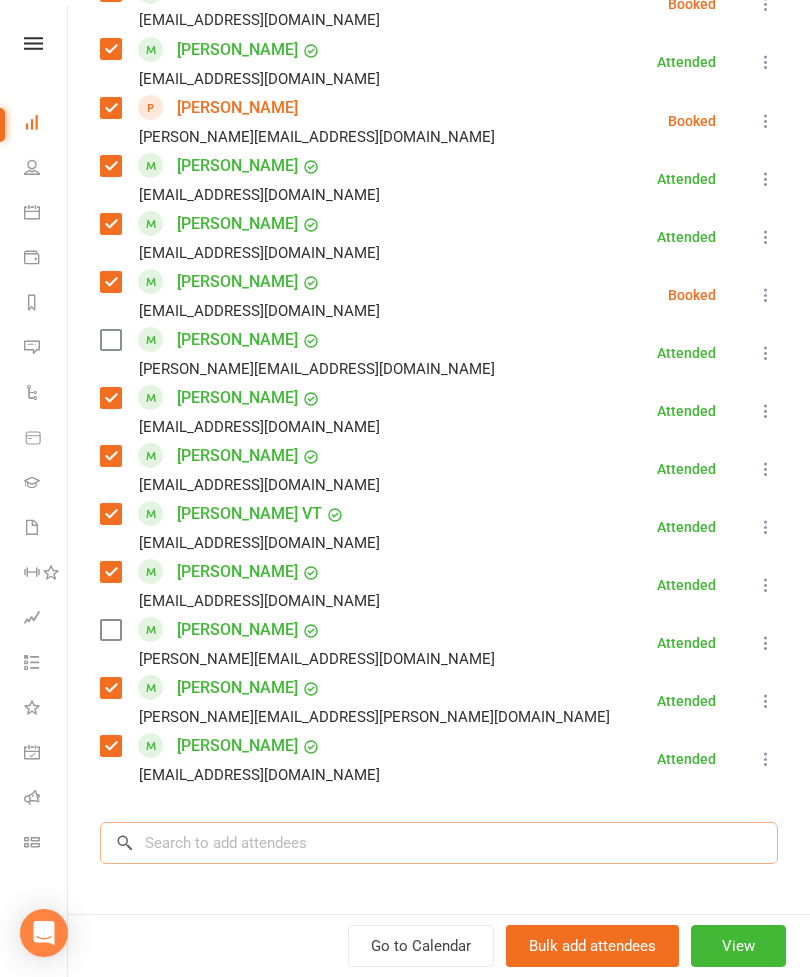 click at bounding box center (439, 843) 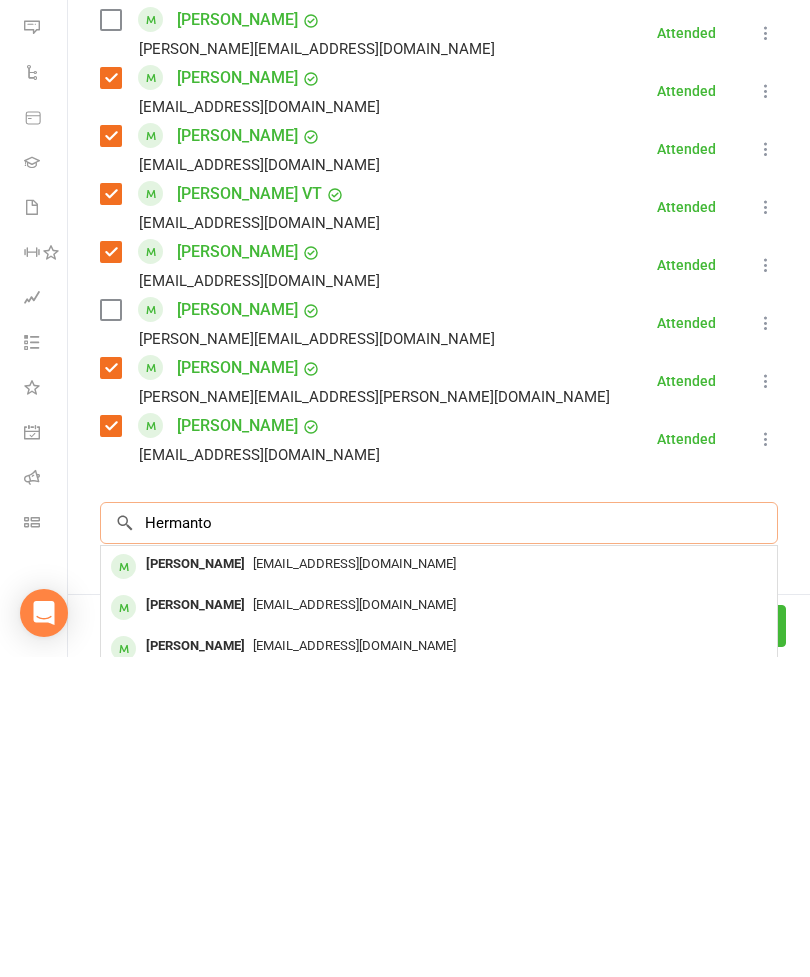 type on "Hermanto" 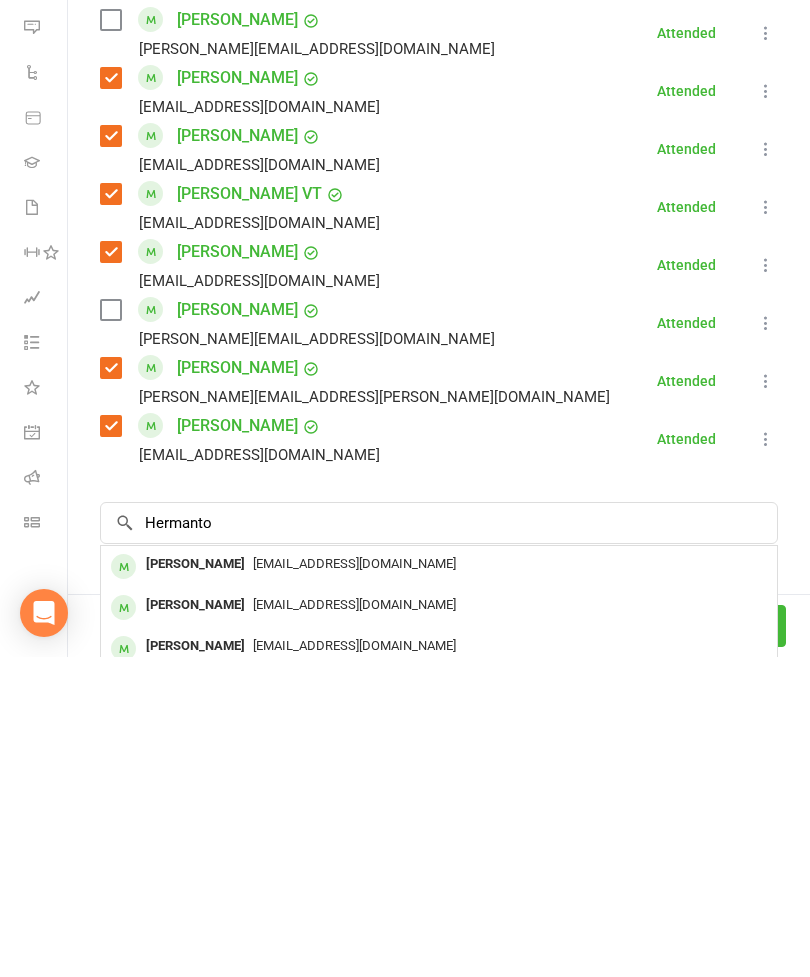 click on "[PERSON_NAME]" at bounding box center (195, 966) 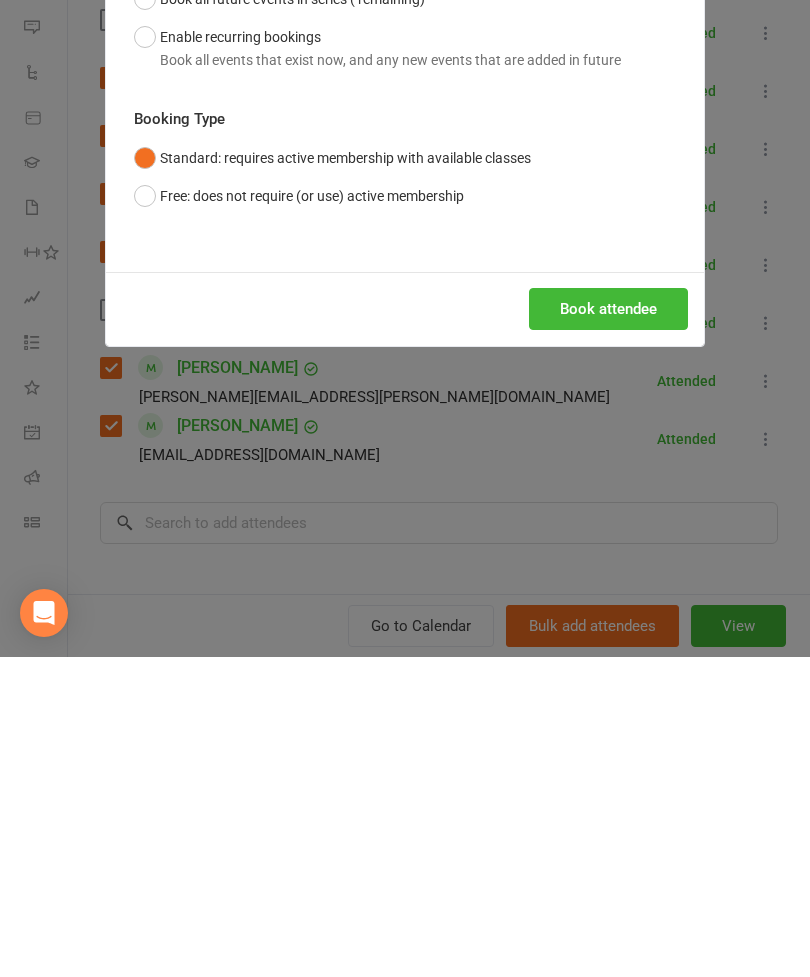 scroll, scrollTop: 1357, scrollLeft: 0, axis: vertical 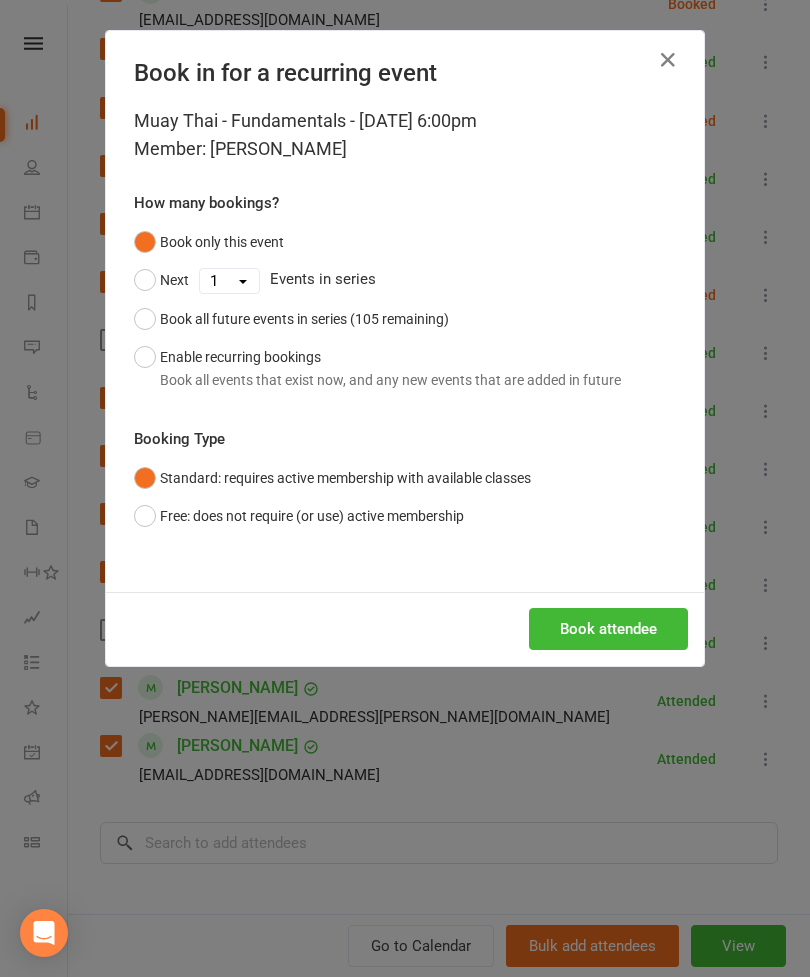 click on "Book attendee" at bounding box center (608, 629) 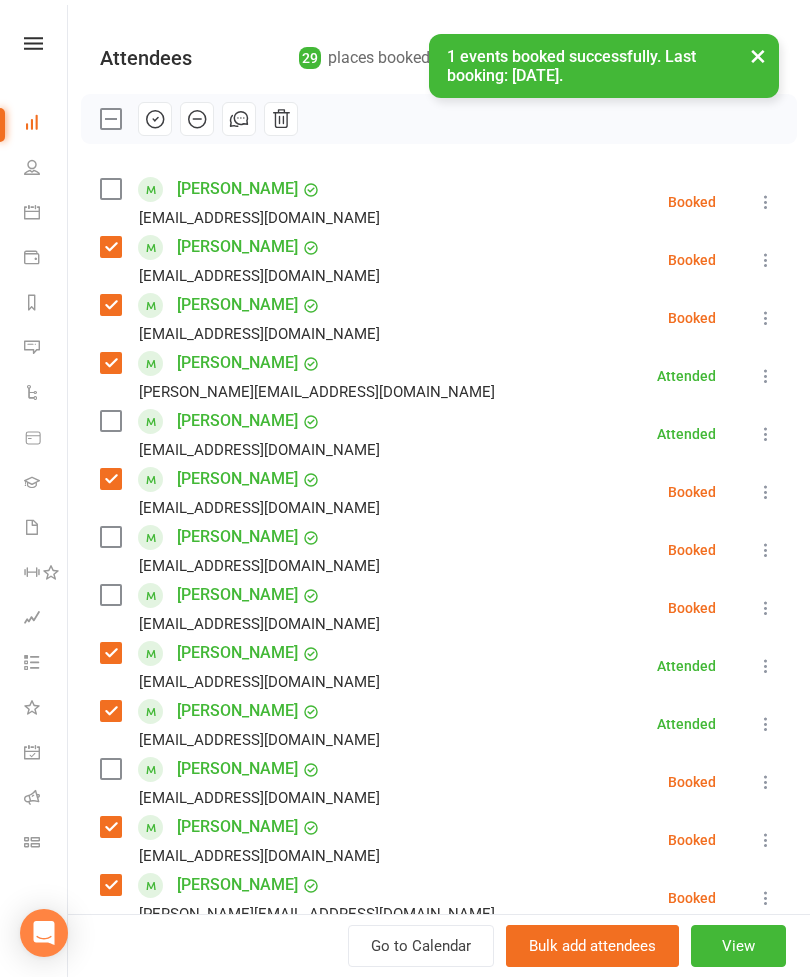 scroll, scrollTop: 182, scrollLeft: 0, axis: vertical 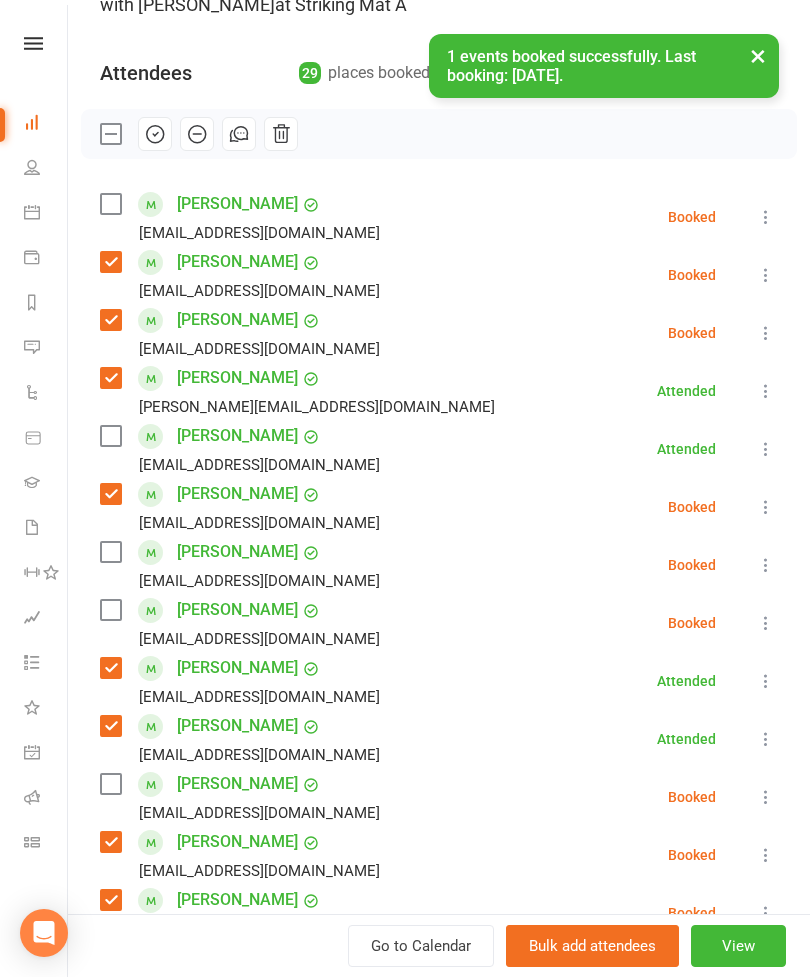 click at bounding box center (110, 204) 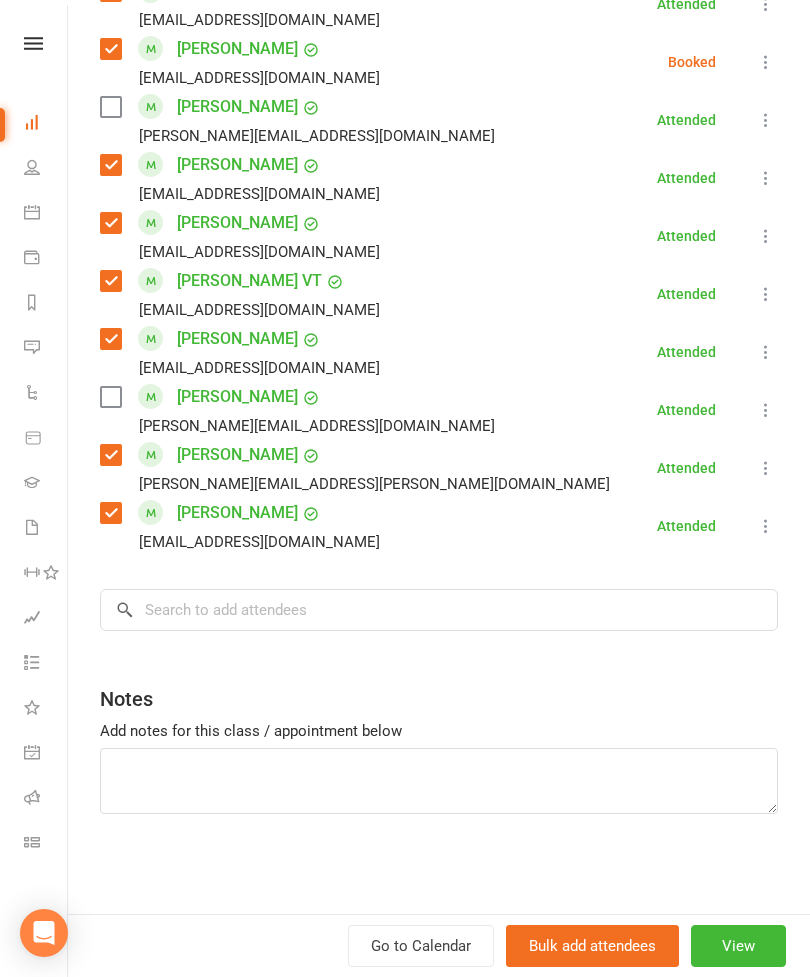 scroll, scrollTop: 1498, scrollLeft: 0, axis: vertical 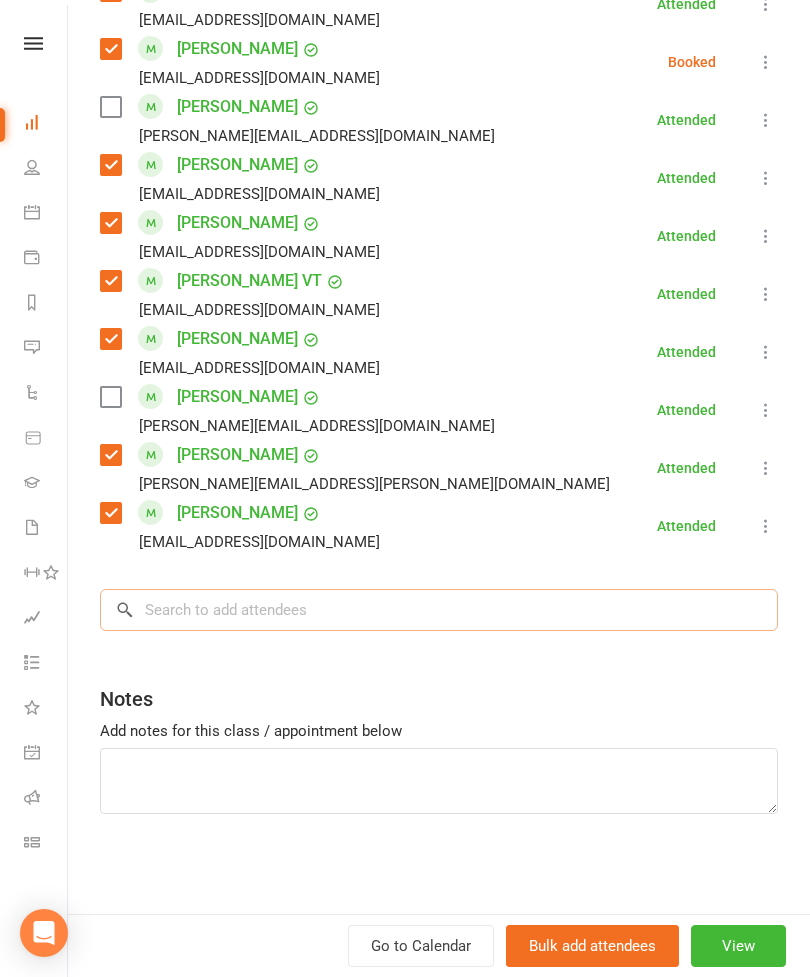 click at bounding box center [439, 610] 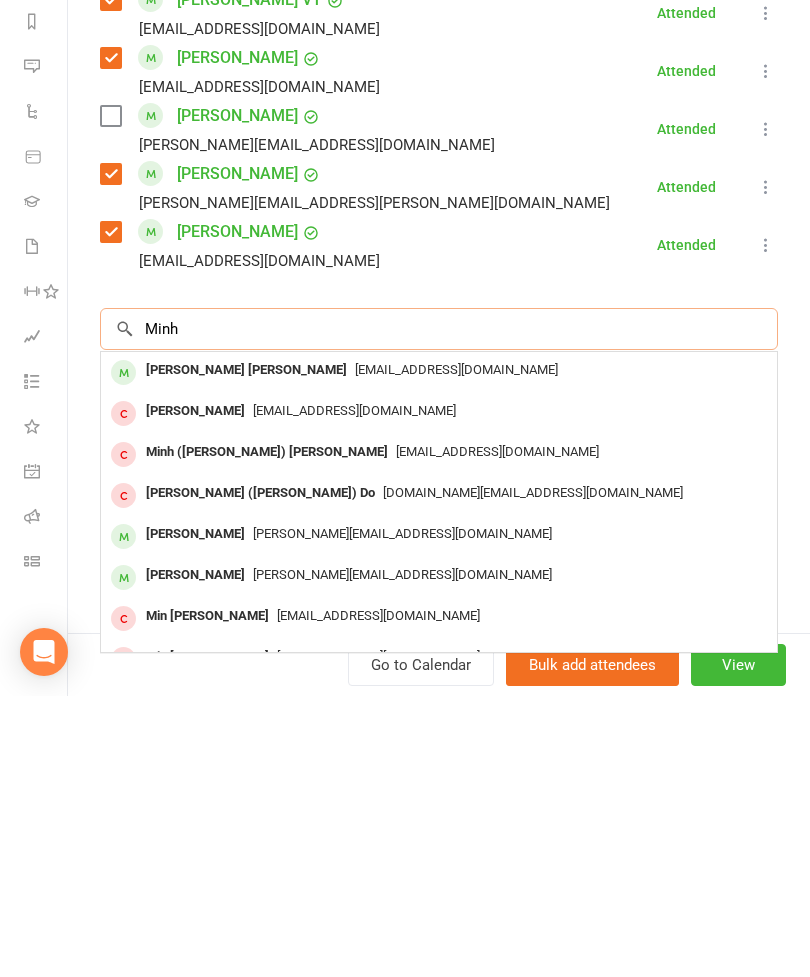 type on "Minh" 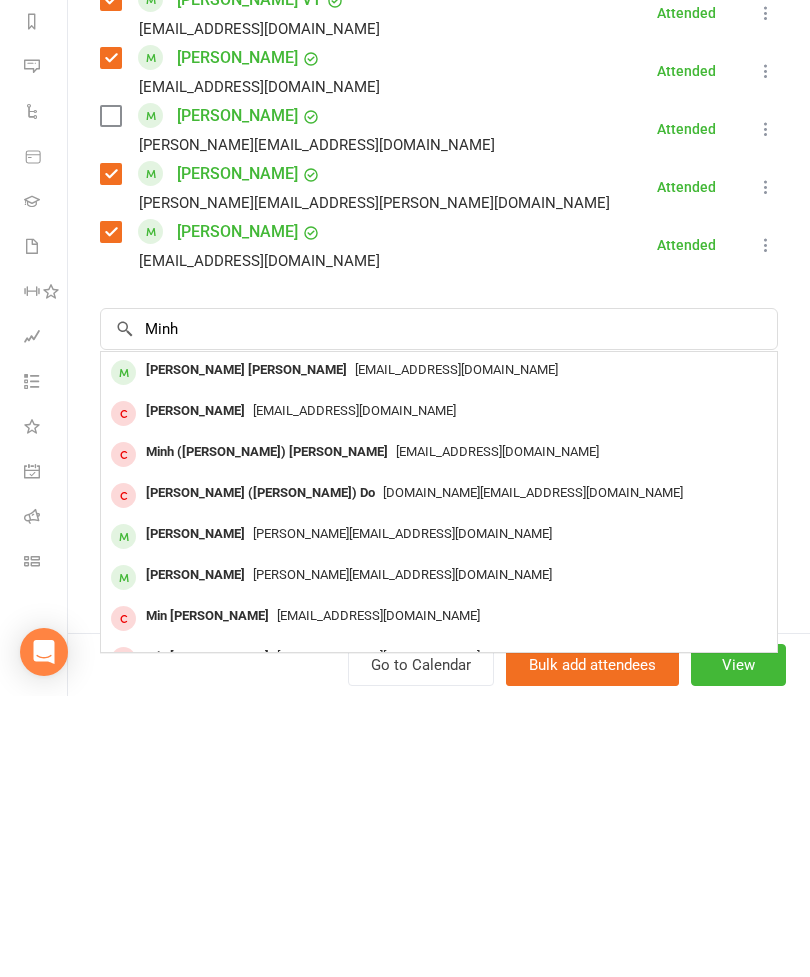 click on "[PERSON_NAME] [PERSON_NAME]" at bounding box center (246, 651) 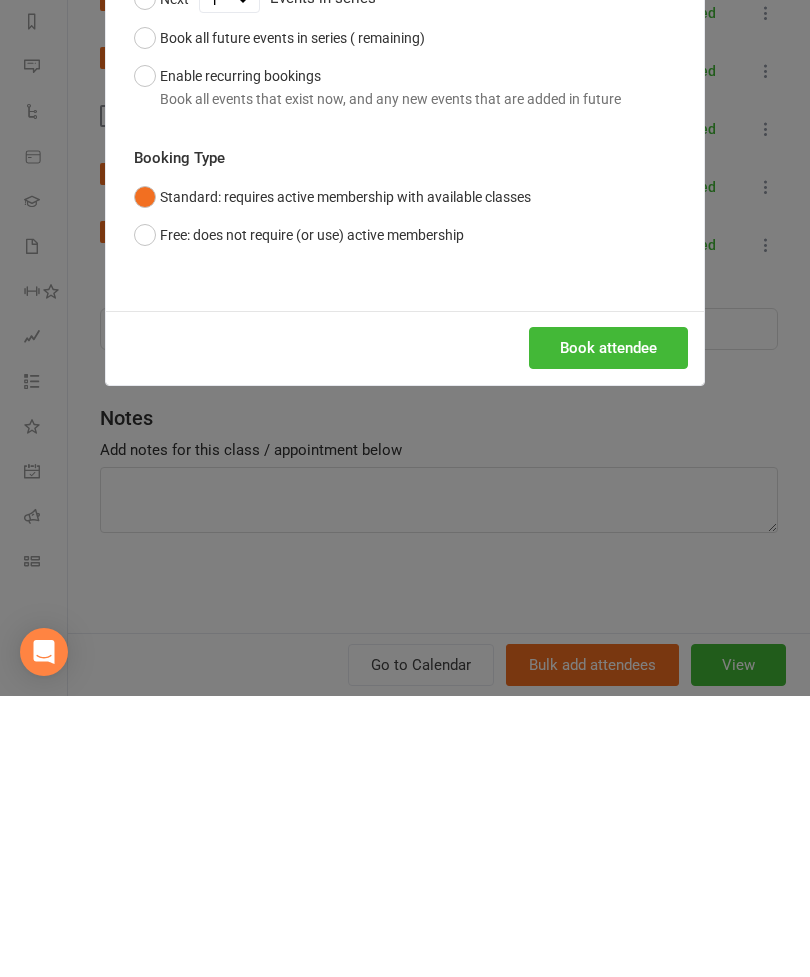 scroll, scrollTop: 1638, scrollLeft: 0, axis: vertical 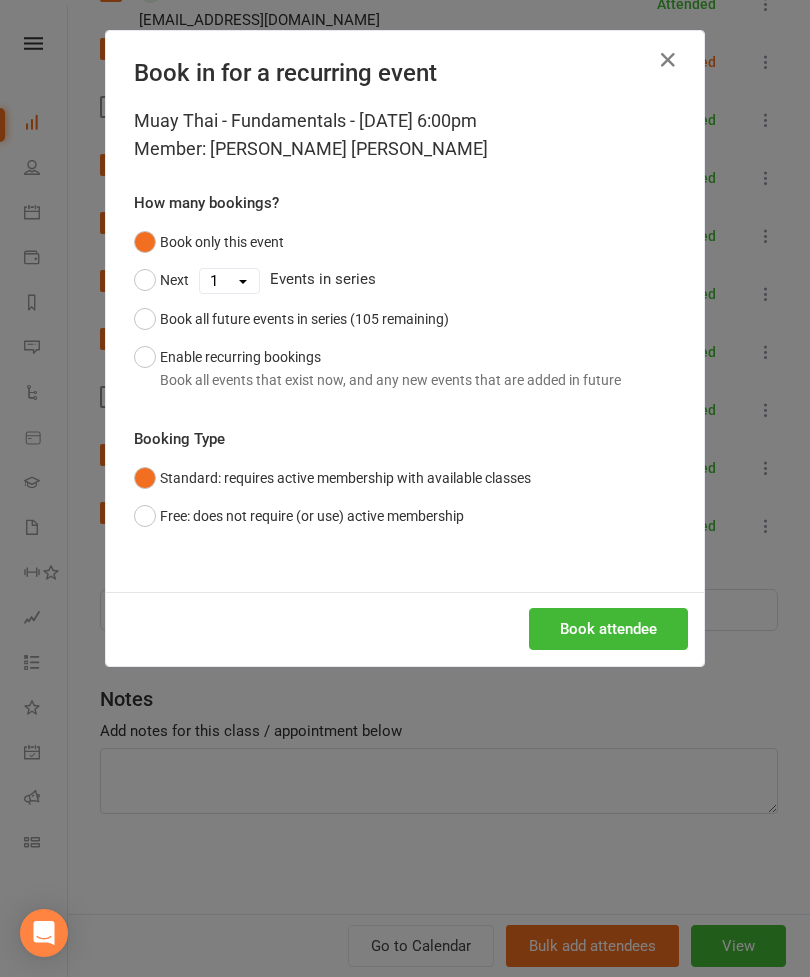 click on "Book attendee" at bounding box center [608, 629] 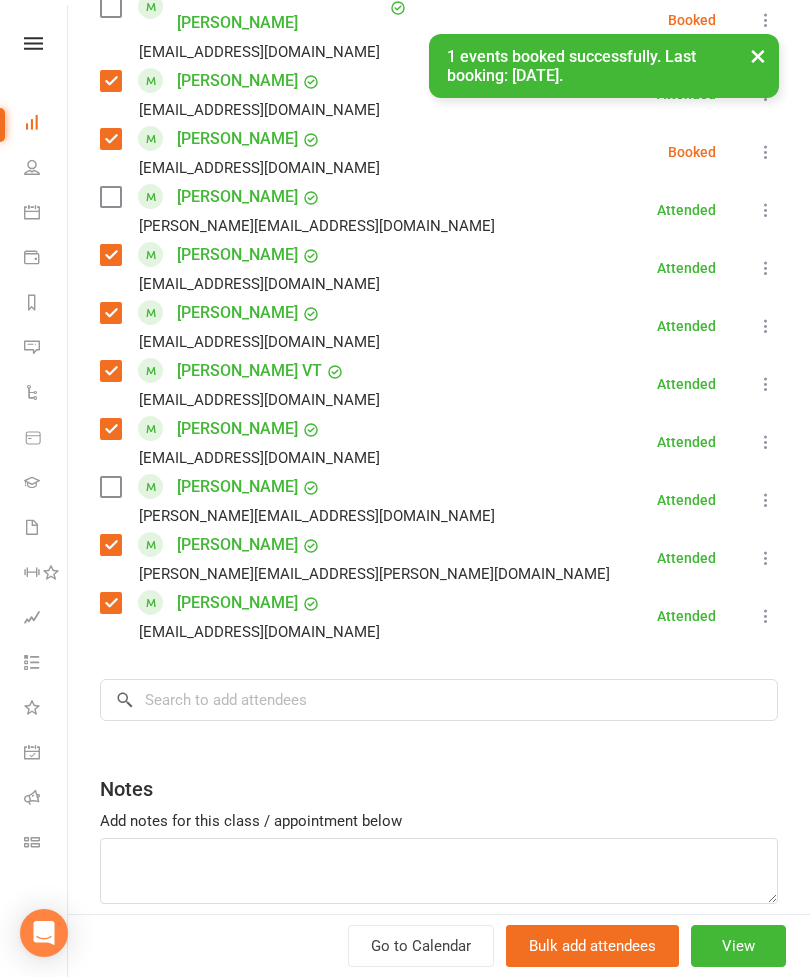 click at bounding box center (110, 487) 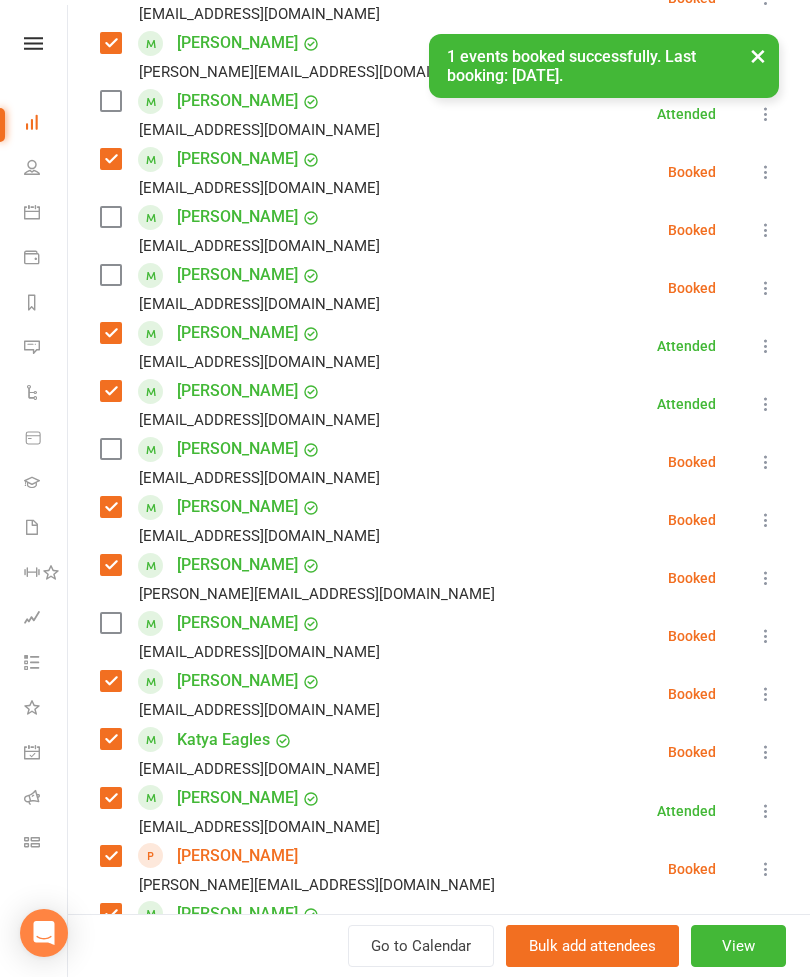 scroll, scrollTop: 514, scrollLeft: 0, axis: vertical 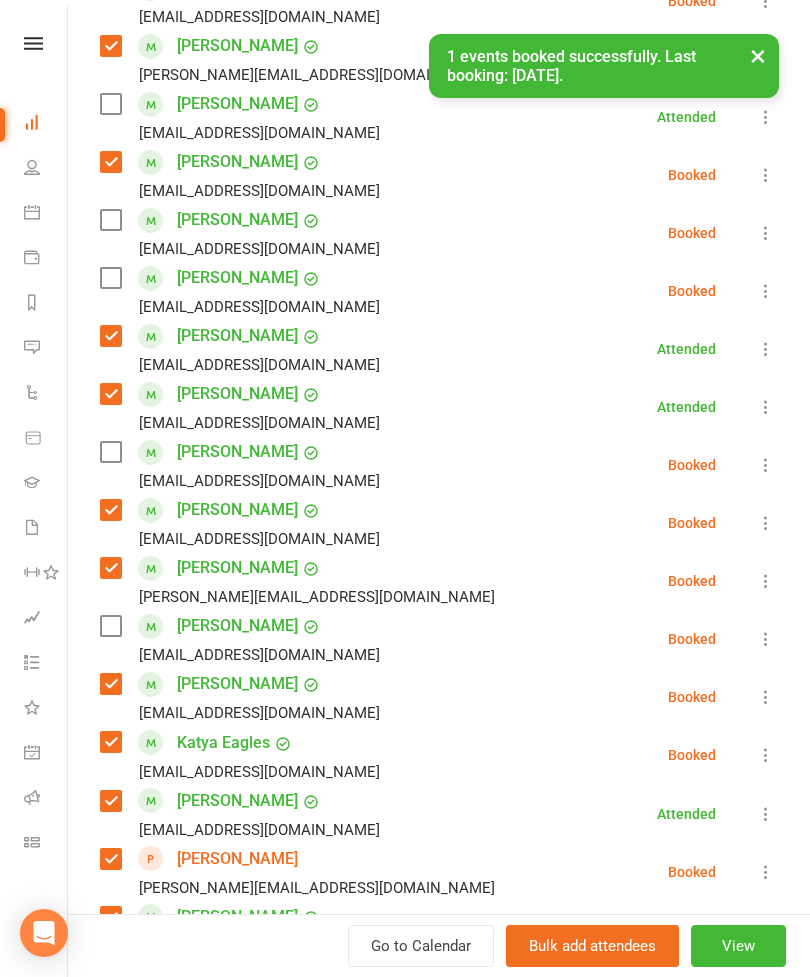 click at bounding box center (110, 452) 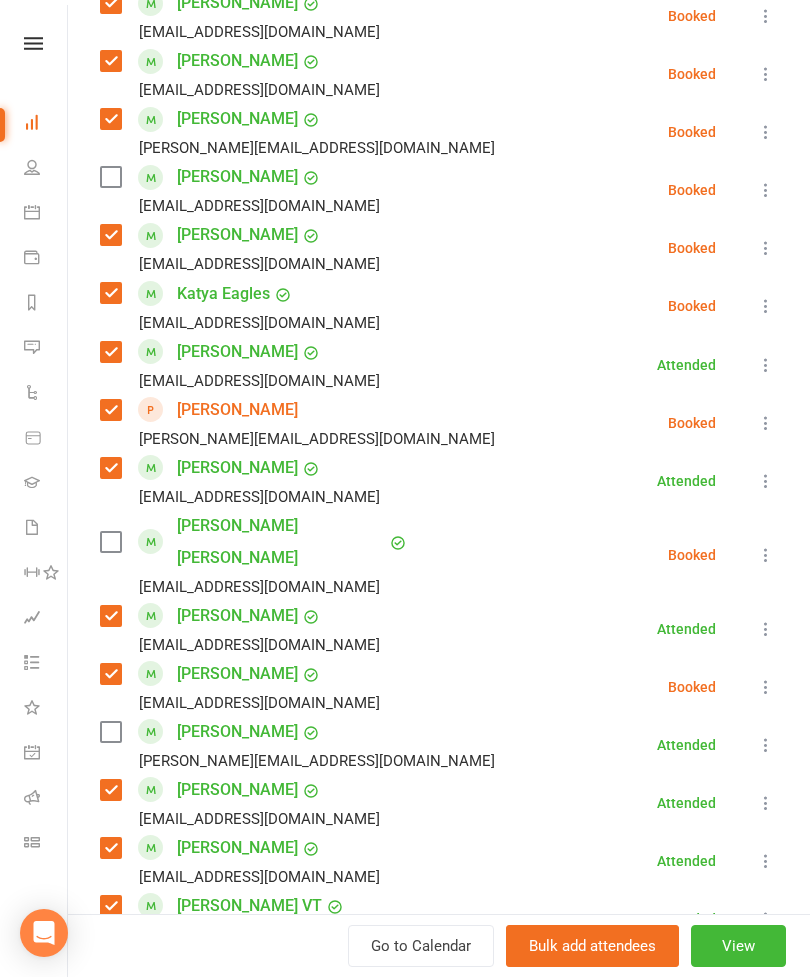 scroll, scrollTop: 1023, scrollLeft: 0, axis: vertical 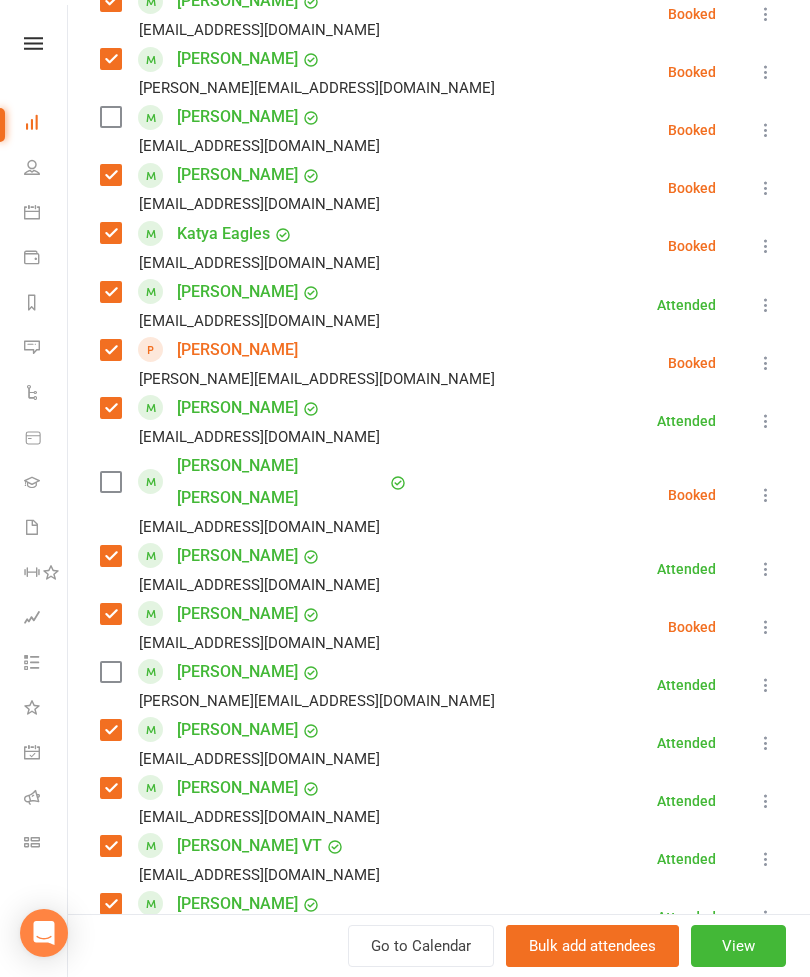 click at bounding box center (110, 482) 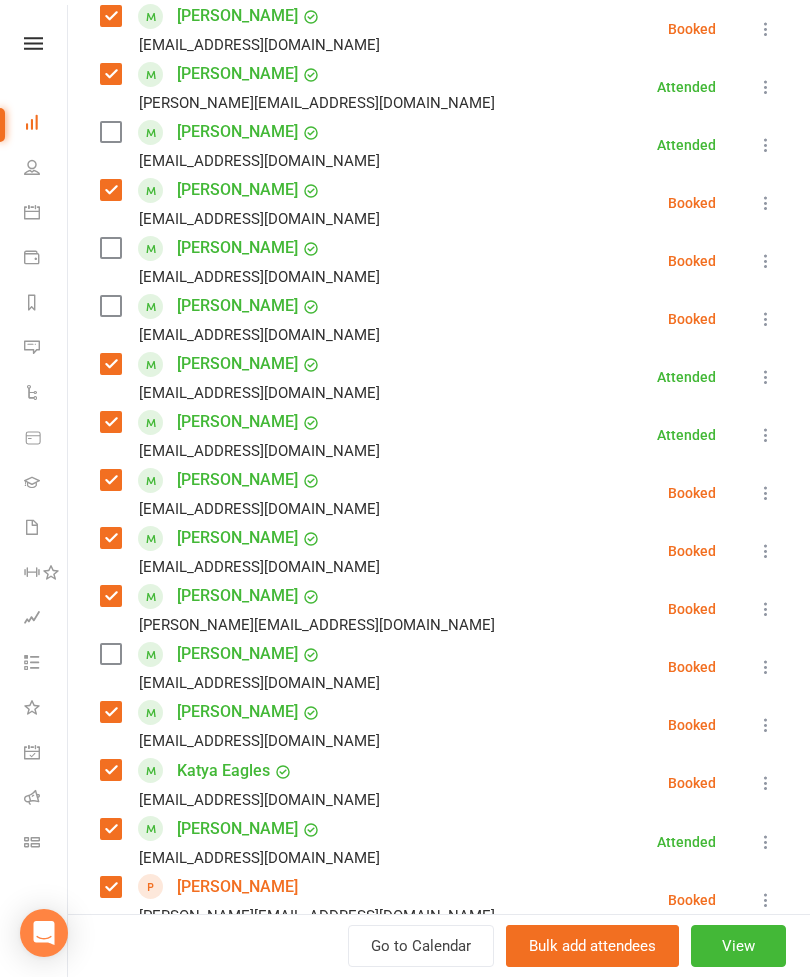 scroll, scrollTop: 484, scrollLeft: 0, axis: vertical 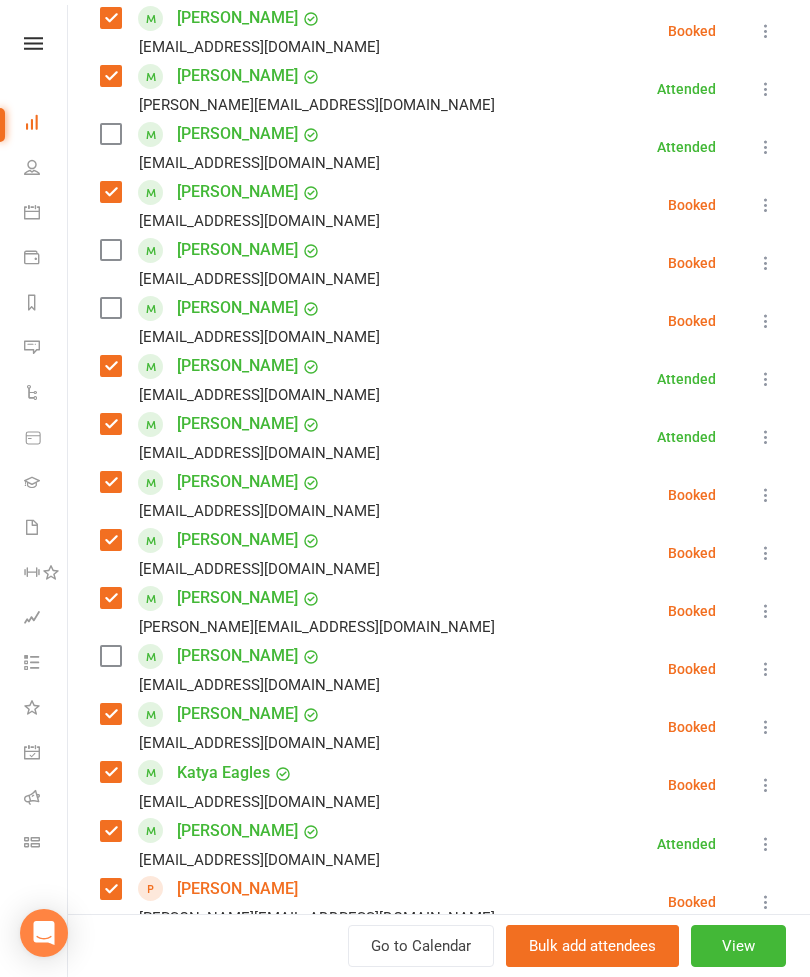 click at bounding box center (110, 250) 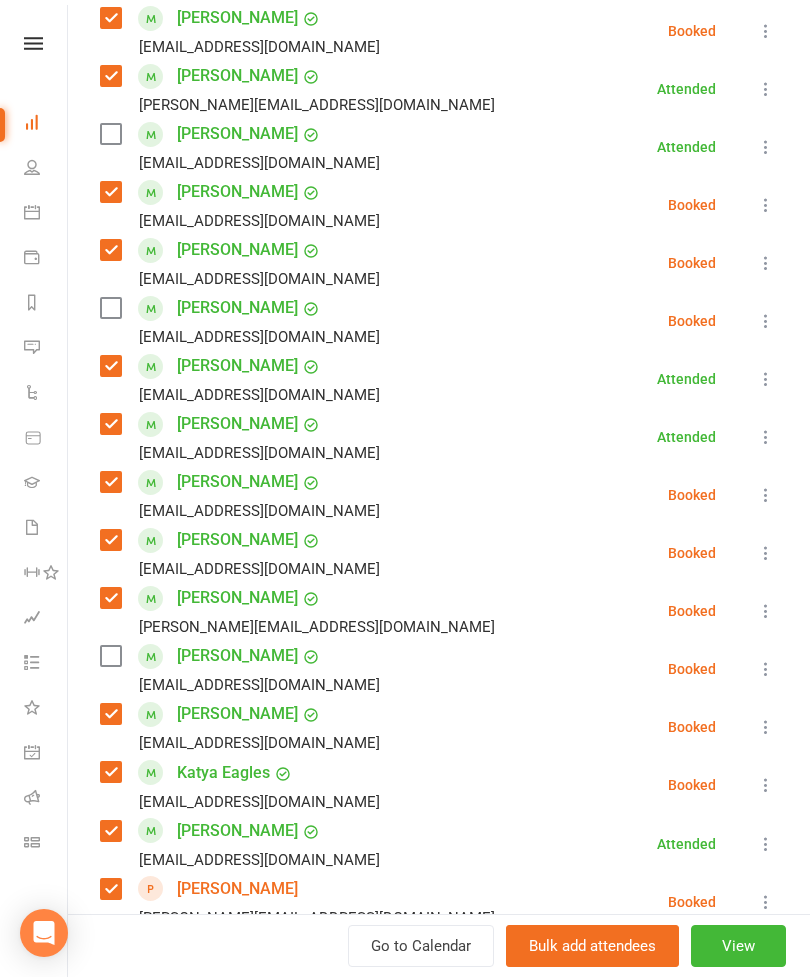 click at bounding box center [110, 134] 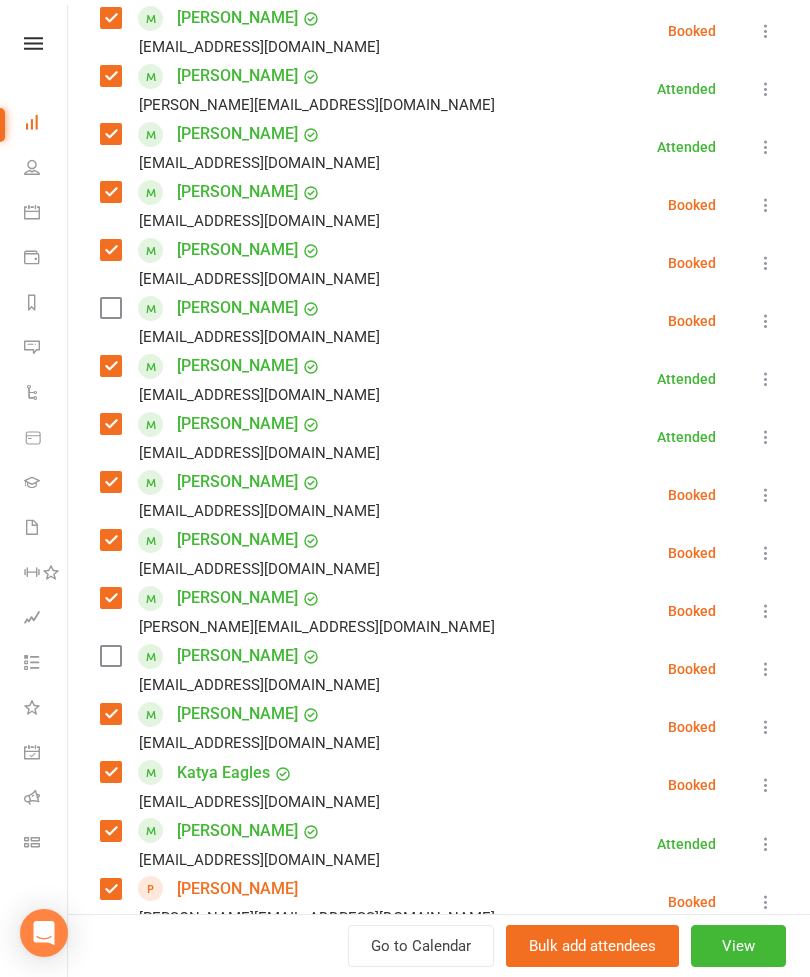 click at bounding box center (110, 308) 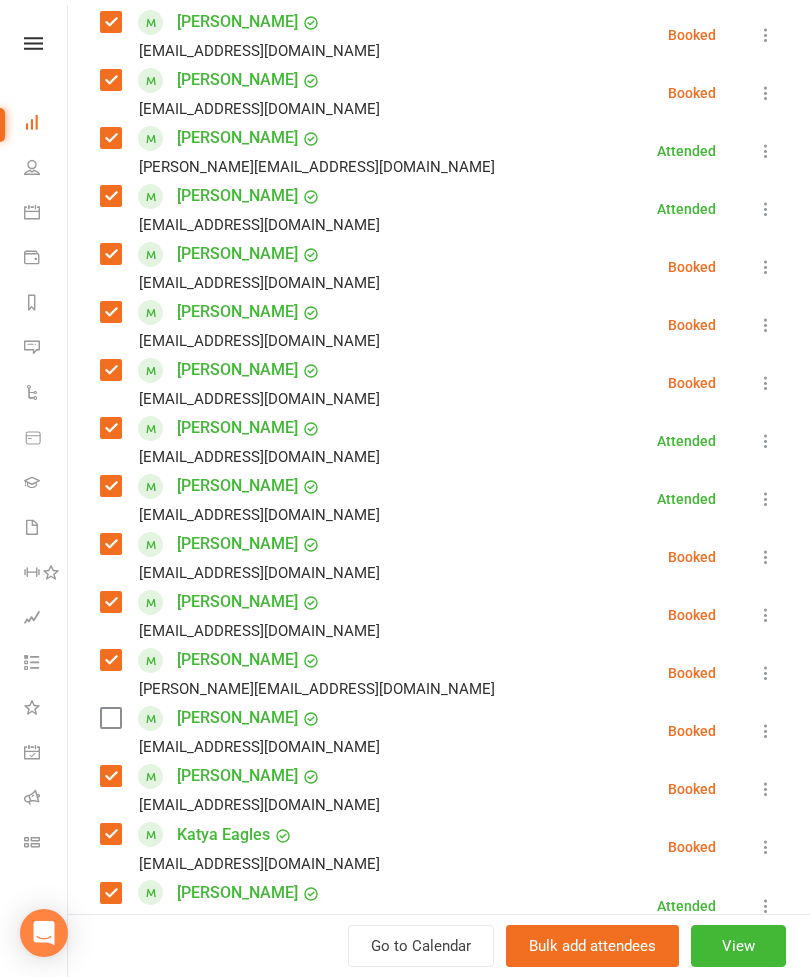 scroll, scrollTop: 419, scrollLeft: 0, axis: vertical 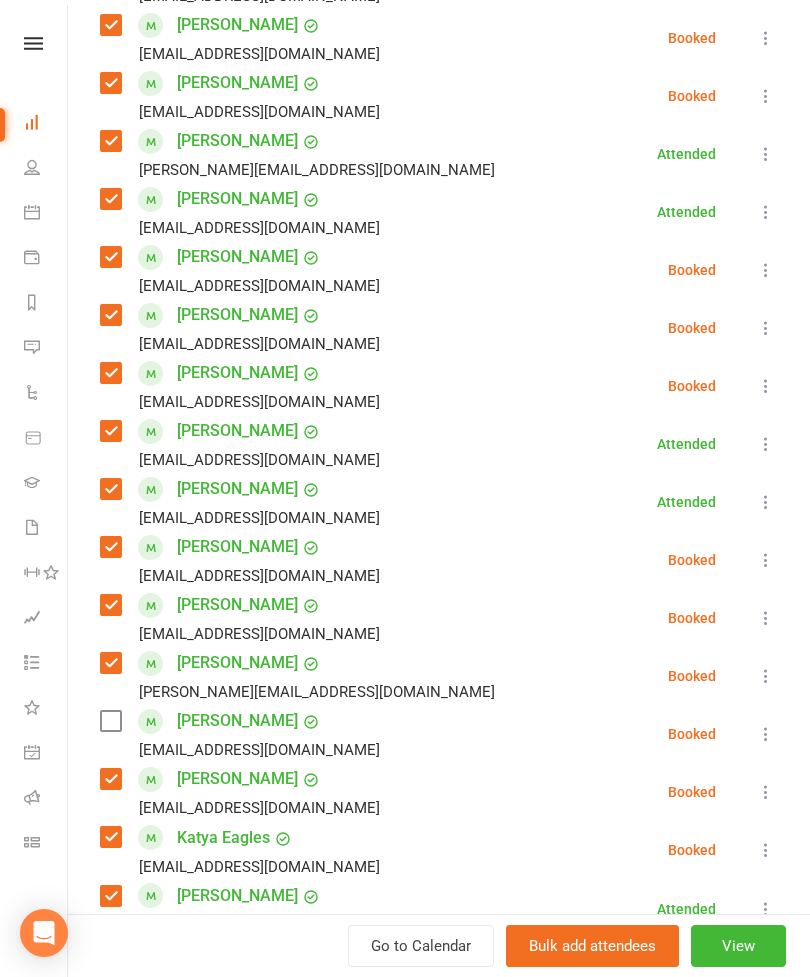 click at bounding box center (110, 373) 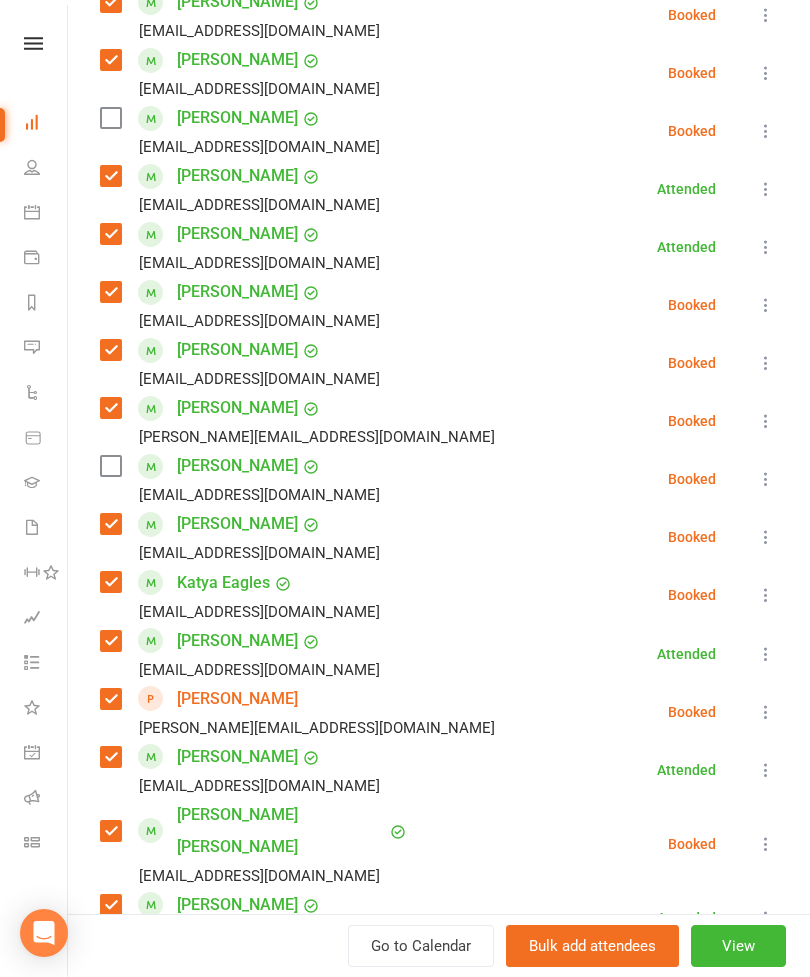 click at bounding box center (110, 466) 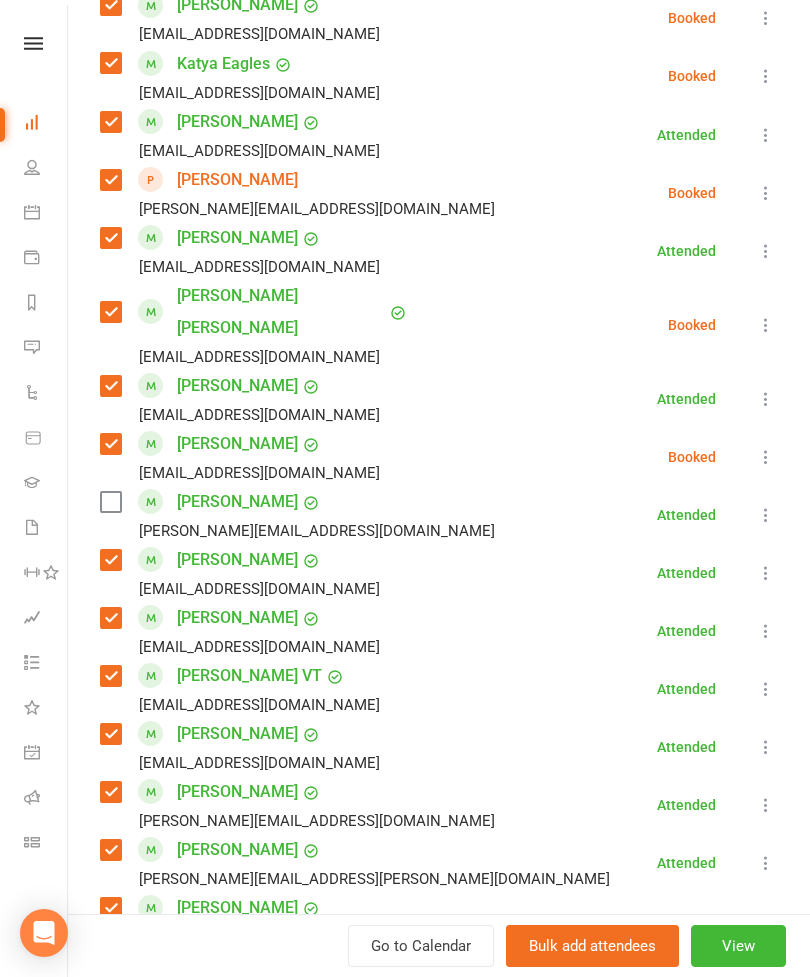 click at bounding box center [110, 502] 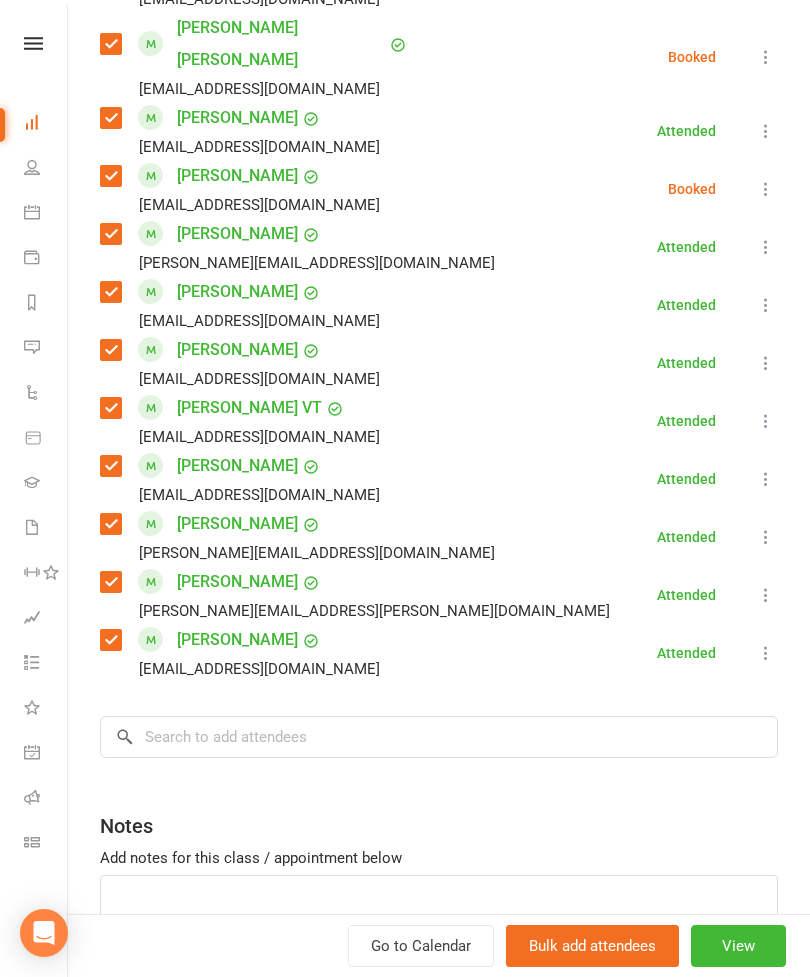 scroll, scrollTop: 1486, scrollLeft: 0, axis: vertical 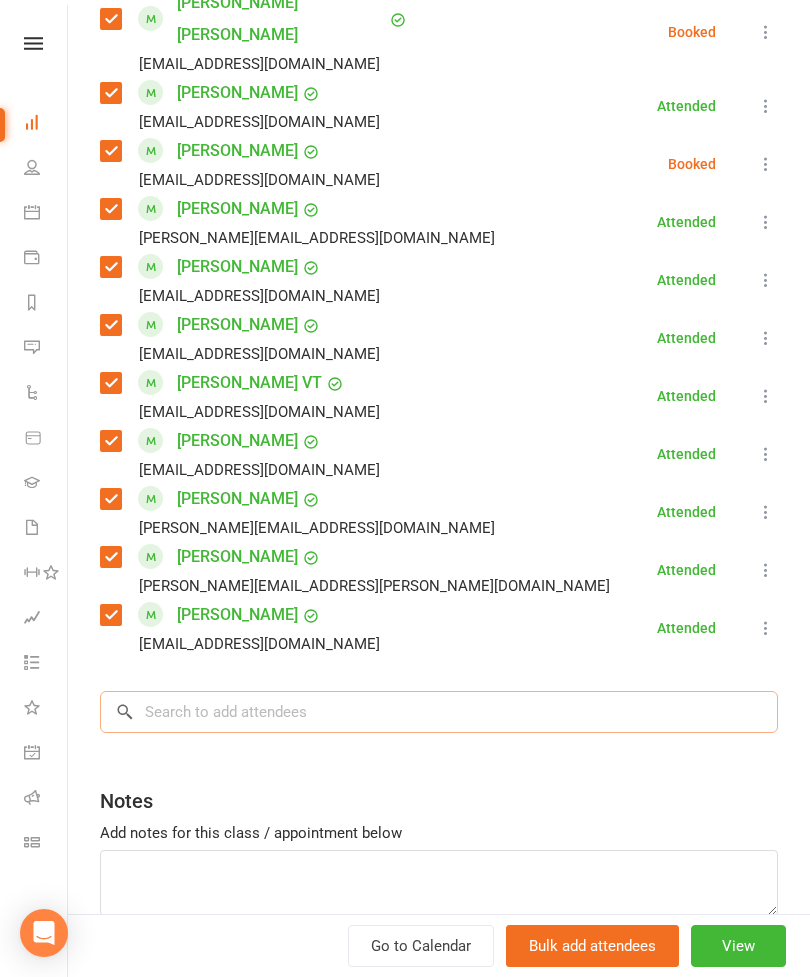 click at bounding box center [439, 712] 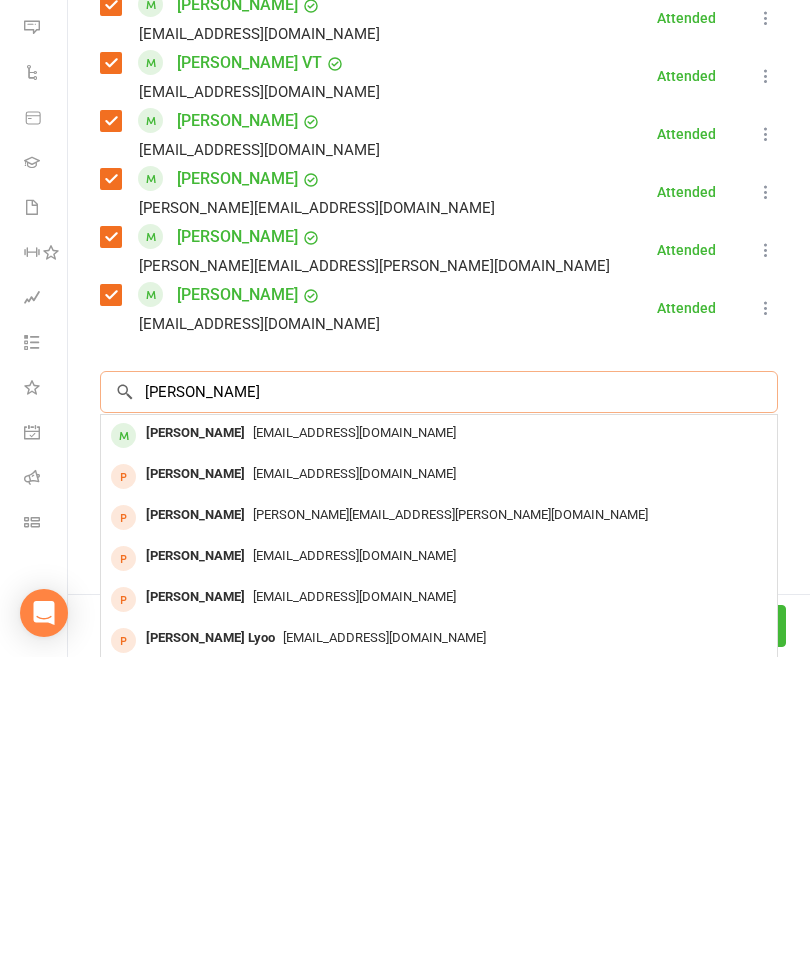 type on "[PERSON_NAME]" 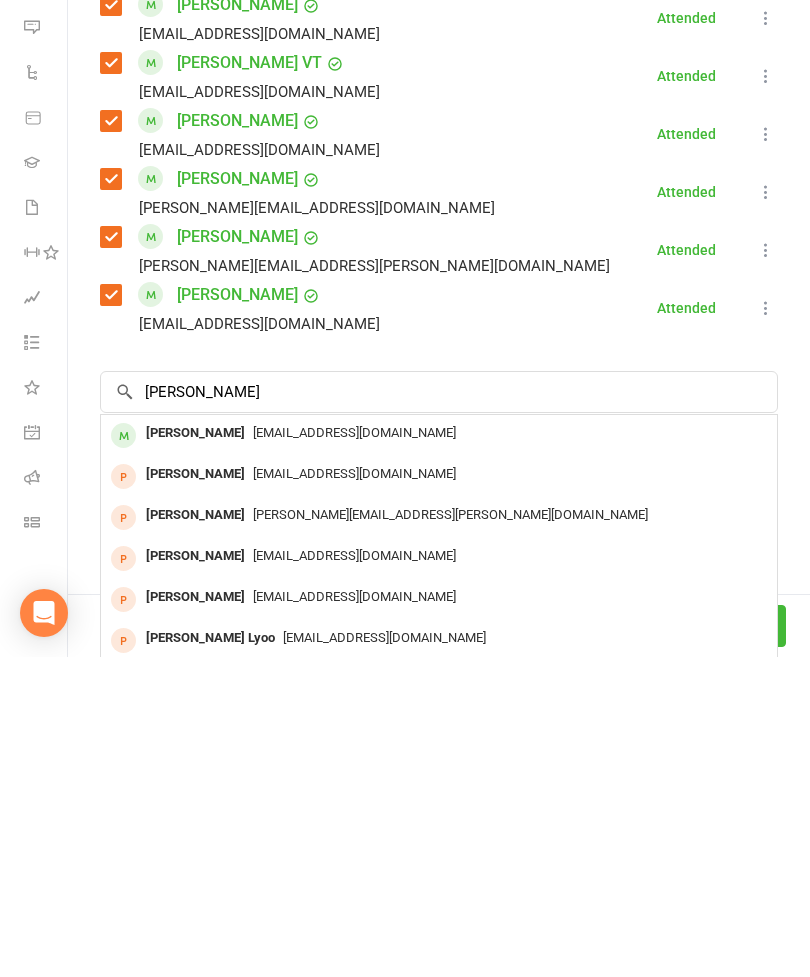 click on "[PERSON_NAME]" at bounding box center (195, 753) 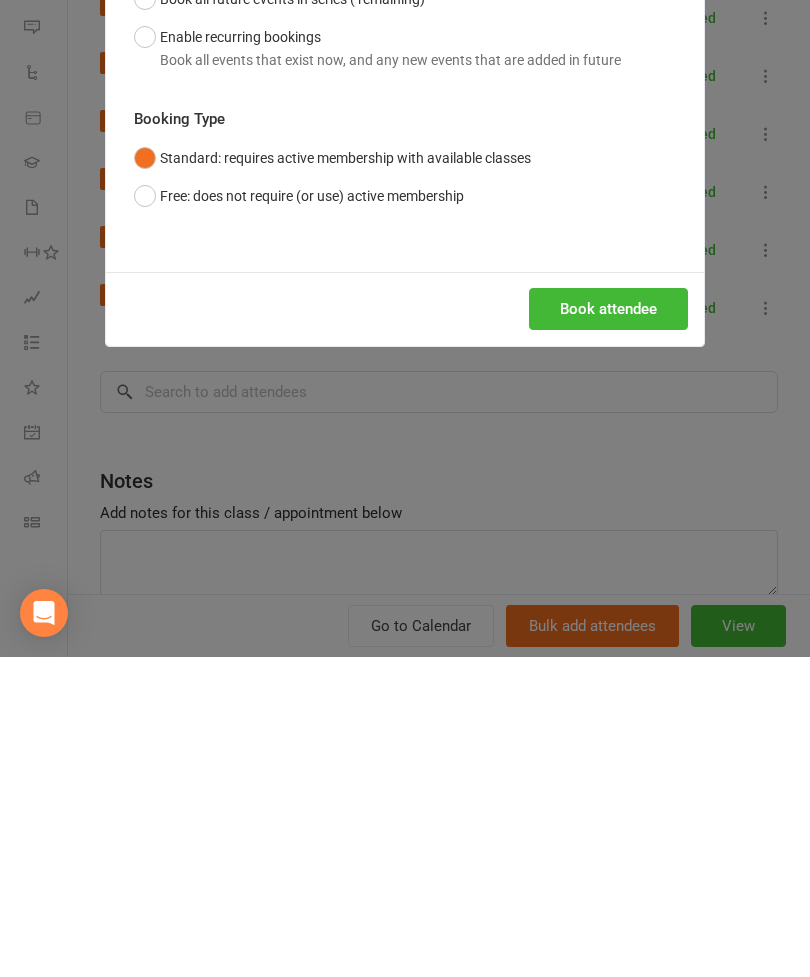 scroll, scrollTop: 1989, scrollLeft: 0, axis: vertical 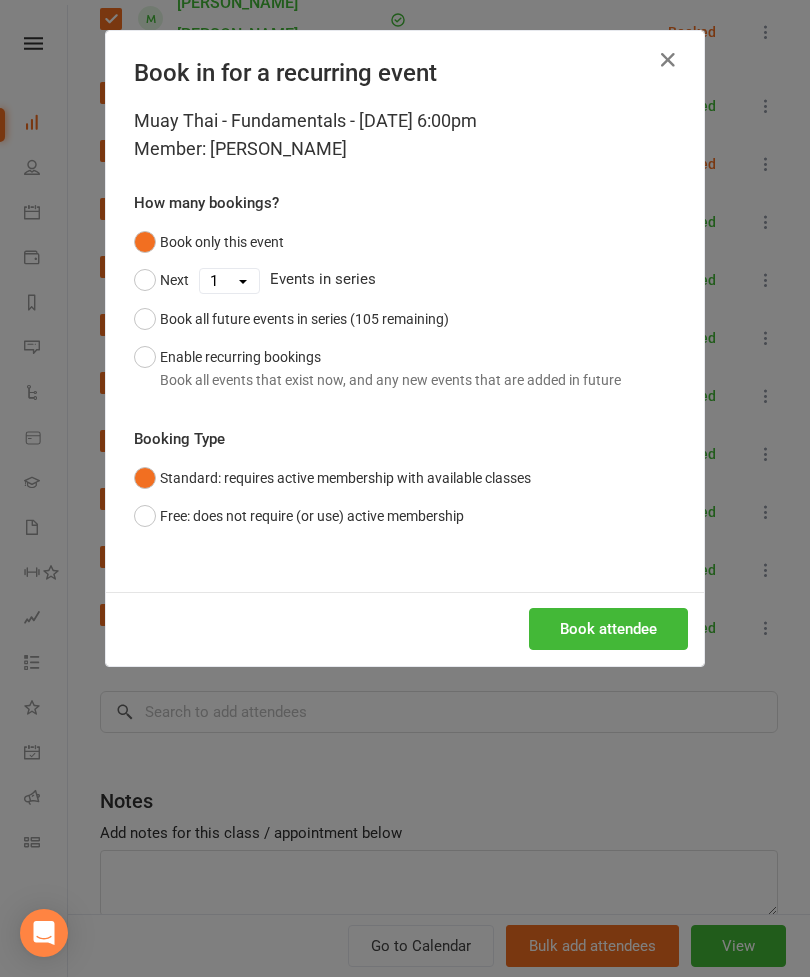 click on "Book attendee" at bounding box center [608, 629] 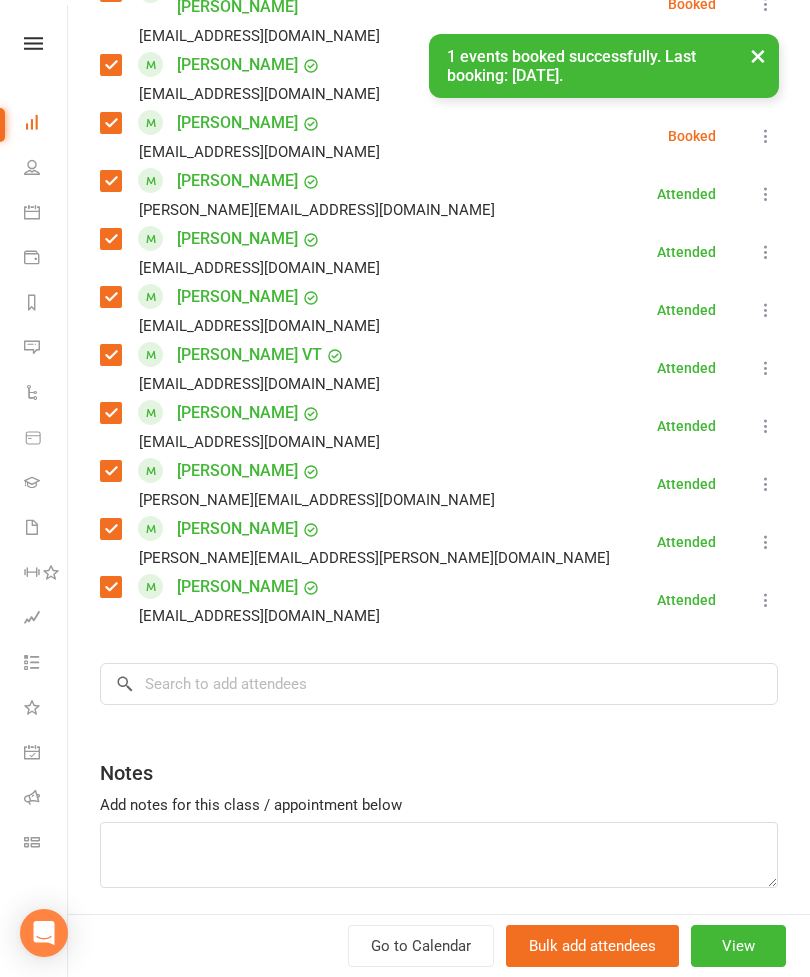 scroll, scrollTop: 1520, scrollLeft: 0, axis: vertical 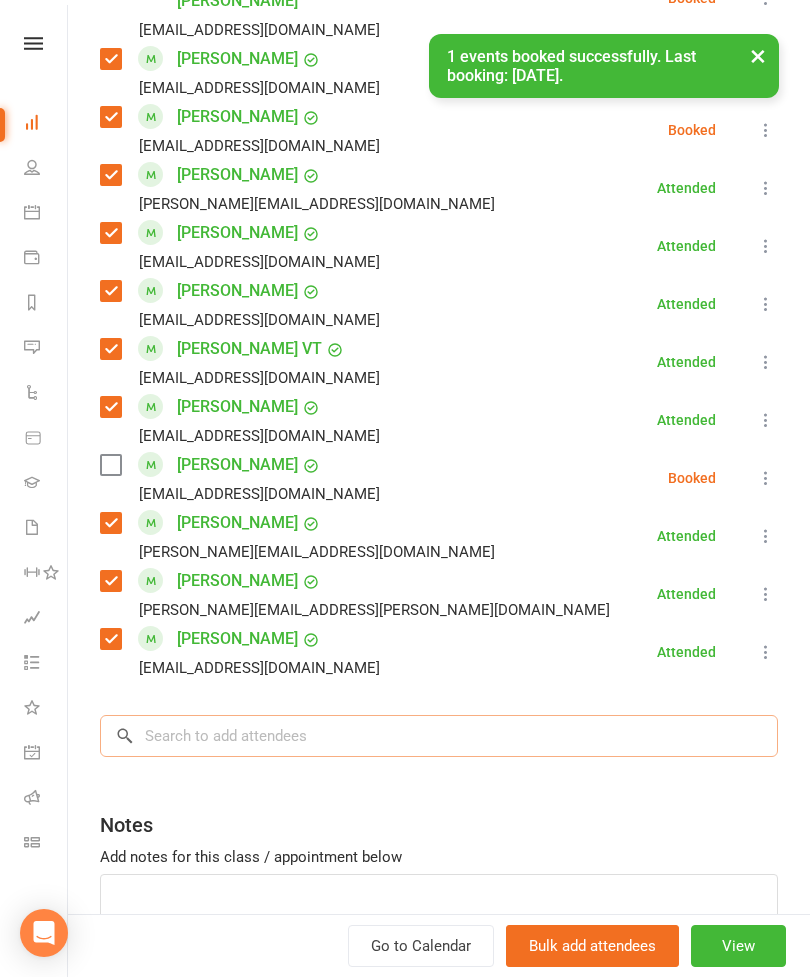 click at bounding box center (439, 736) 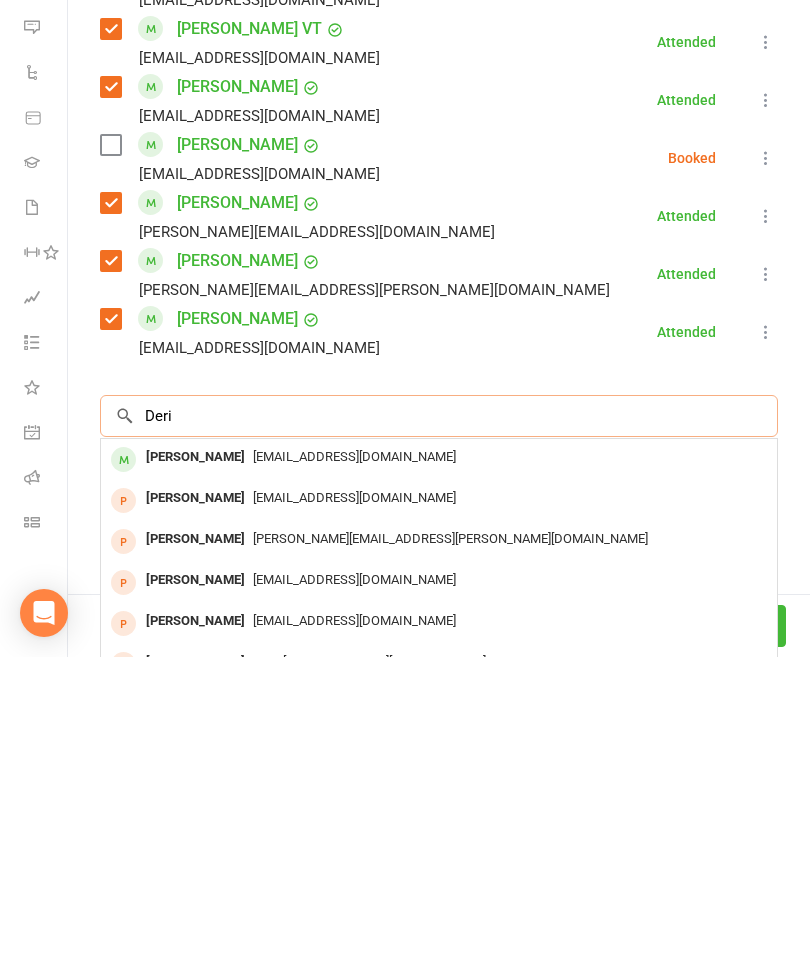scroll, scrollTop: 2044, scrollLeft: 0, axis: vertical 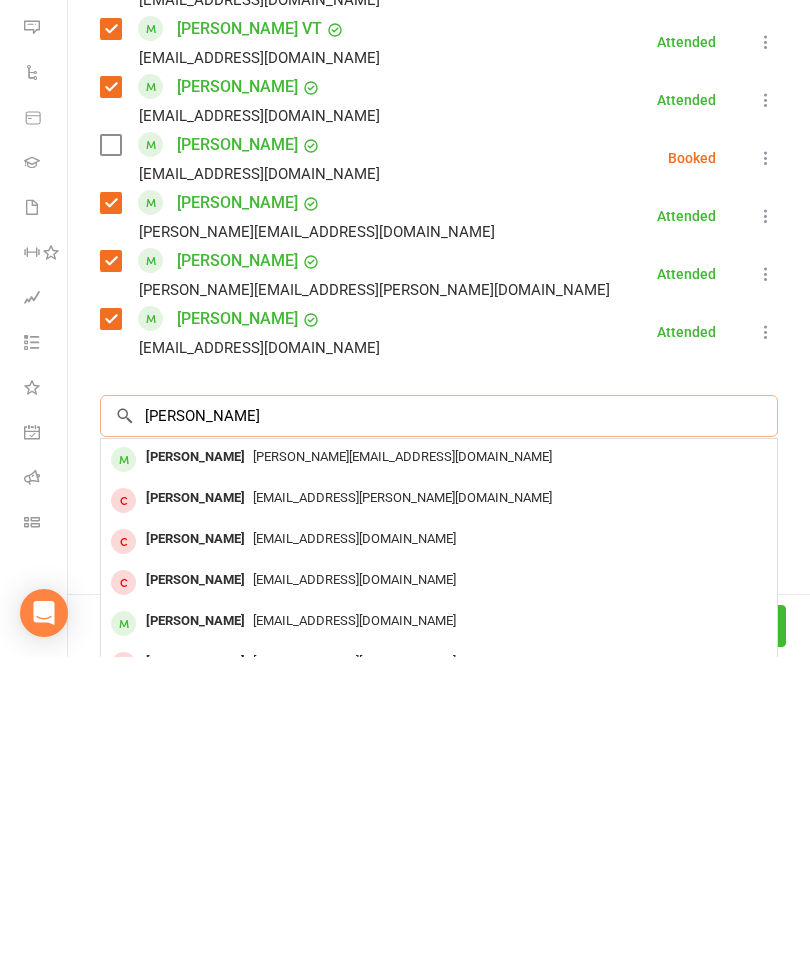 type on "[PERSON_NAME]" 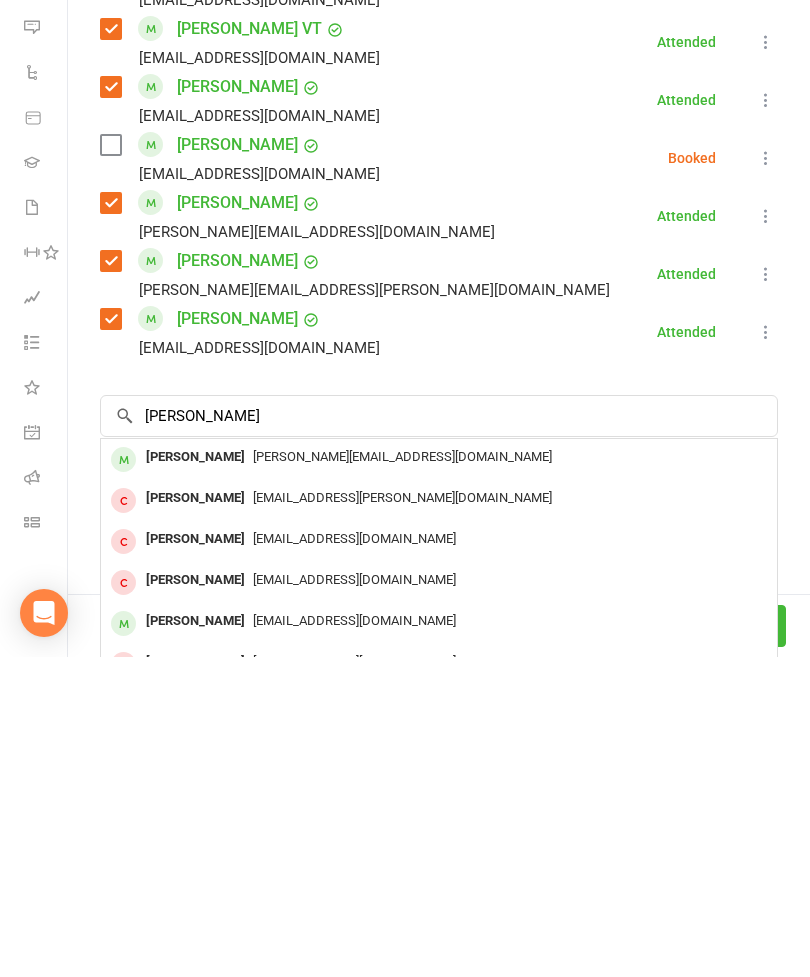 click on "[PERSON_NAME]" at bounding box center (195, 777) 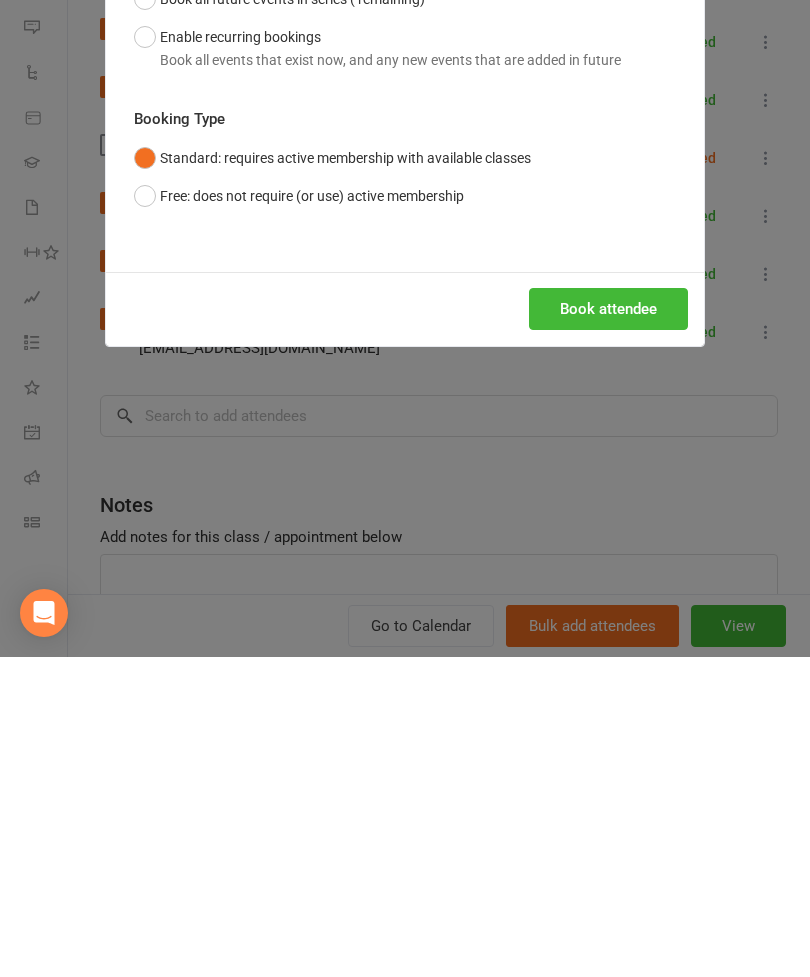 scroll, scrollTop: 2324, scrollLeft: 0, axis: vertical 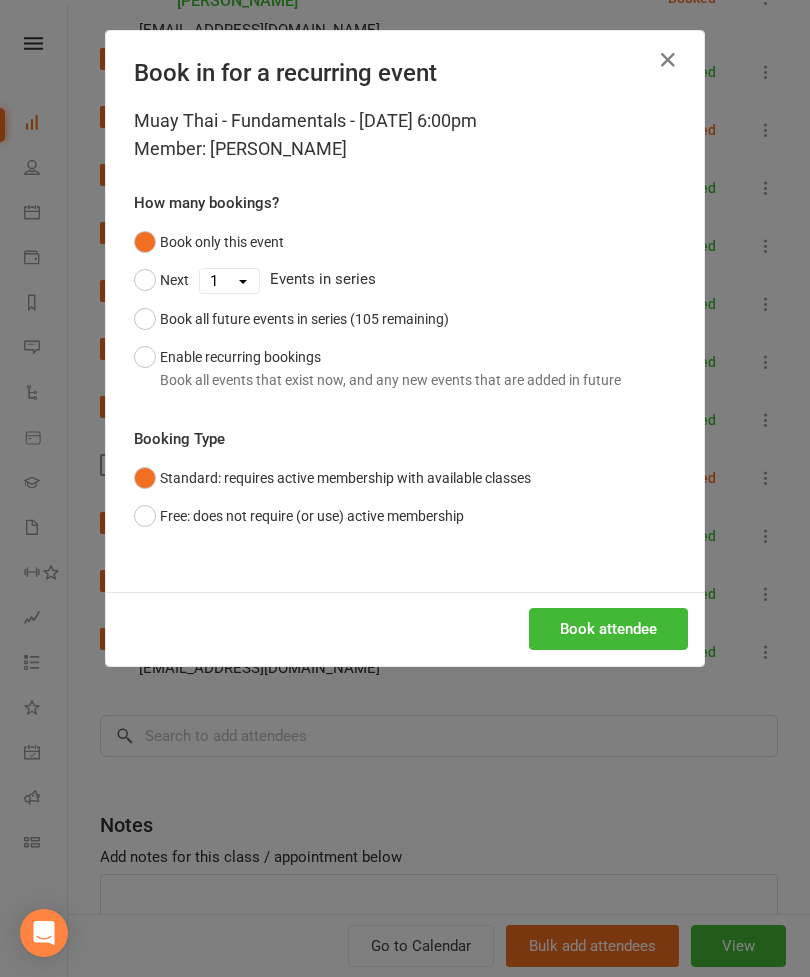 click on "Book attendee" at bounding box center [608, 629] 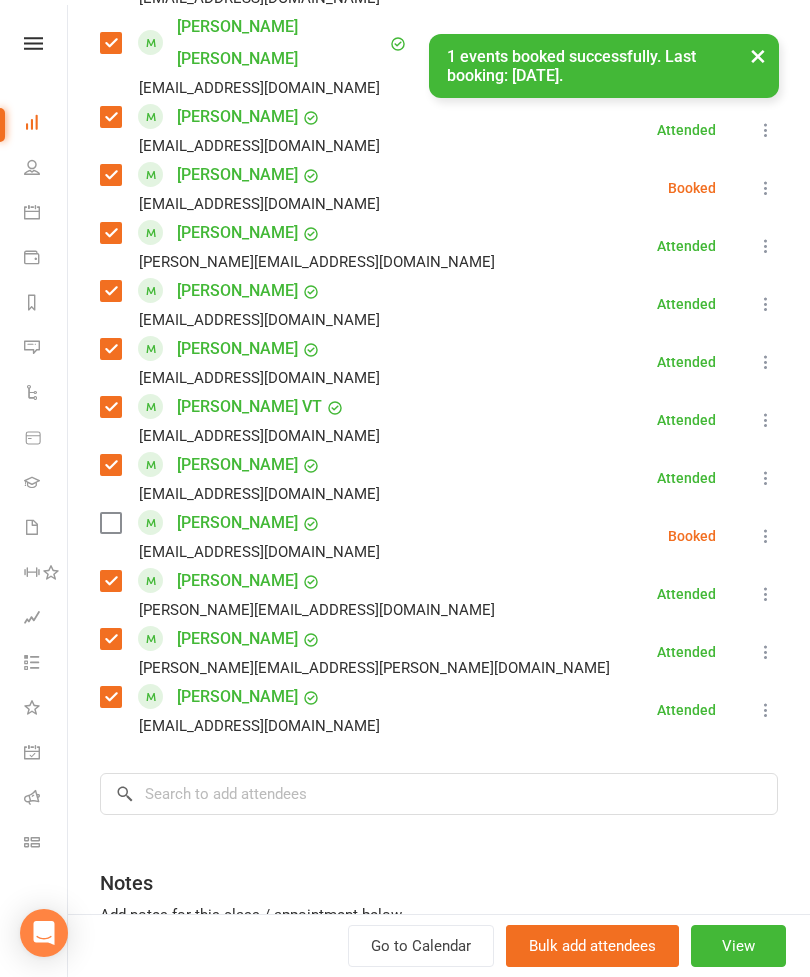 click at bounding box center [110, 523] 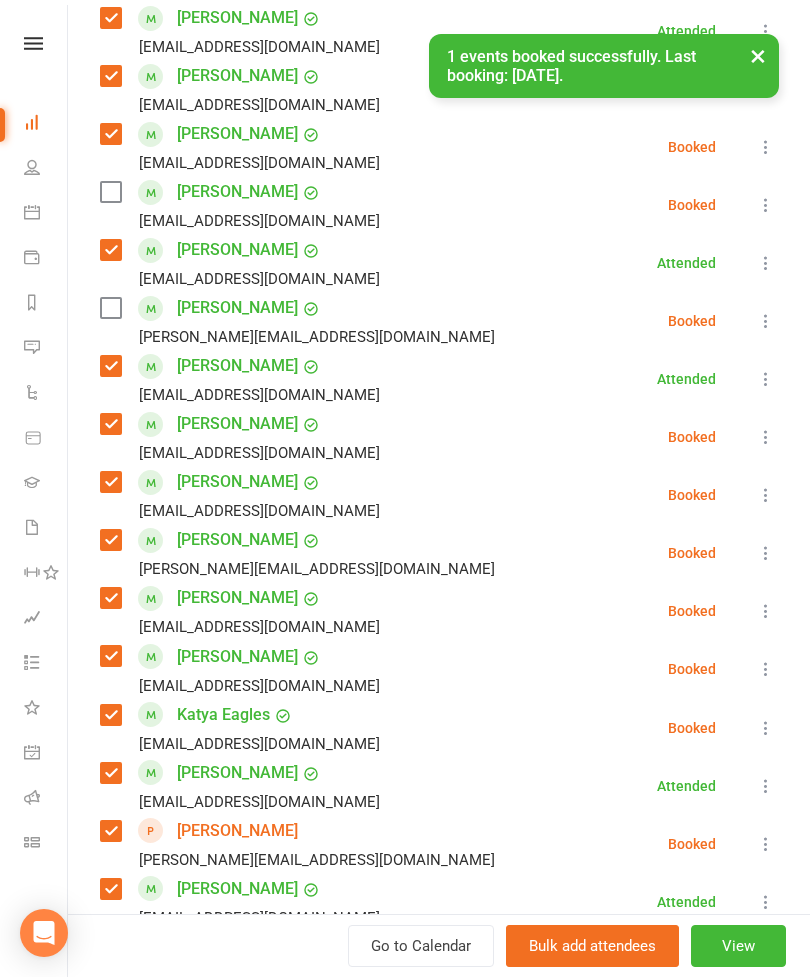 scroll, scrollTop: 576, scrollLeft: 0, axis: vertical 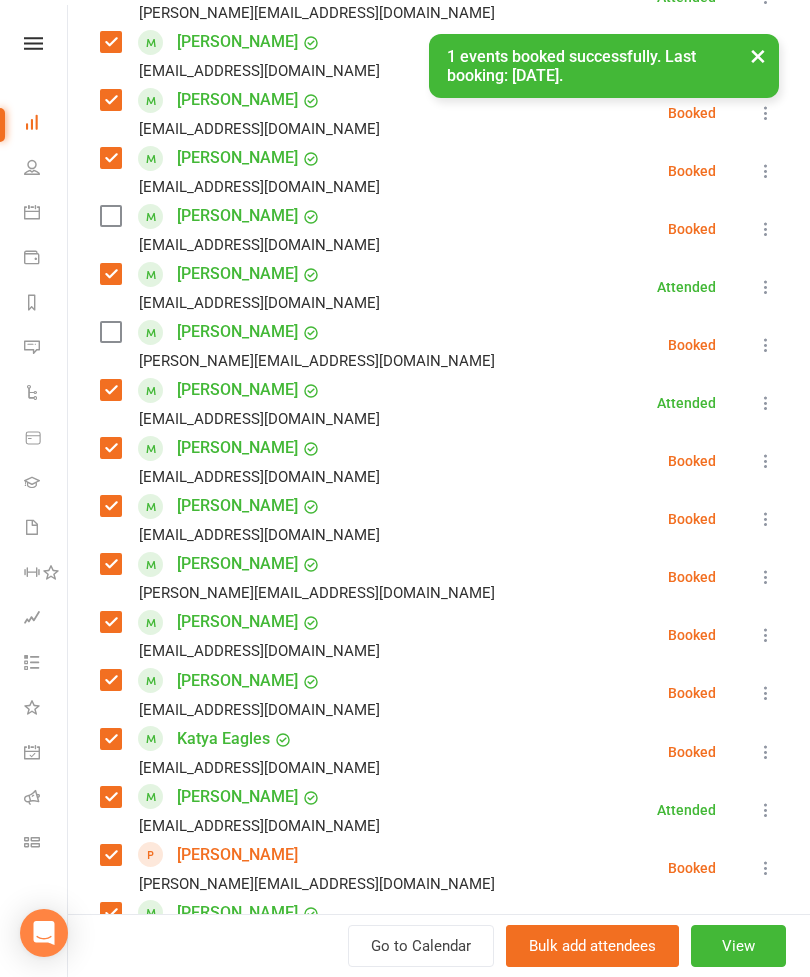 click at bounding box center (110, 332) 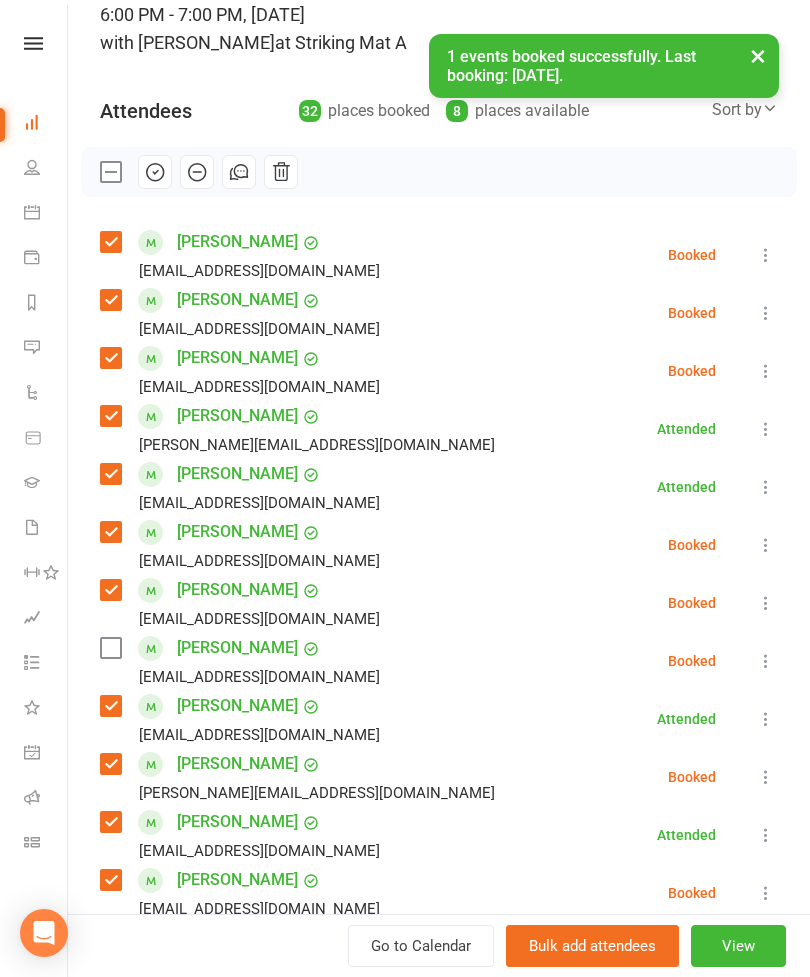 scroll, scrollTop: 139, scrollLeft: 0, axis: vertical 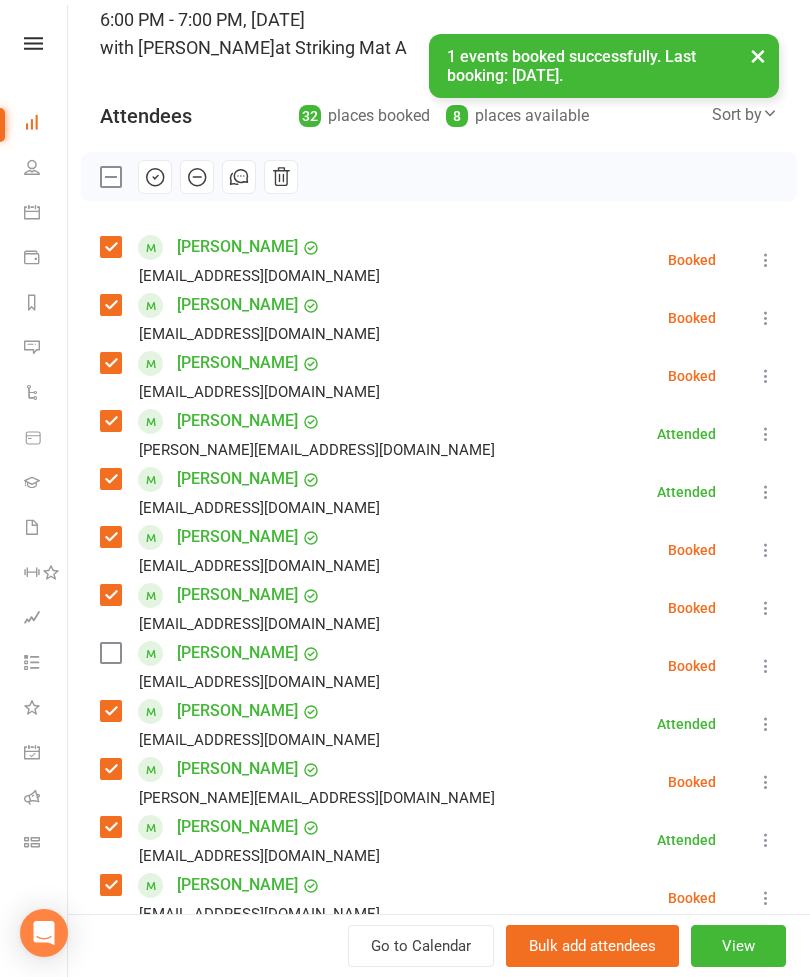 click 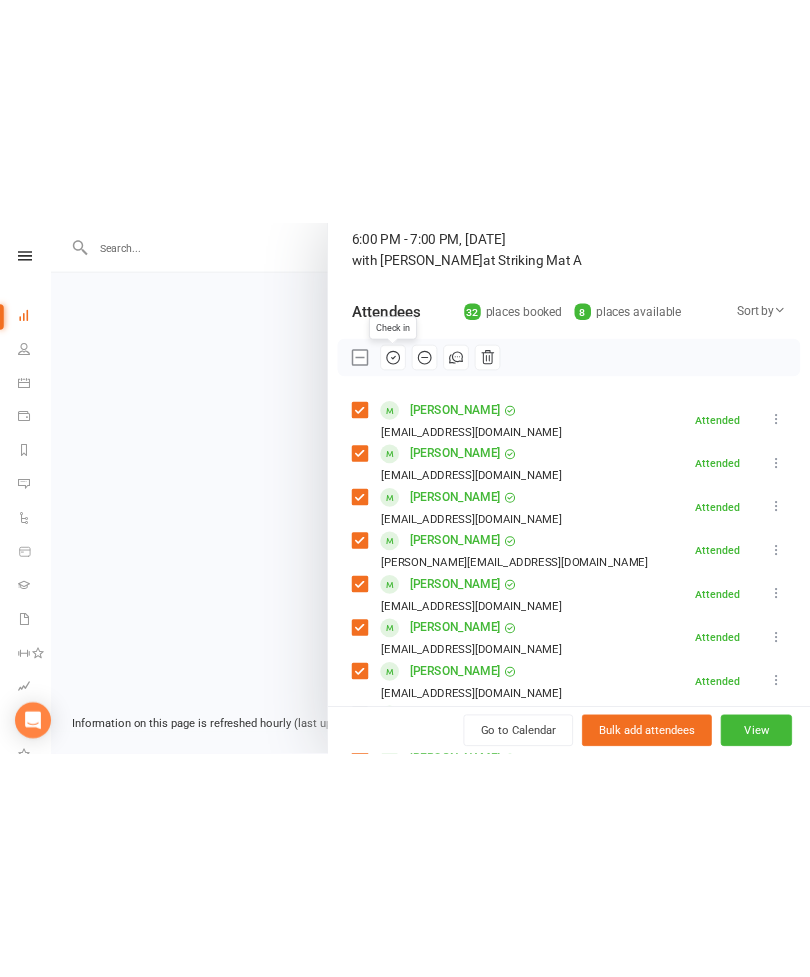 scroll, scrollTop: 2324, scrollLeft: 0, axis: vertical 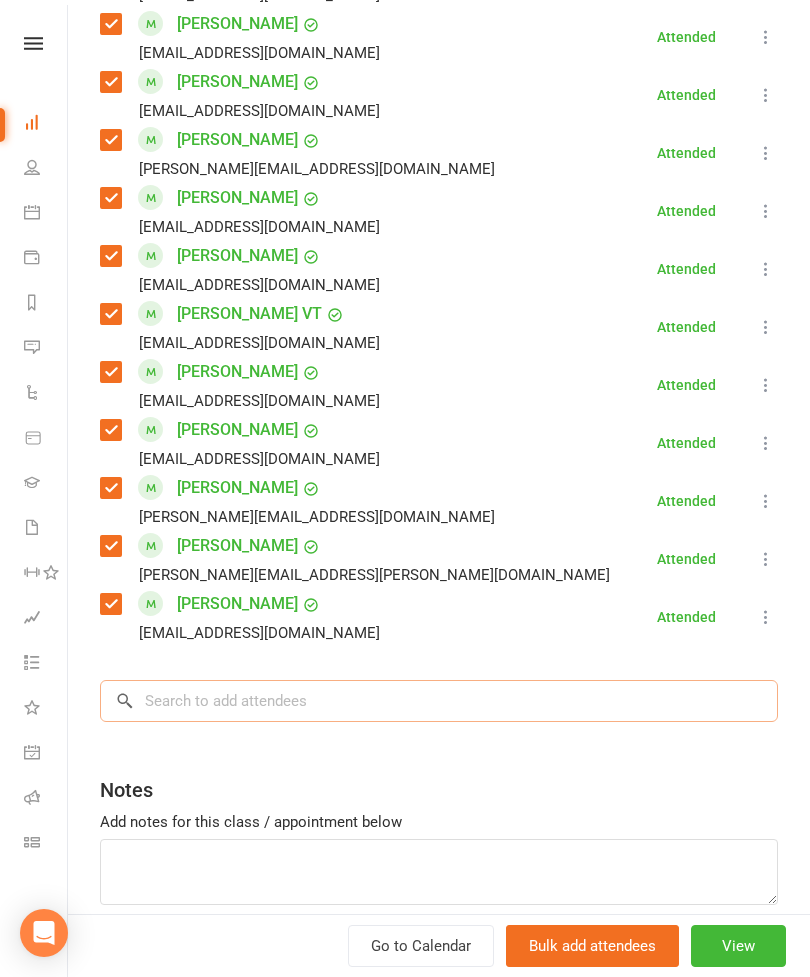click at bounding box center [439, 701] 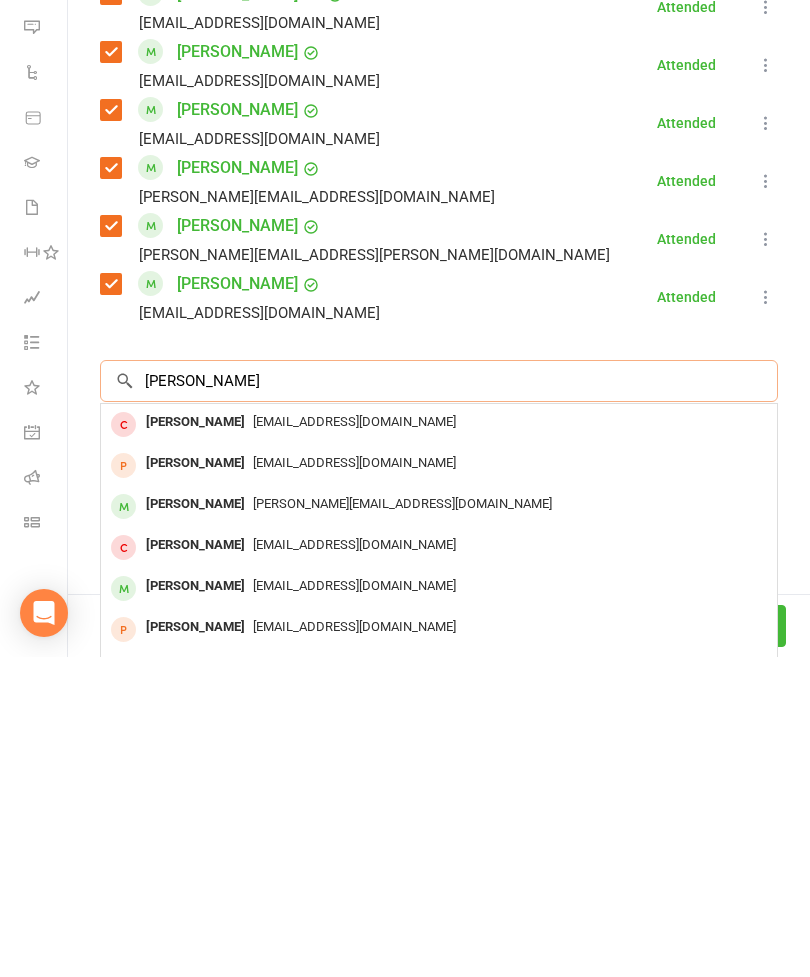 type on "[PERSON_NAME]" 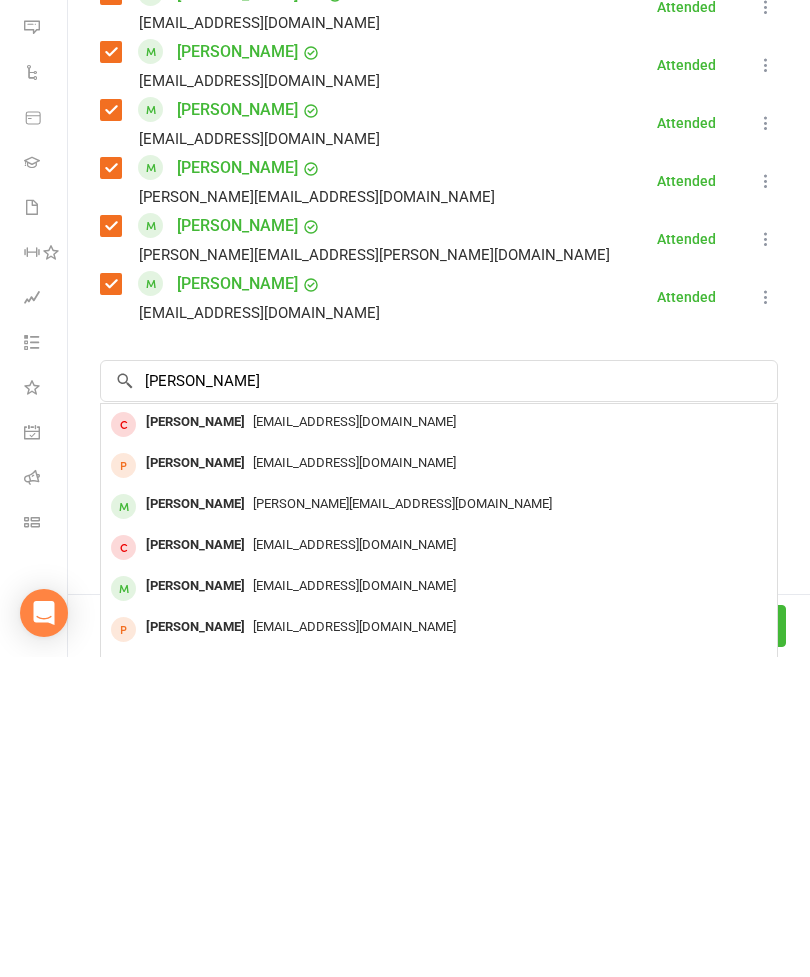 click on "[PERSON_NAME] [PERSON_NAME][EMAIL_ADDRESS][DOMAIN_NAME]" at bounding box center (439, 826) 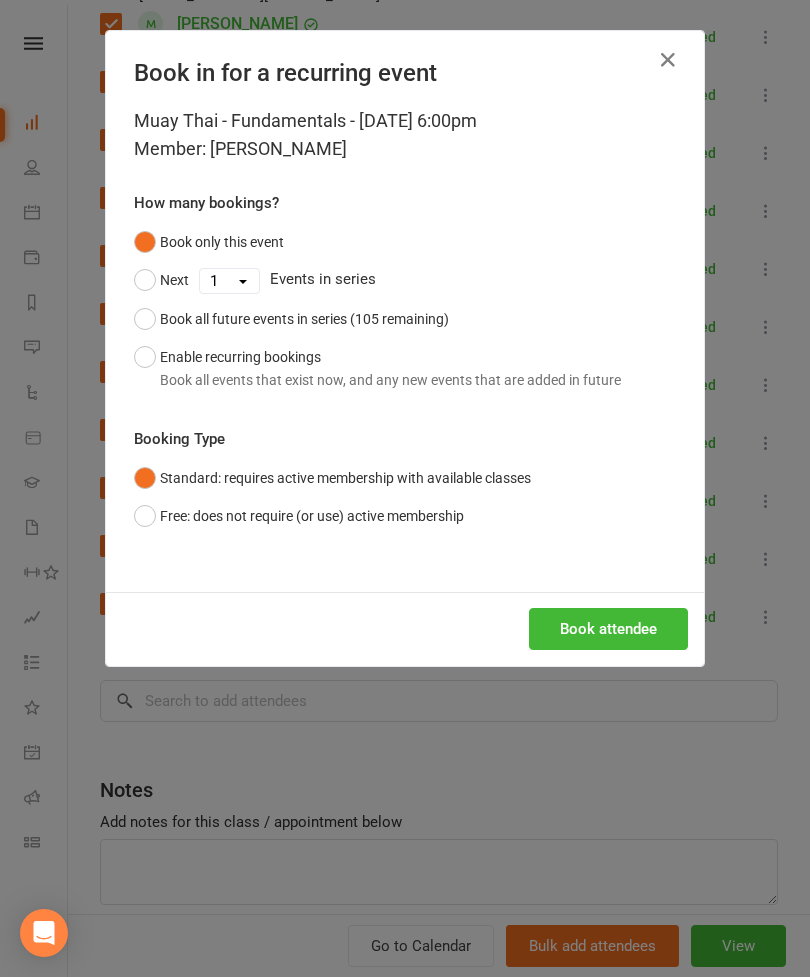 click on "Book attendee" at bounding box center (608, 629) 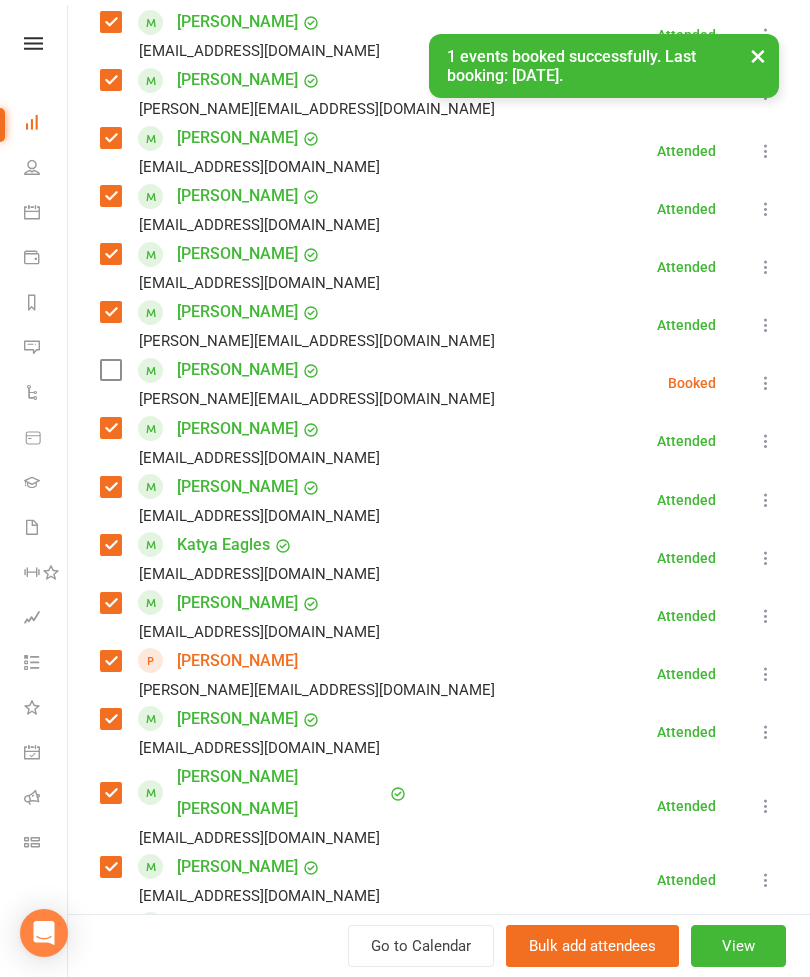 scroll, scrollTop: 667, scrollLeft: 0, axis: vertical 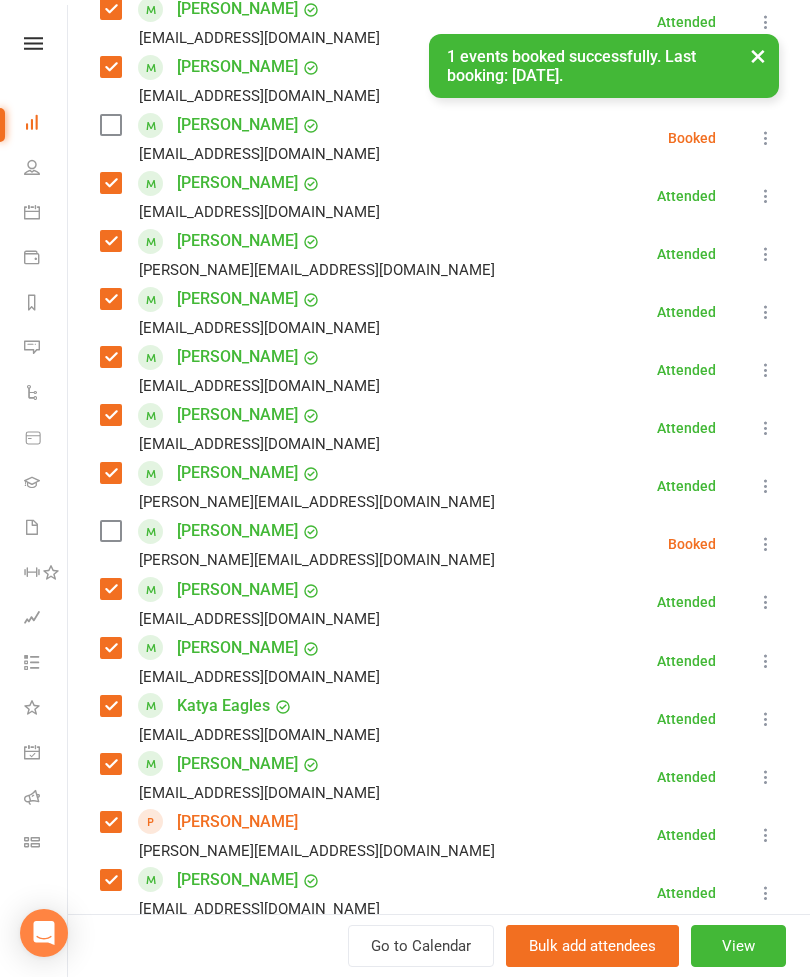 click at bounding box center [110, 531] 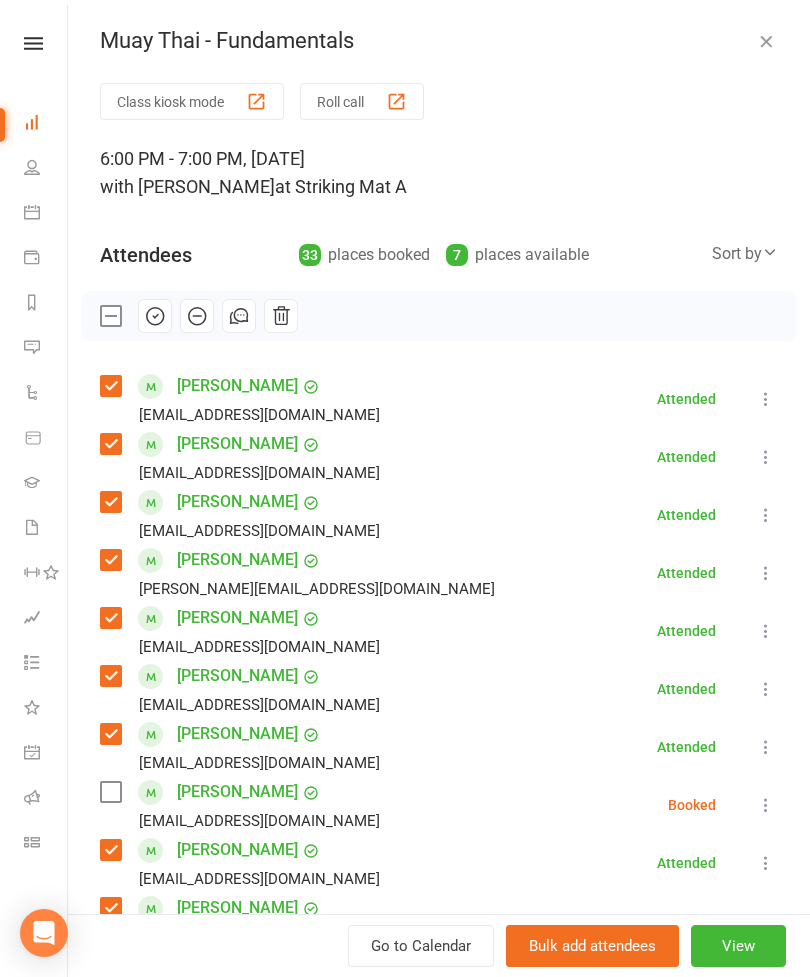 scroll, scrollTop: 0, scrollLeft: 0, axis: both 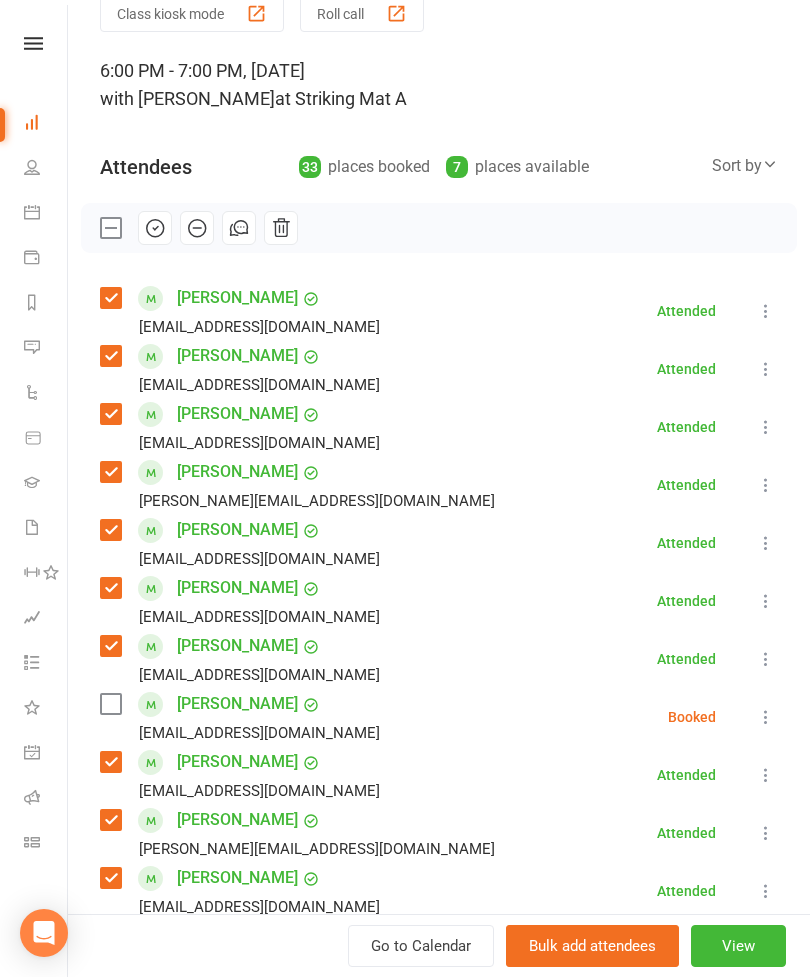 click at bounding box center (766, 717) 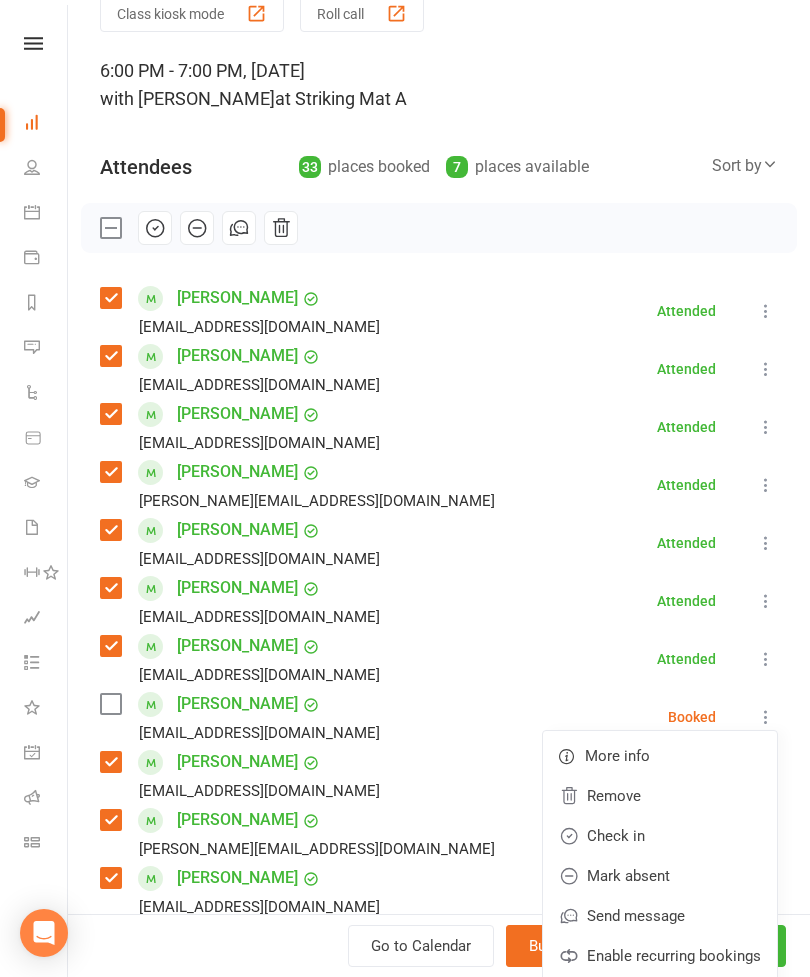 click on "Remove" at bounding box center [660, 796] 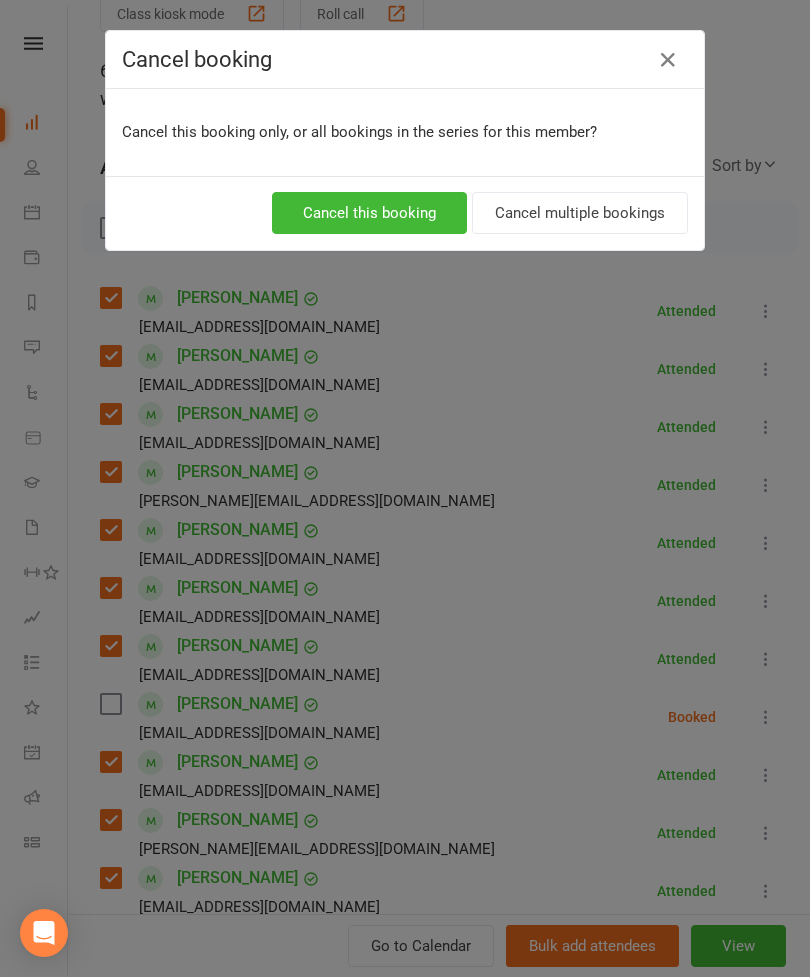 click on "Cancel this booking" at bounding box center [369, 213] 